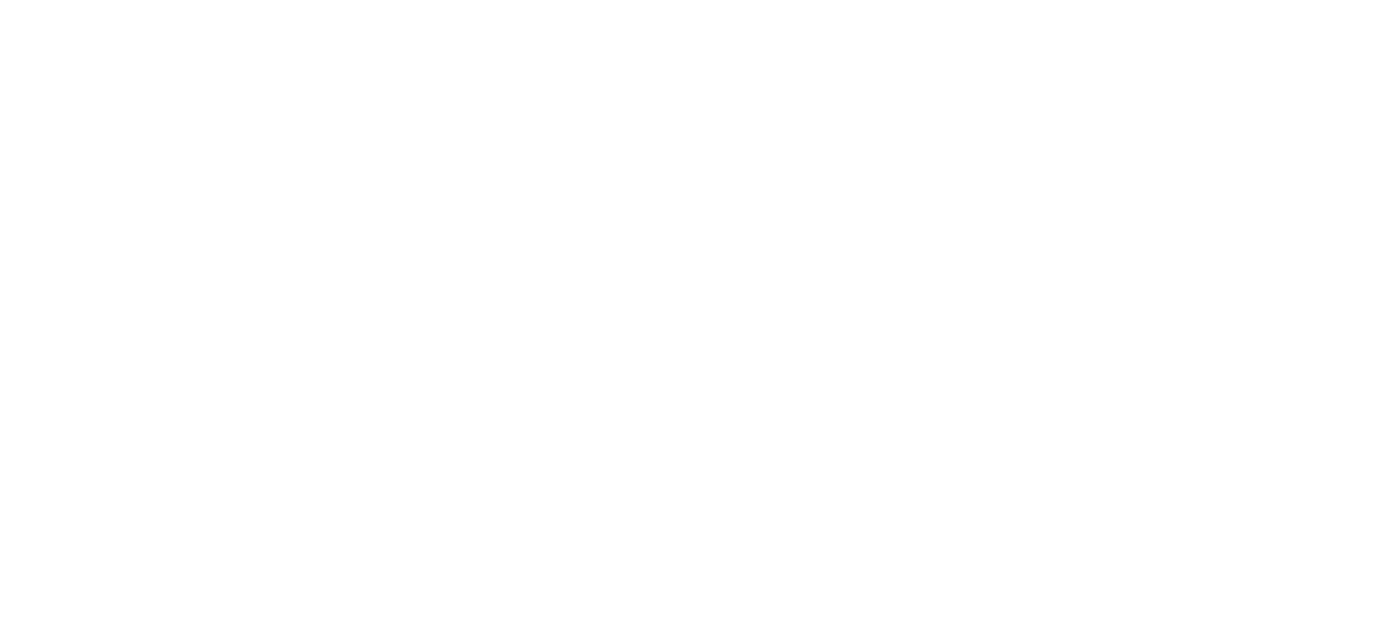 scroll, scrollTop: 0, scrollLeft: 0, axis: both 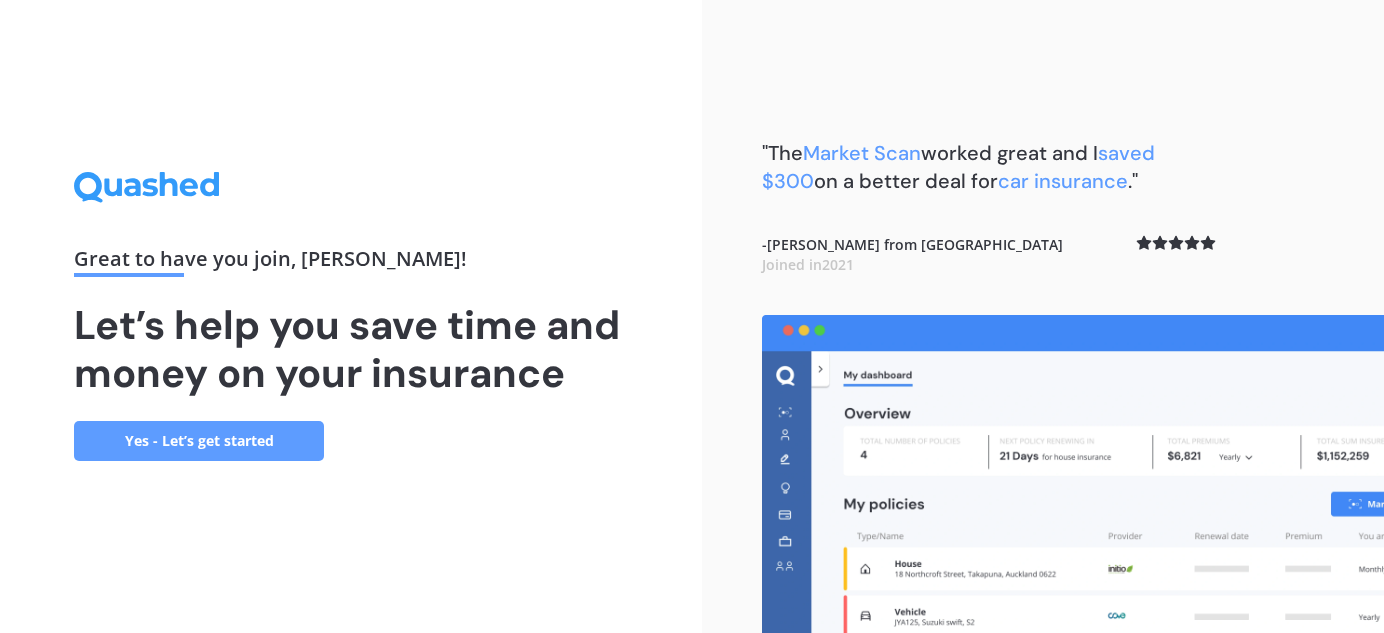 click on "Yes - Let’s get started" at bounding box center (199, 441) 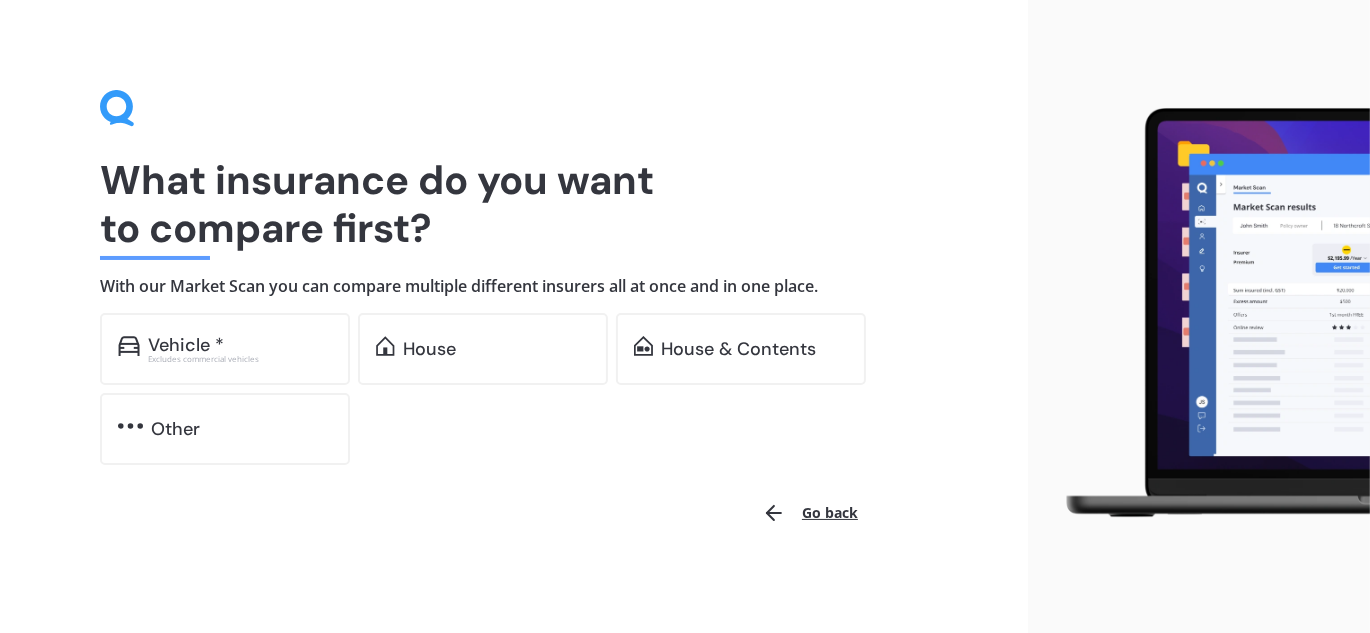scroll, scrollTop: 13, scrollLeft: 0, axis: vertical 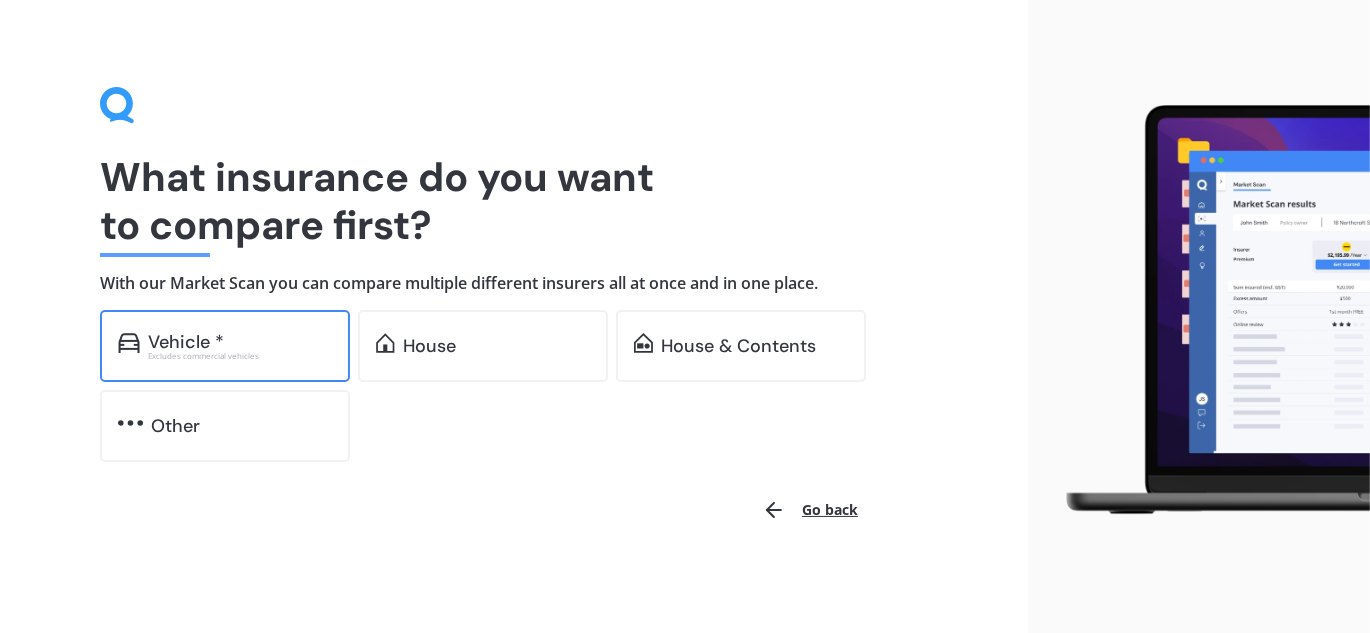 click on "Excludes commercial vehicles" at bounding box center (240, 356) 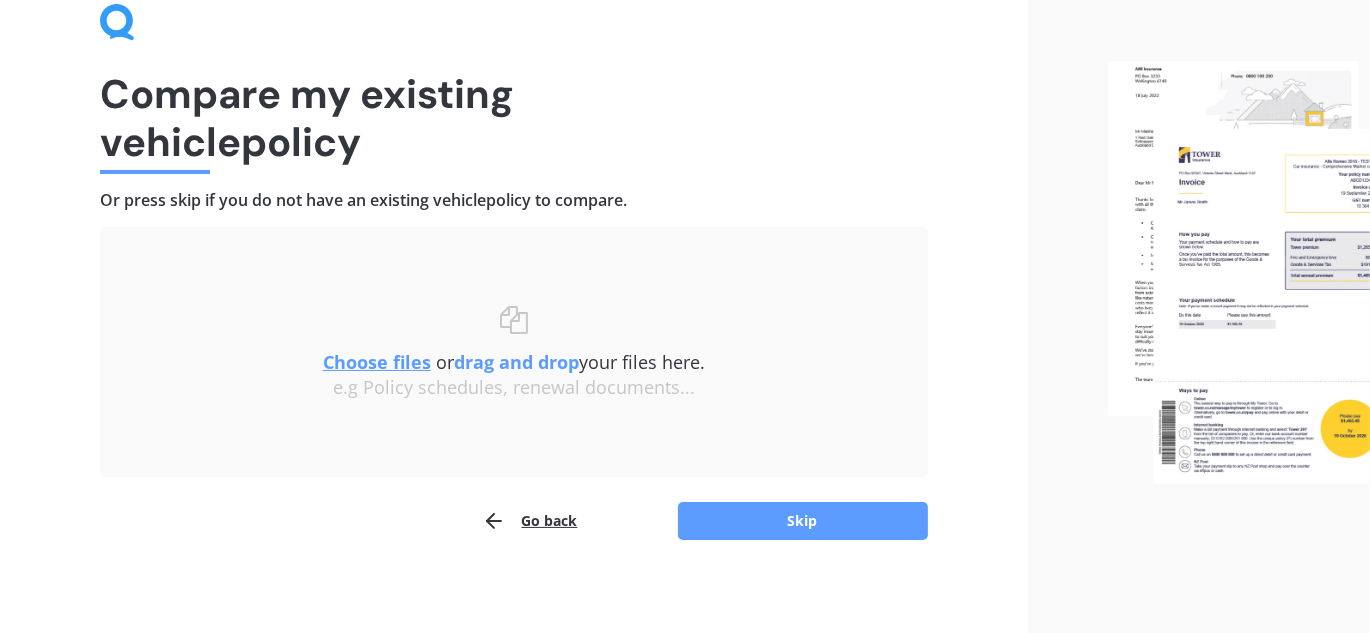 scroll, scrollTop: 104, scrollLeft: 0, axis: vertical 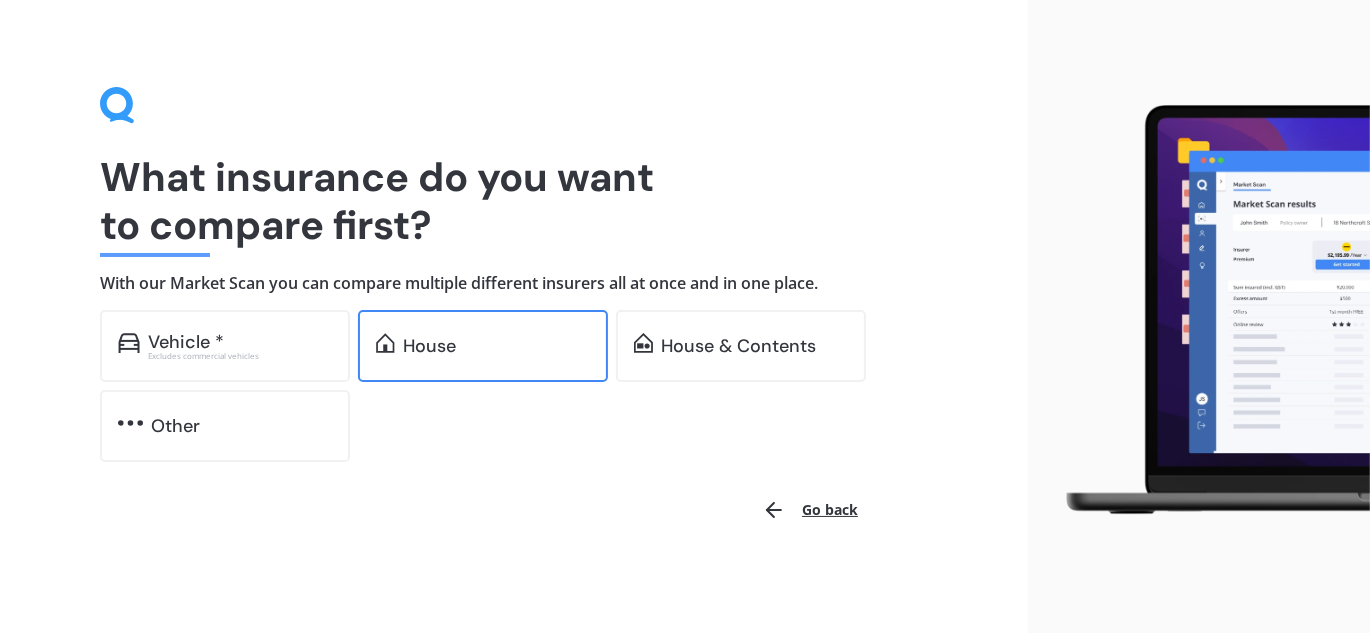 click on "House" at bounding box center [429, 346] 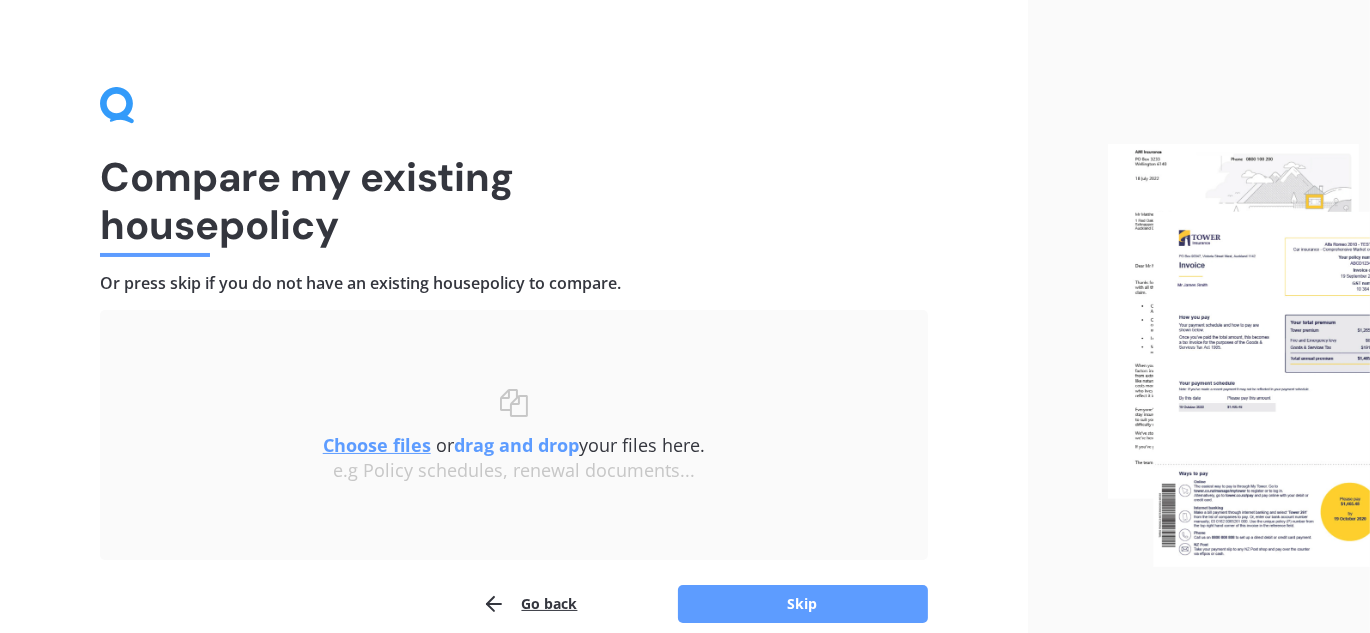 scroll, scrollTop: 104, scrollLeft: 0, axis: vertical 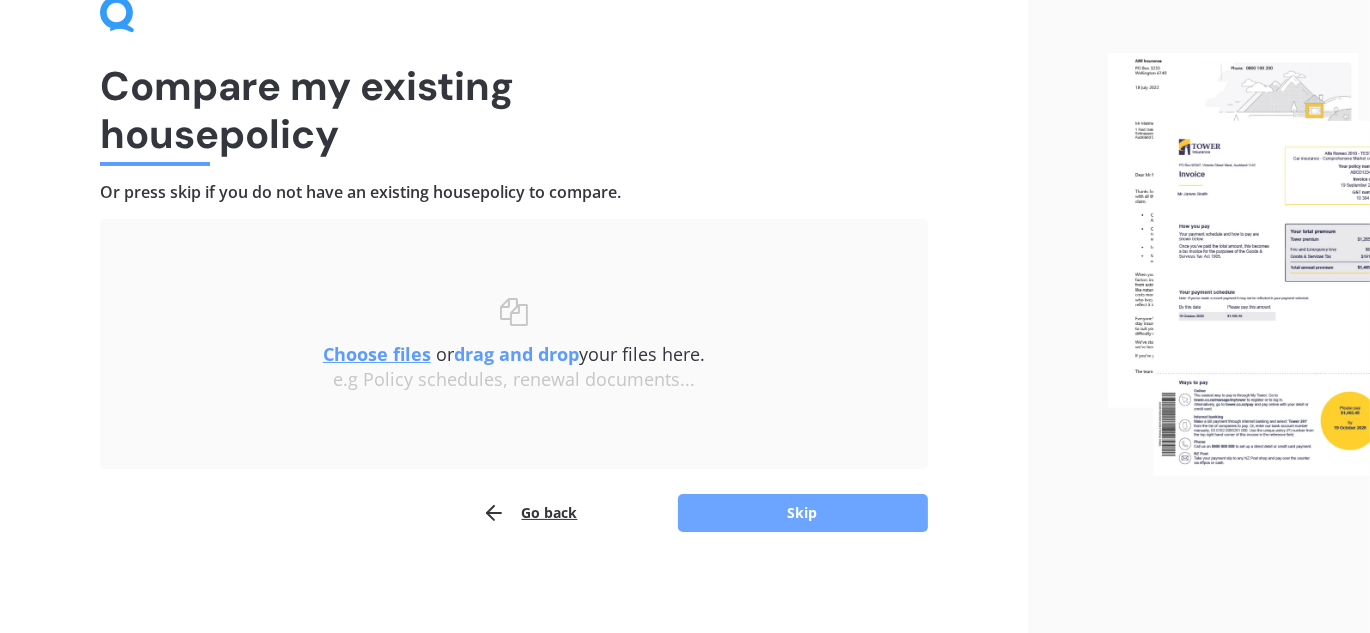 click on "Skip" at bounding box center (803, 513) 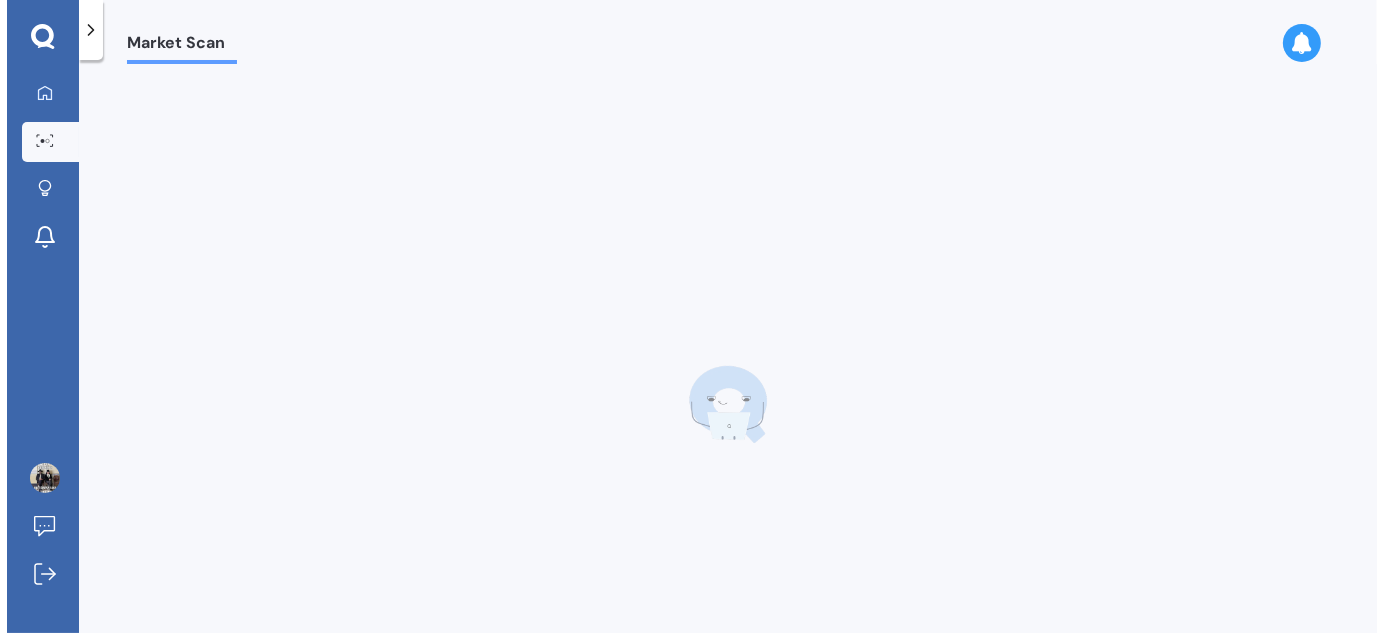 scroll, scrollTop: 0, scrollLeft: 0, axis: both 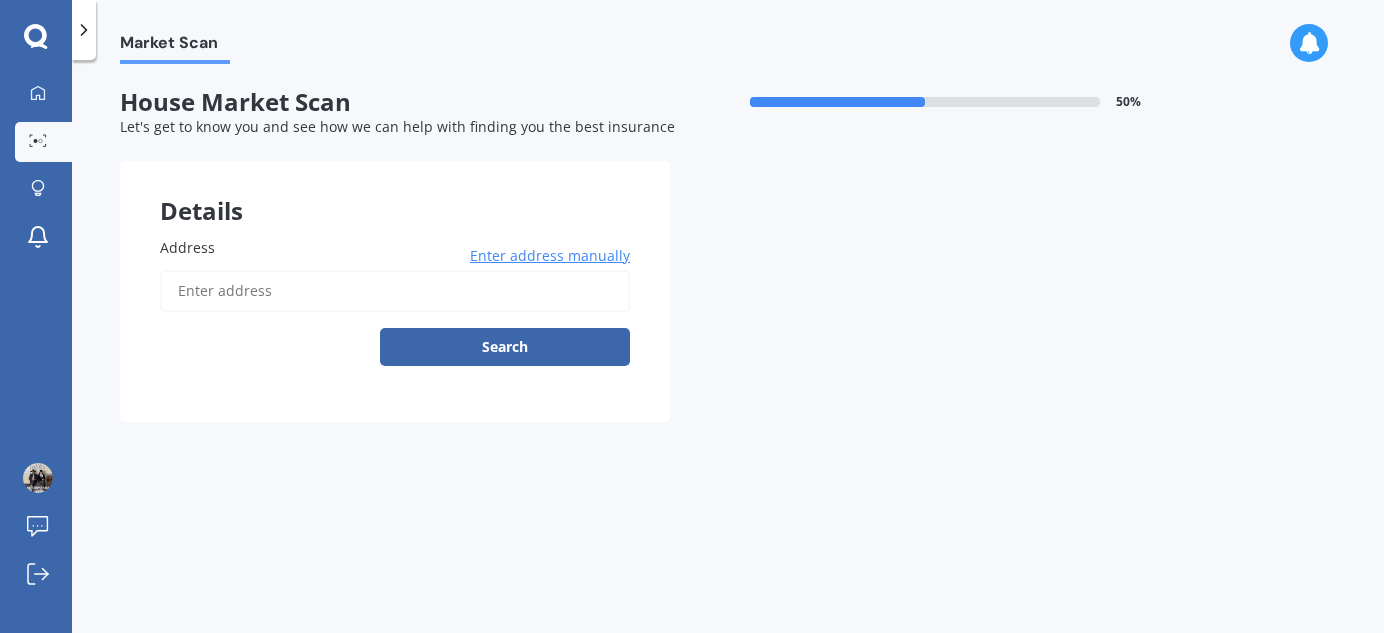 click on "Enter address manually" at bounding box center (550, 256) 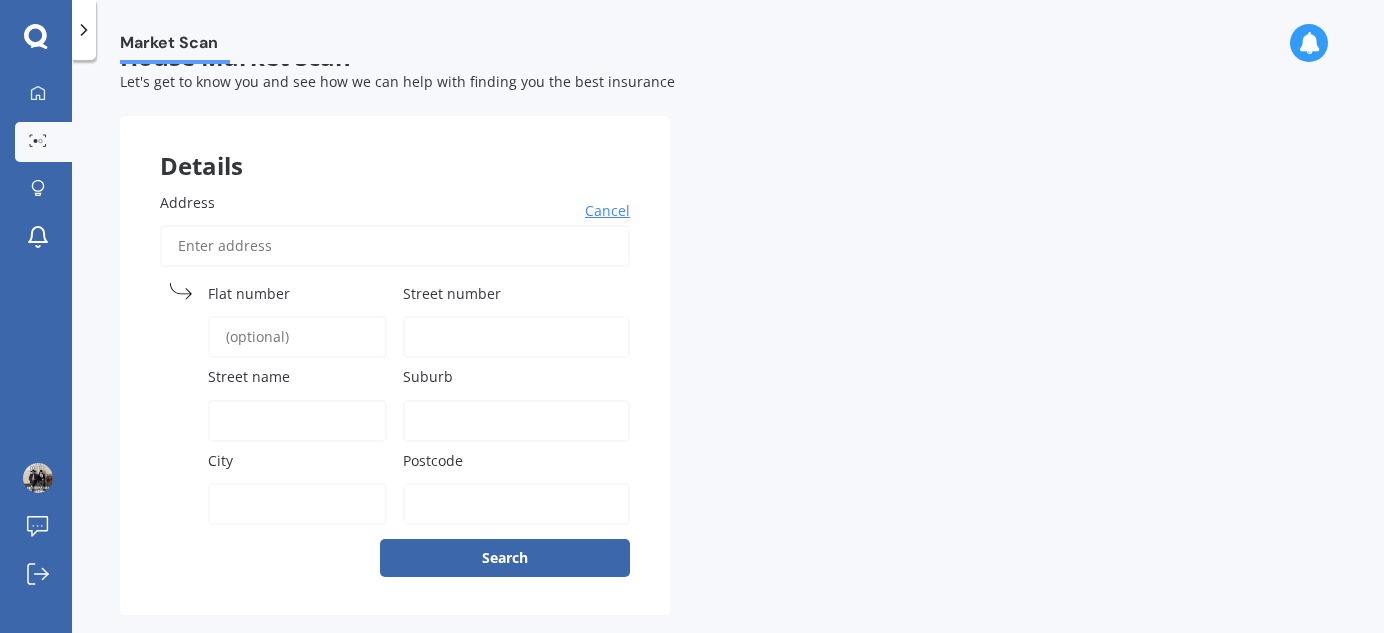 scroll, scrollTop: 75, scrollLeft: 0, axis: vertical 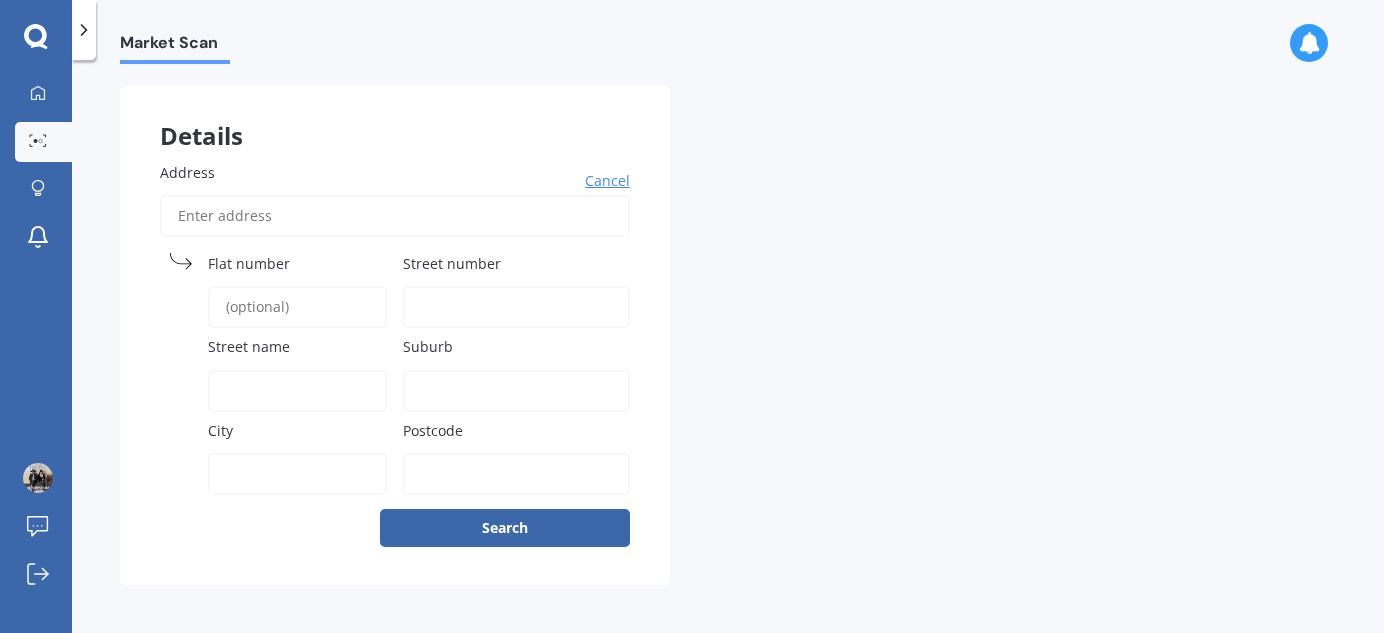 click on "Address" at bounding box center [395, 216] 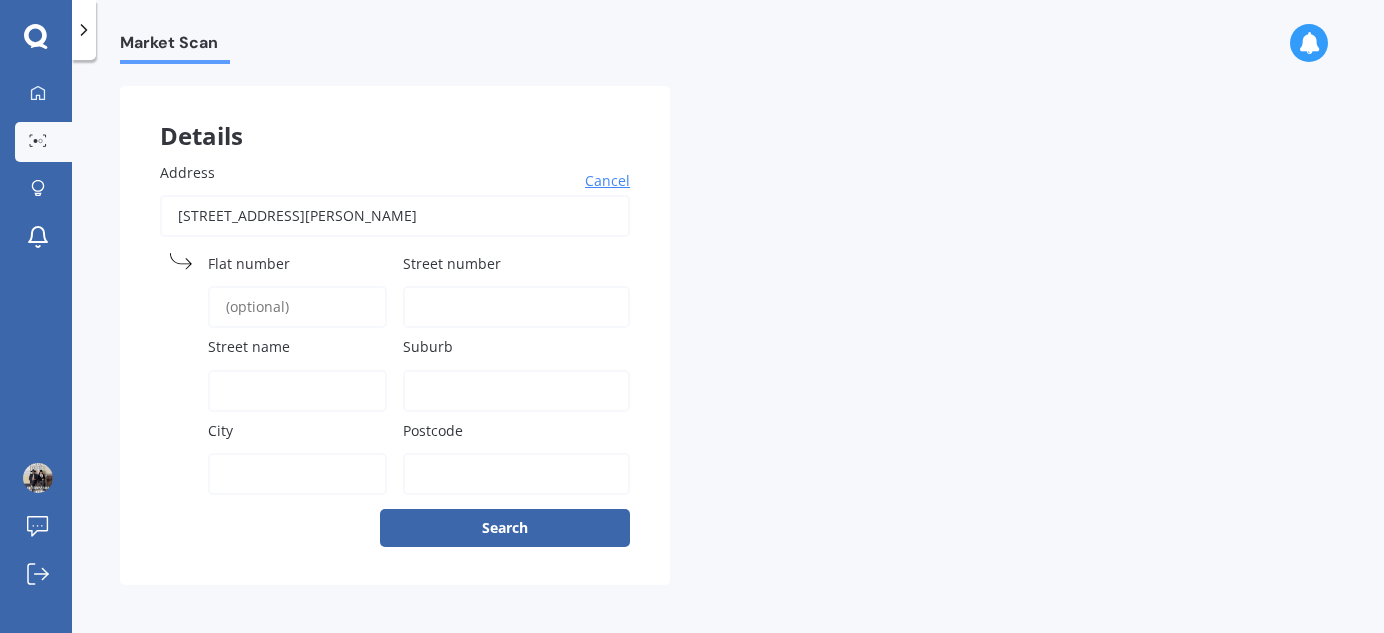 type on "96b" 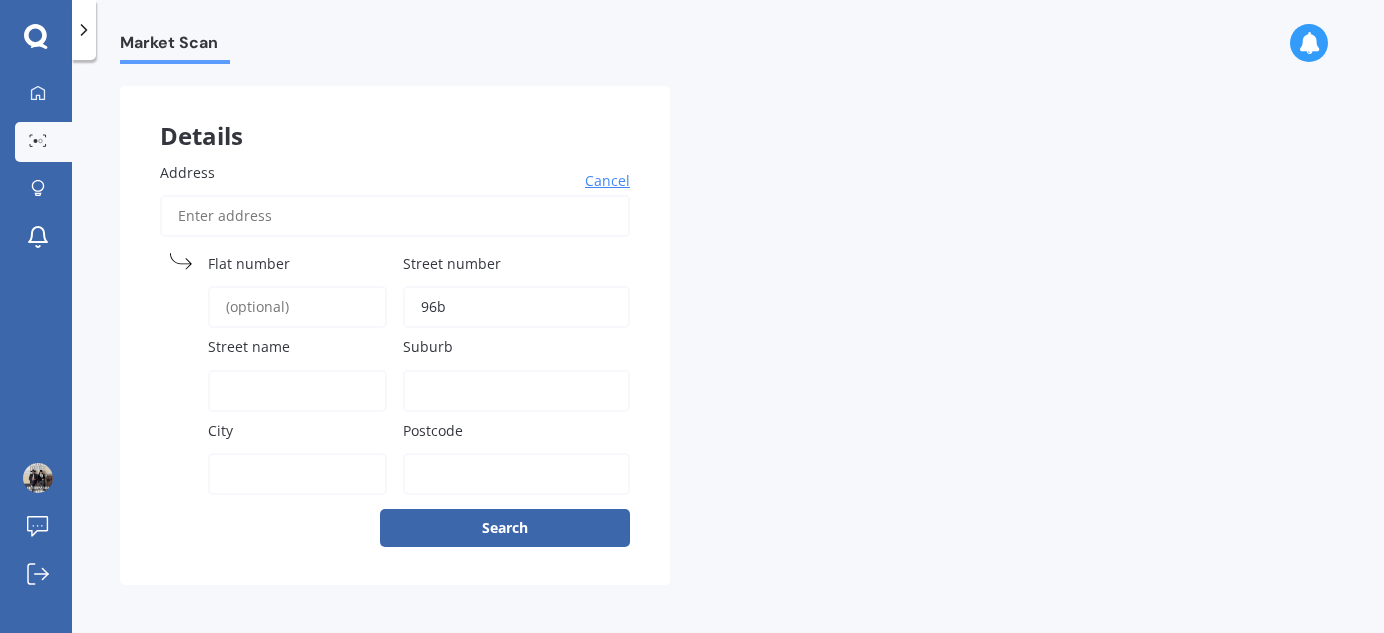 type on "[PERSON_NAME]" 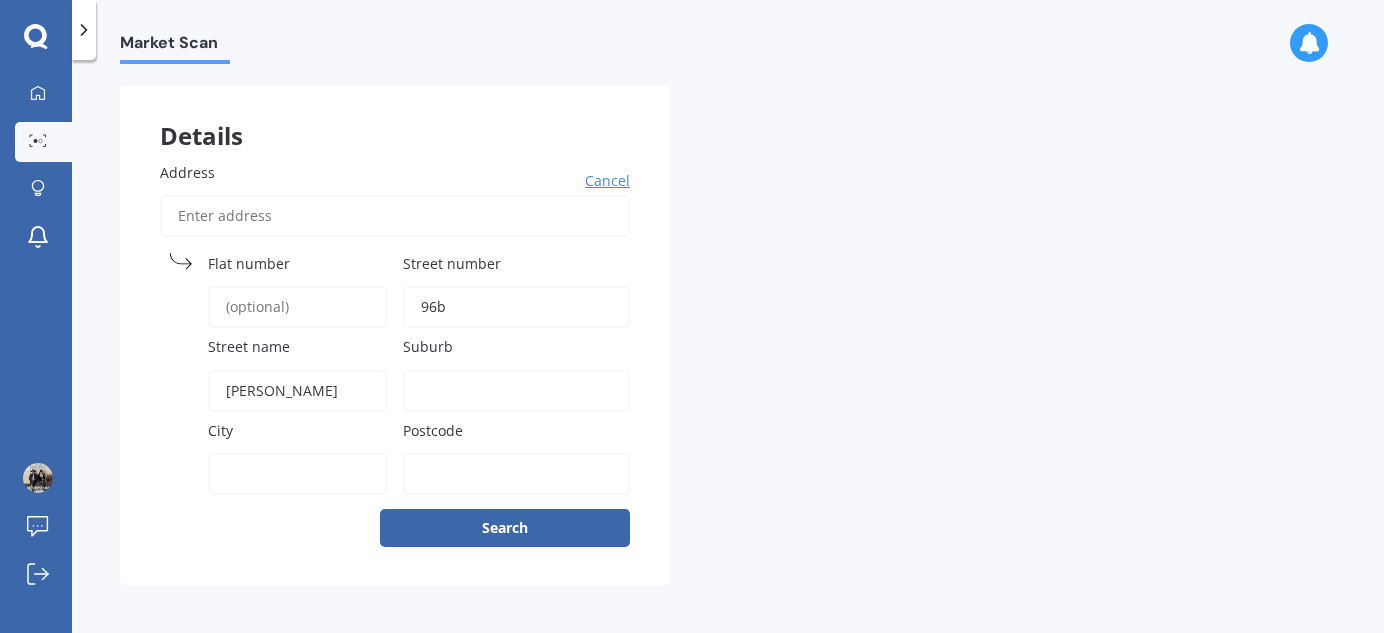 type on "Whakatane" 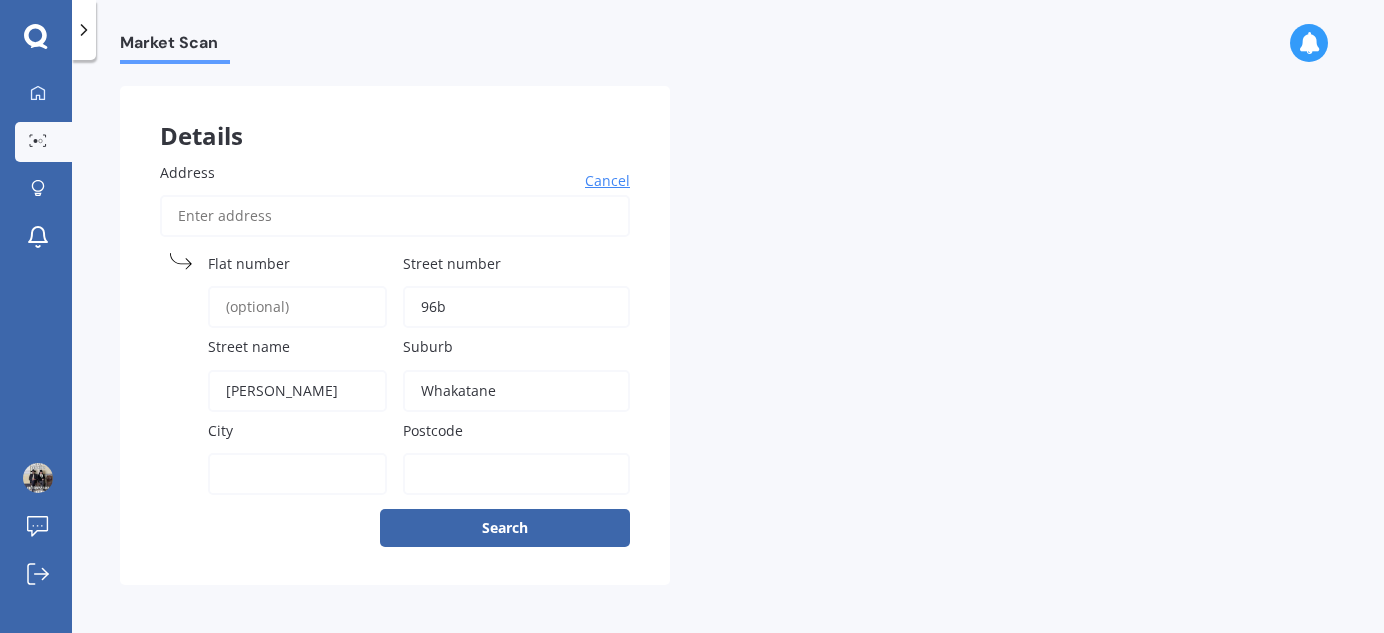 type on "Whakatane" 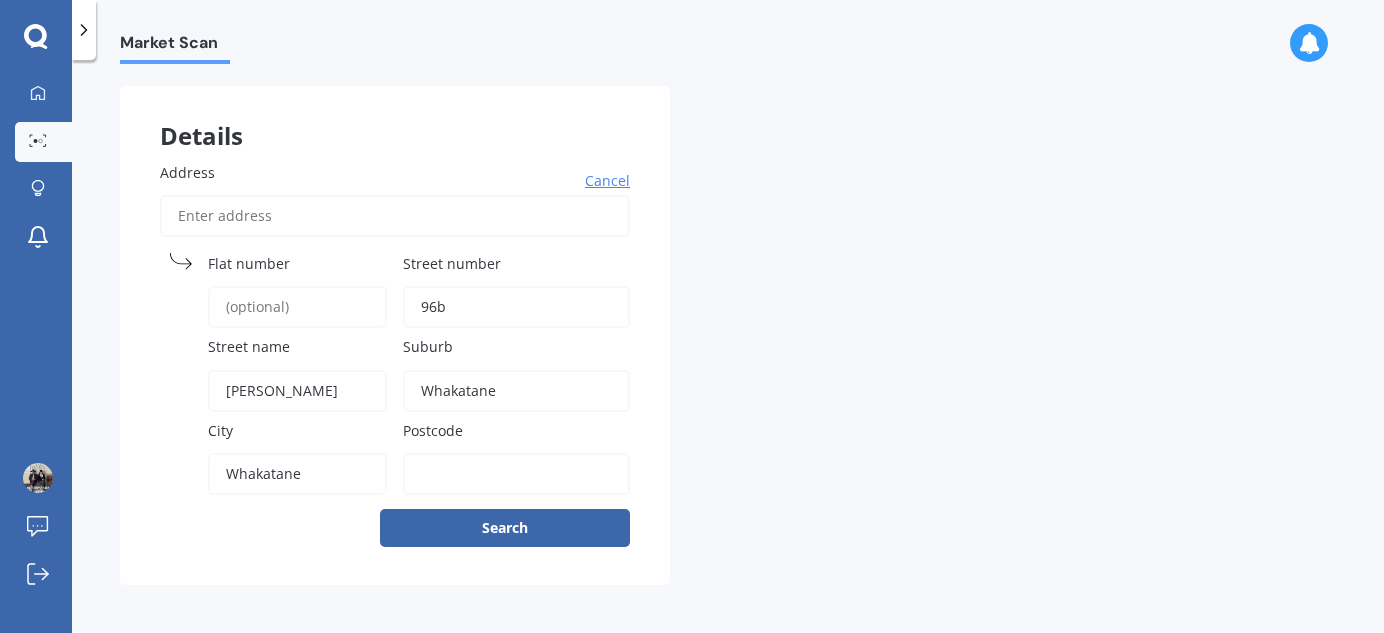 type on "3120" 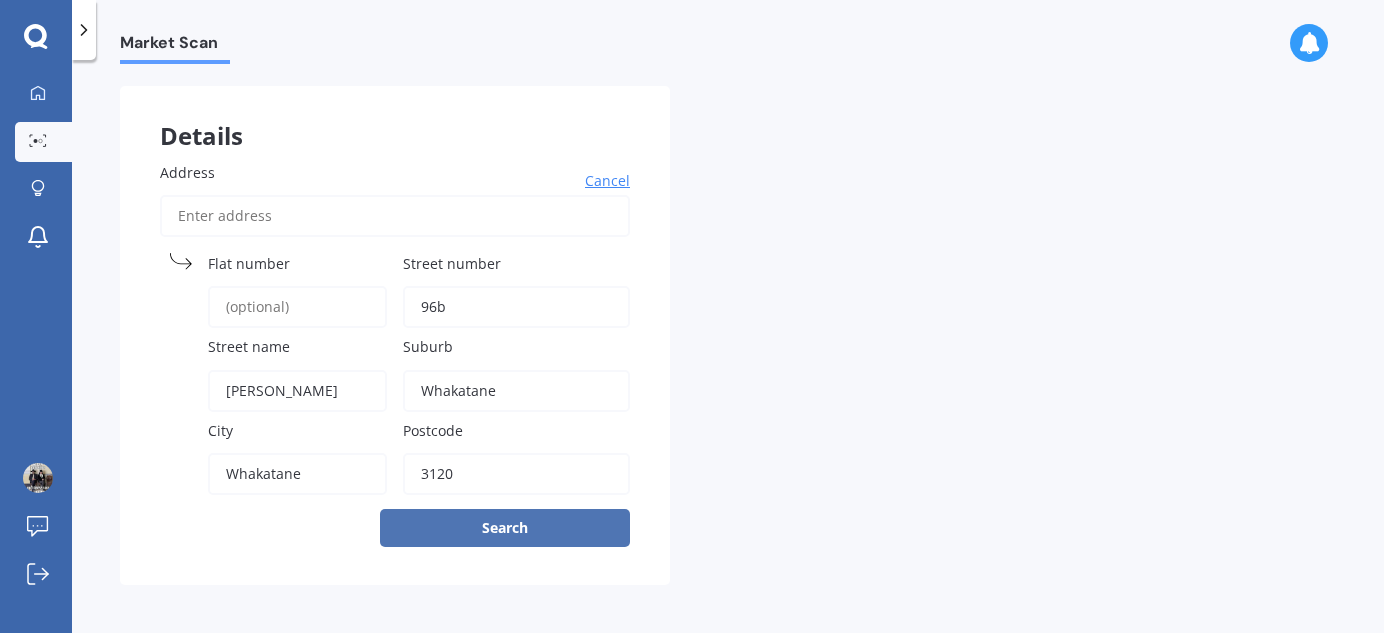 click on "Search" at bounding box center [505, 528] 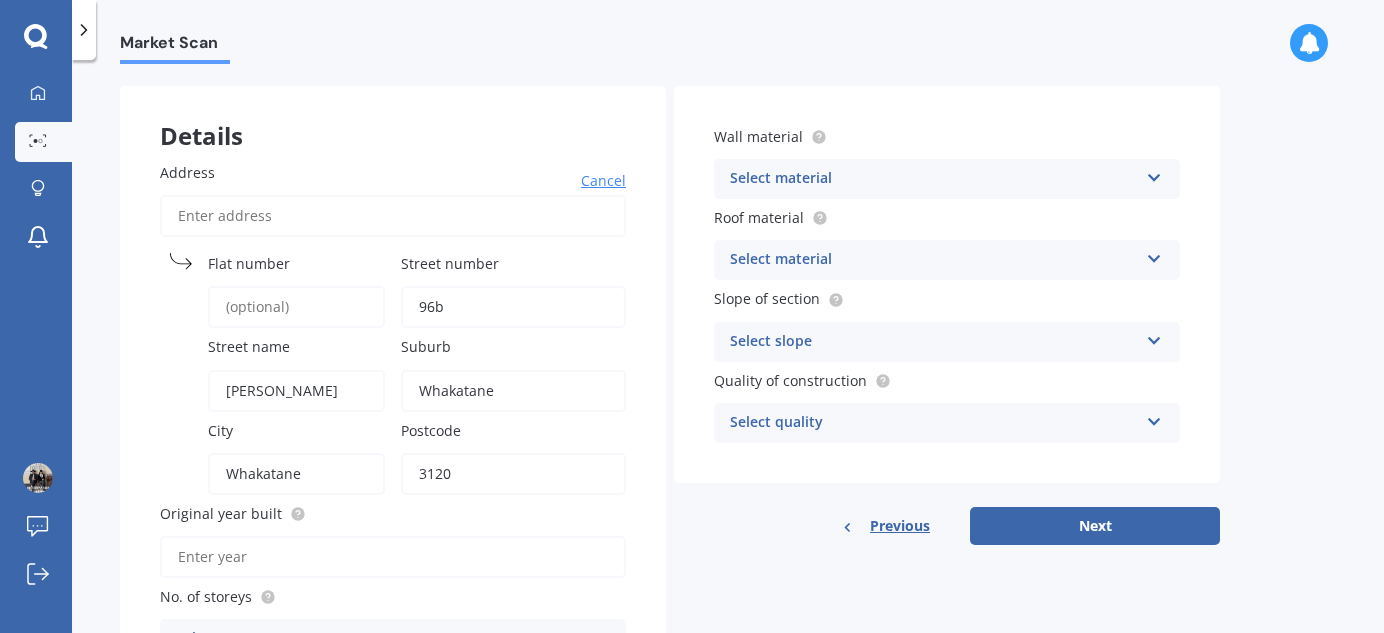 click at bounding box center (1154, 174) 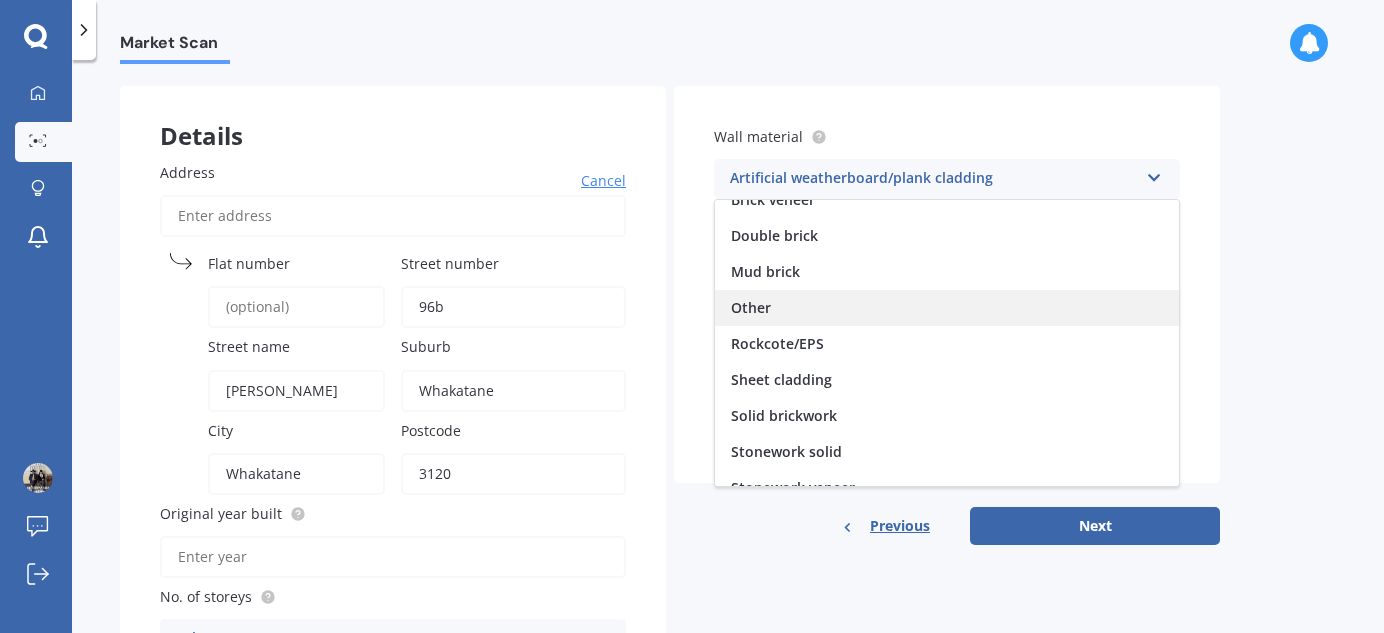 scroll, scrollTop: 181, scrollLeft: 0, axis: vertical 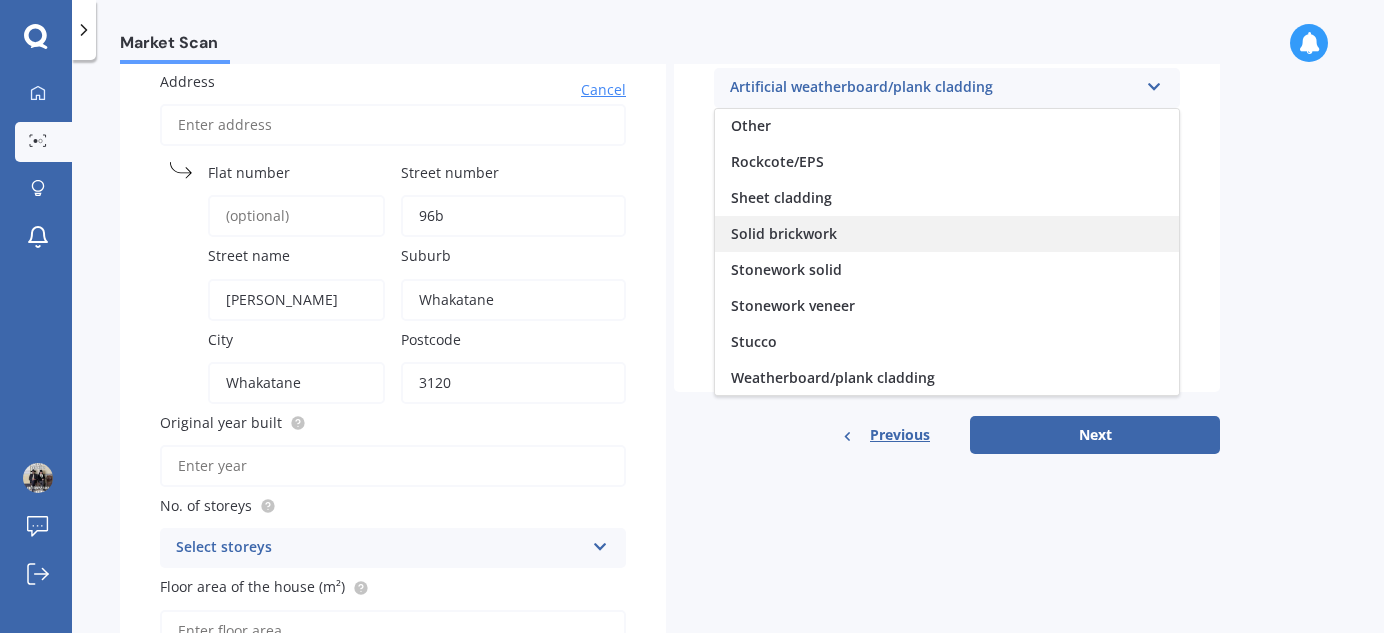click on "Solid brickwork" at bounding box center [784, 233] 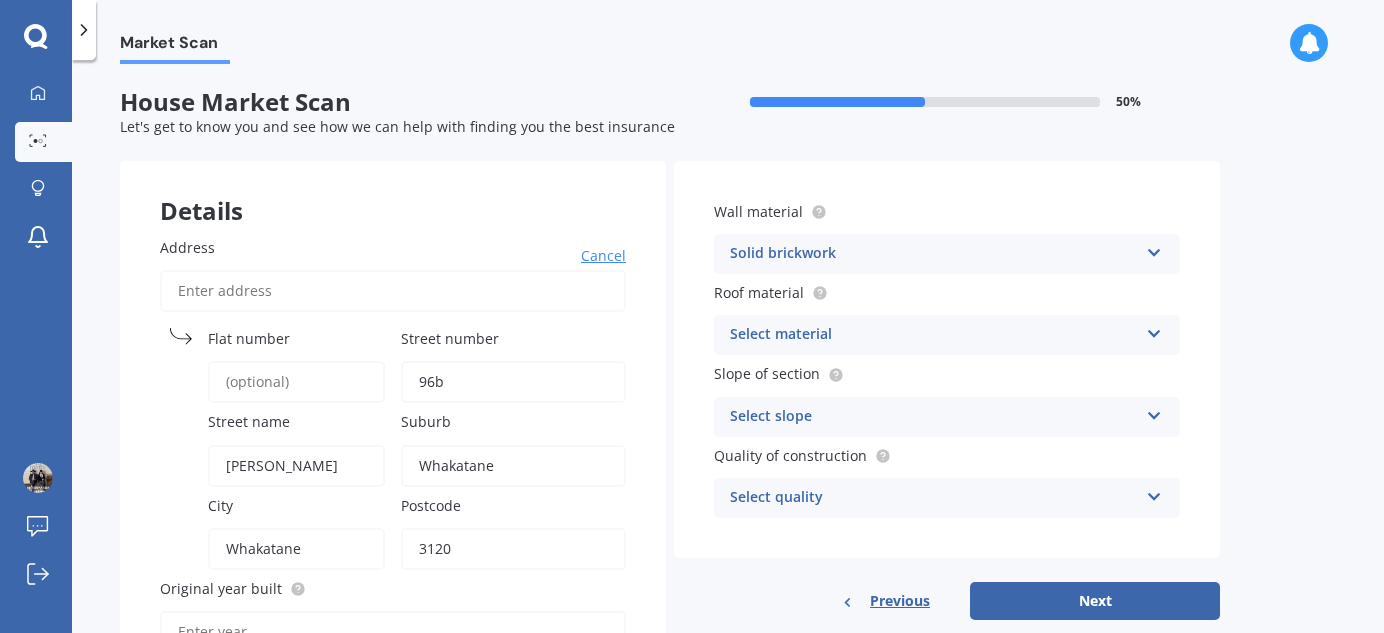 scroll, scrollTop: 0, scrollLeft: 0, axis: both 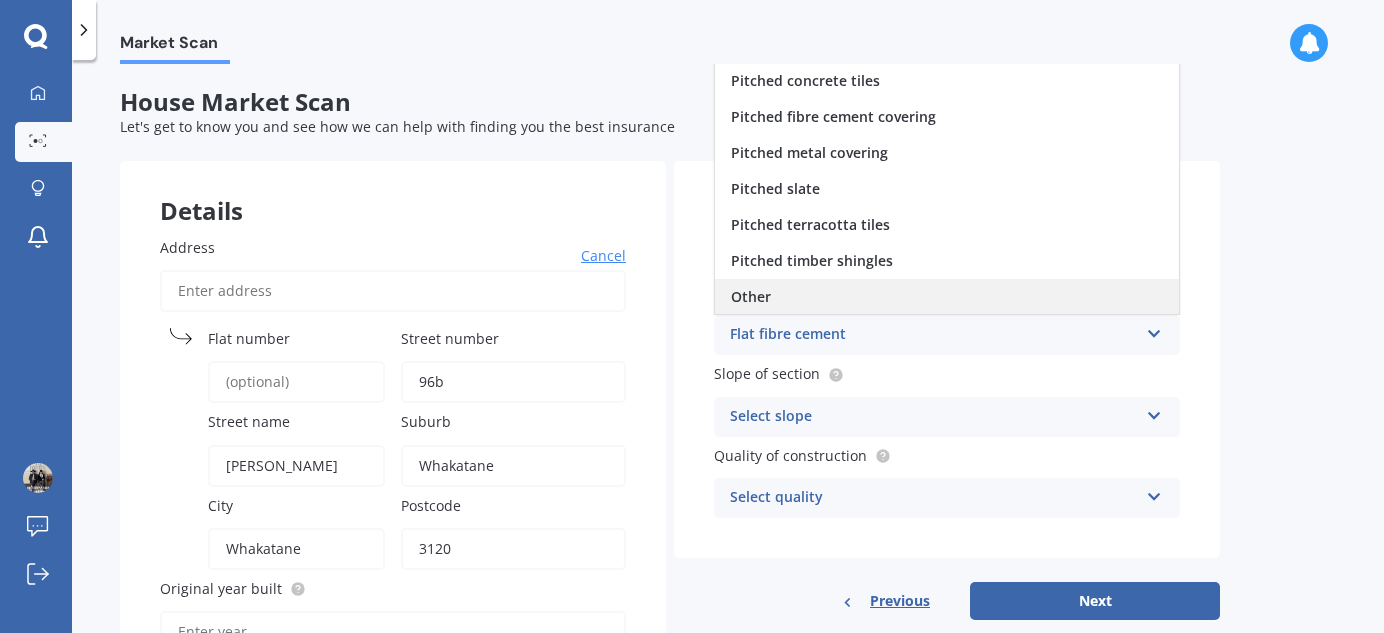 click on "Other" at bounding box center (947, 297) 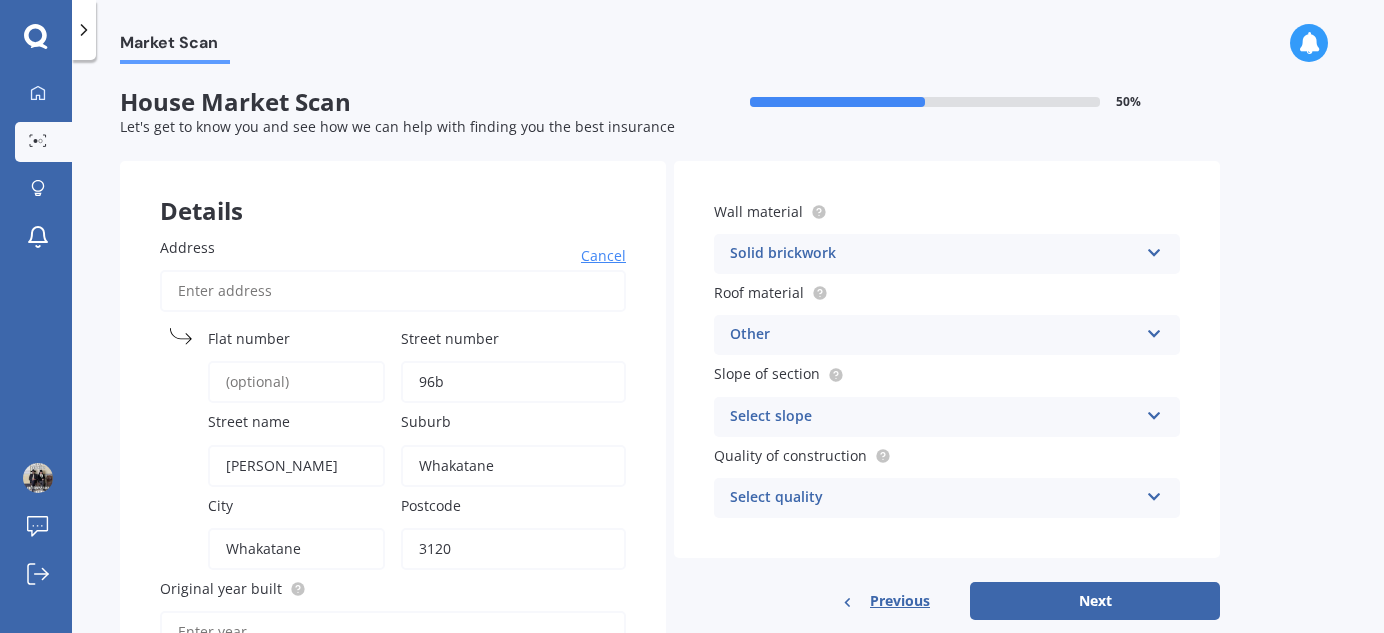click at bounding box center [1154, 330] 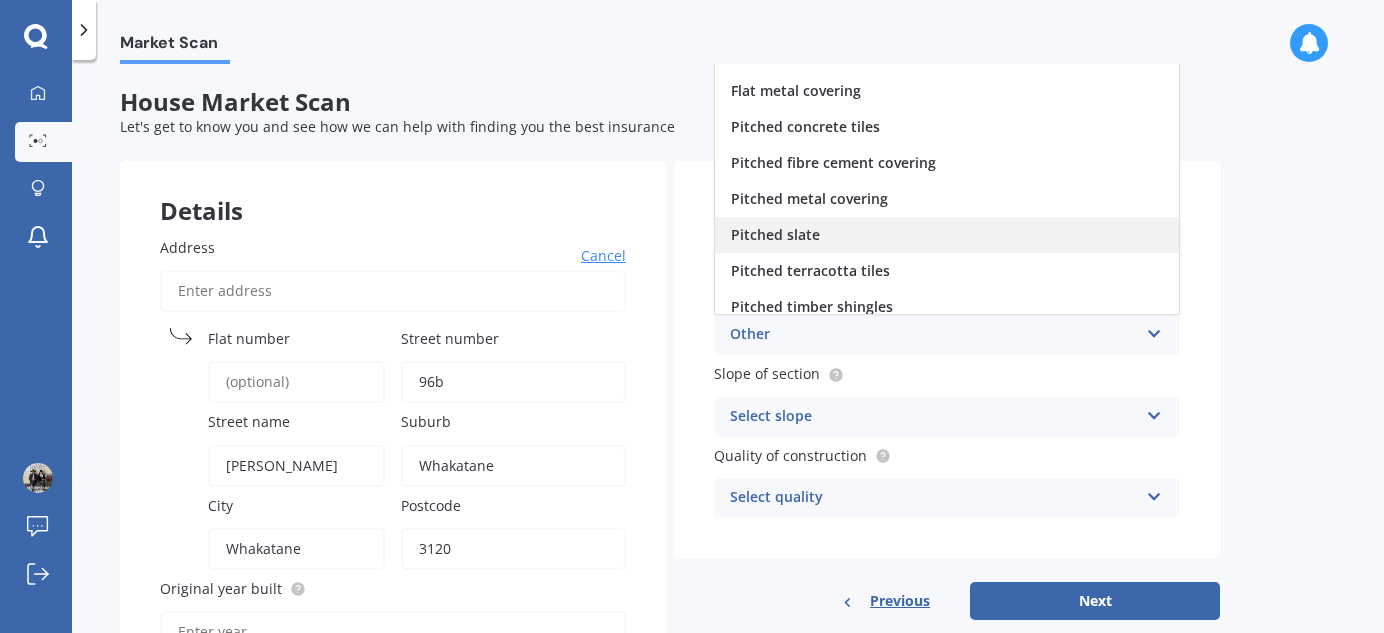 scroll, scrollTop: 0, scrollLeft: 0, axis: both 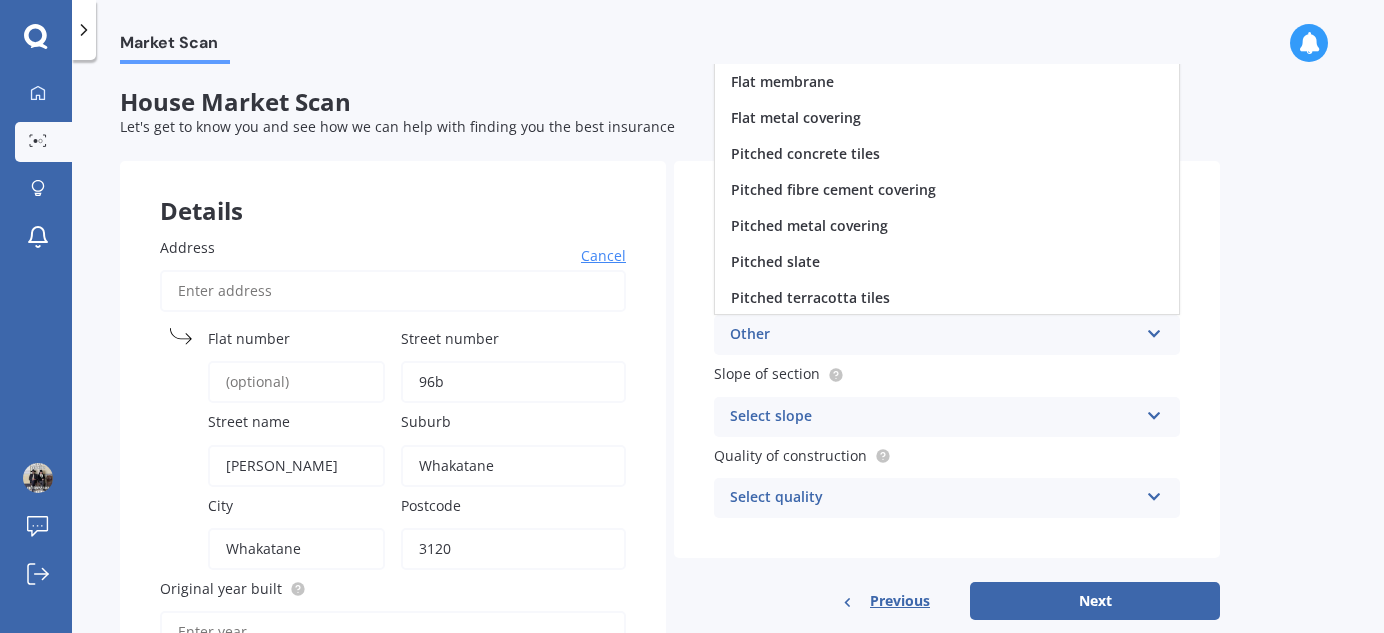 click on "Other" at bounding box center (934, 335) 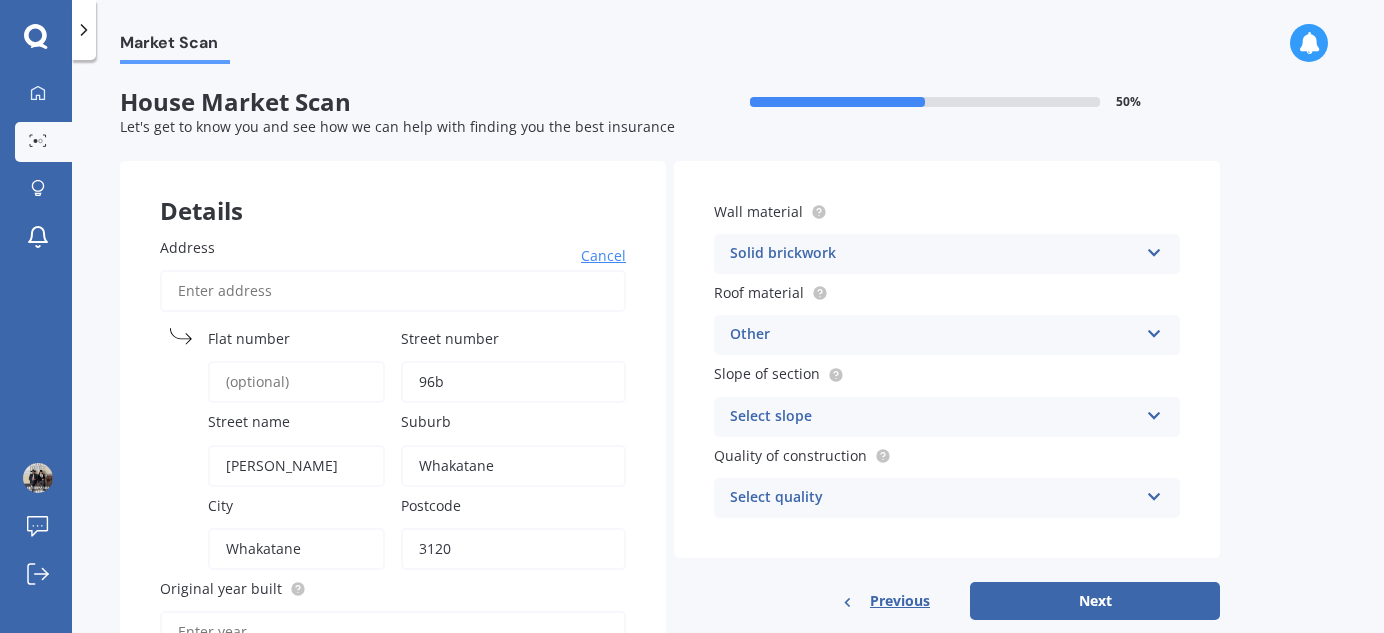click at bounding box center (1154, 412) 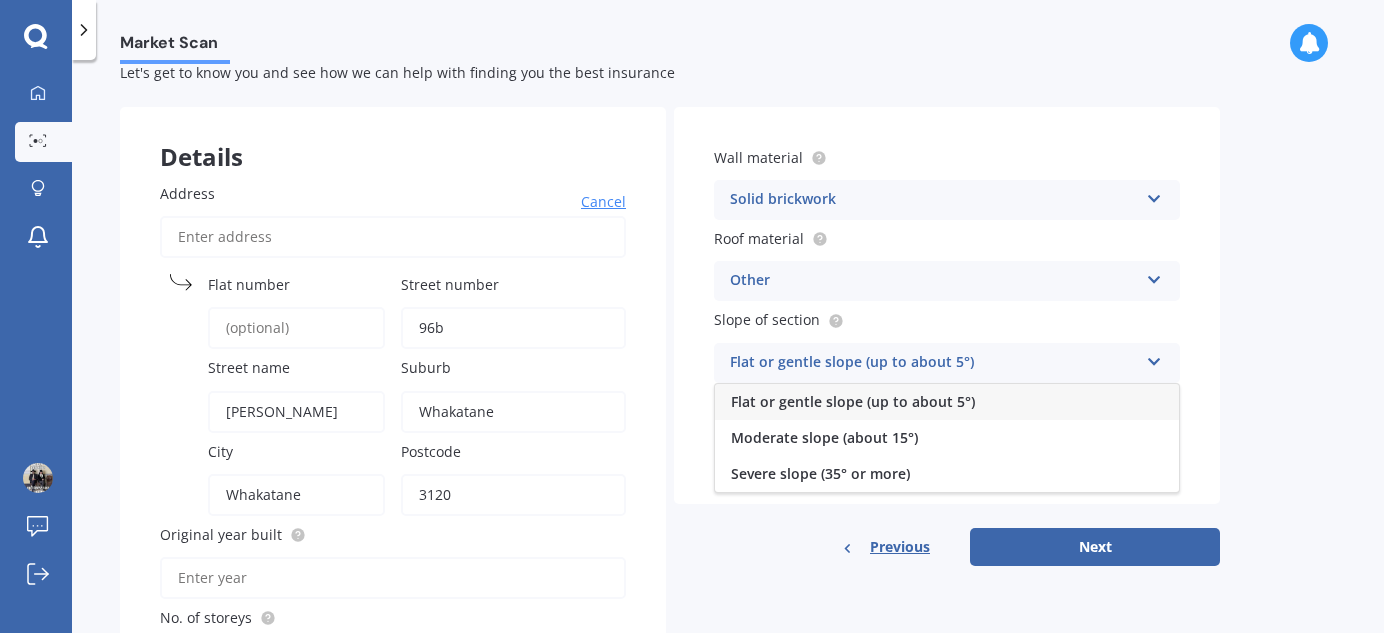 scroll, scrollTop: 90, scrollLeft: 0, axis: vertical 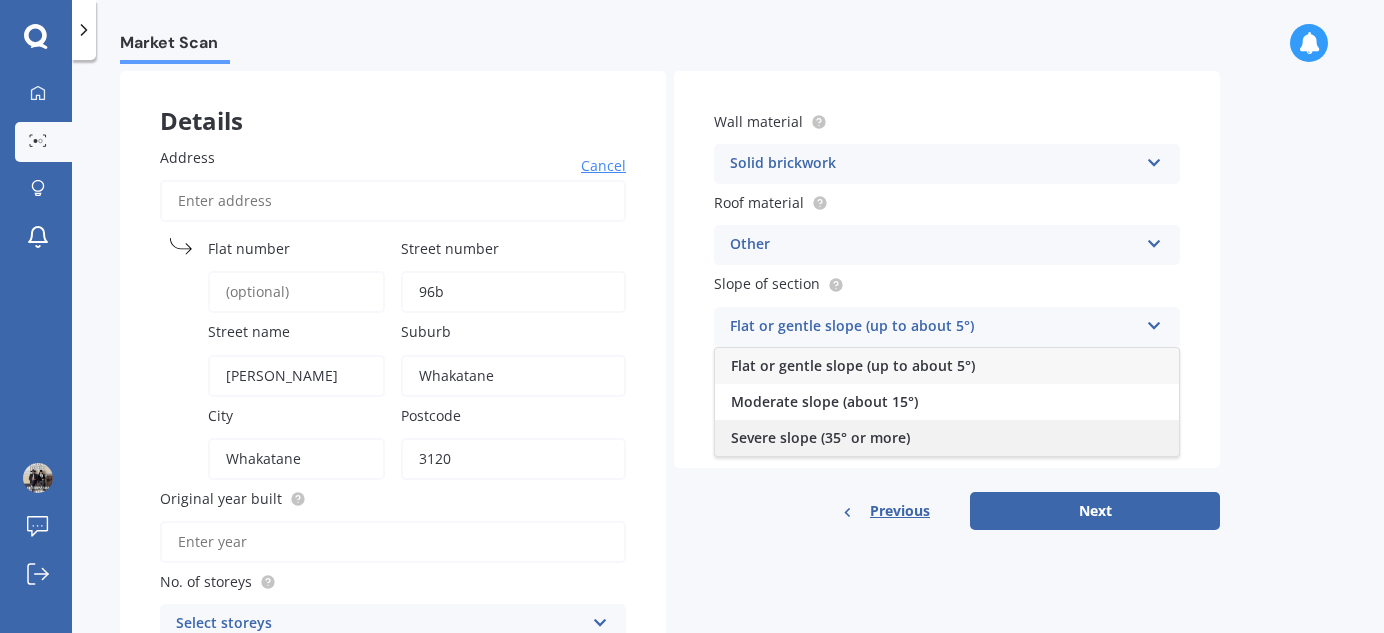 click on "Severe slope (35° or more)" at bounding box center (820, 437) 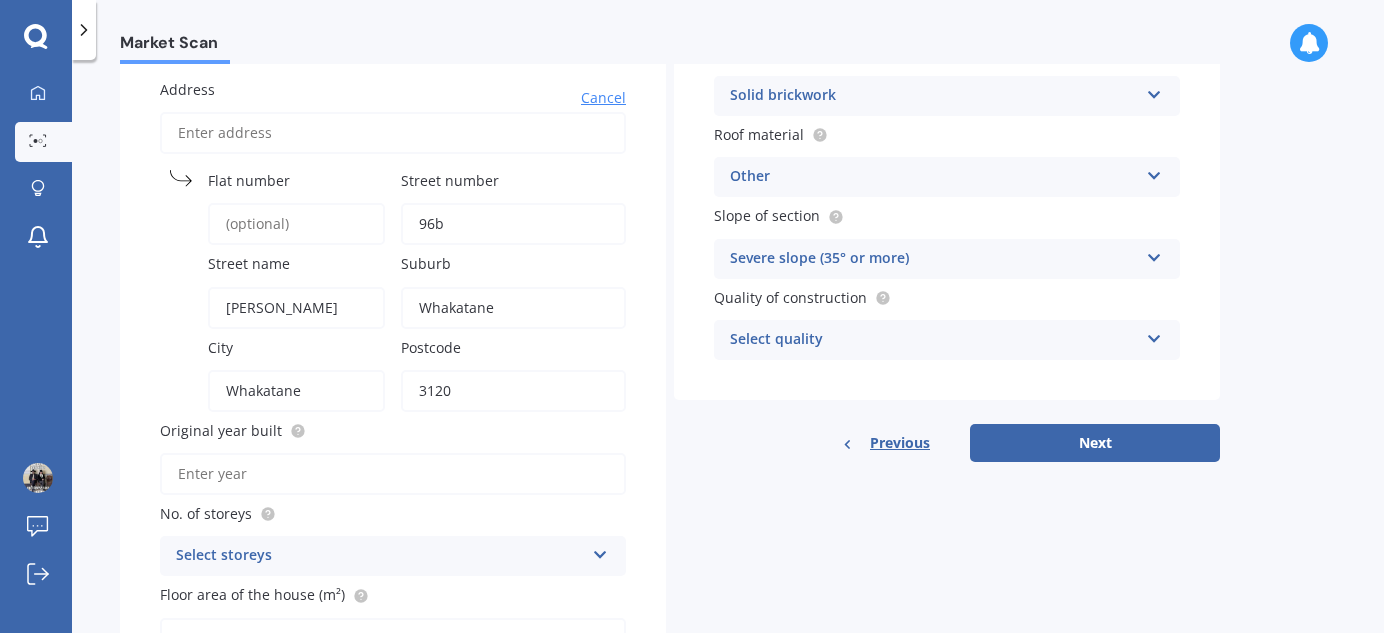 scroll, scrollTop: 272, scrollLeft: 0, axis: vertical 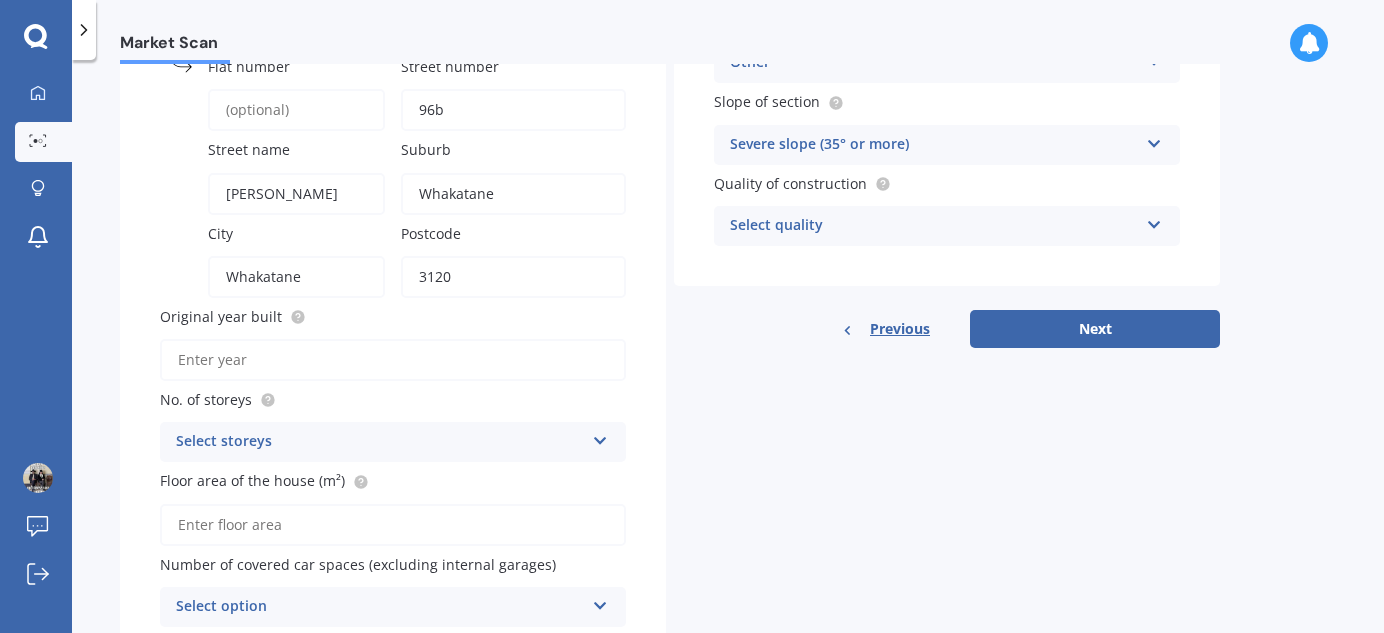 click at bounding box center (1154, 221) 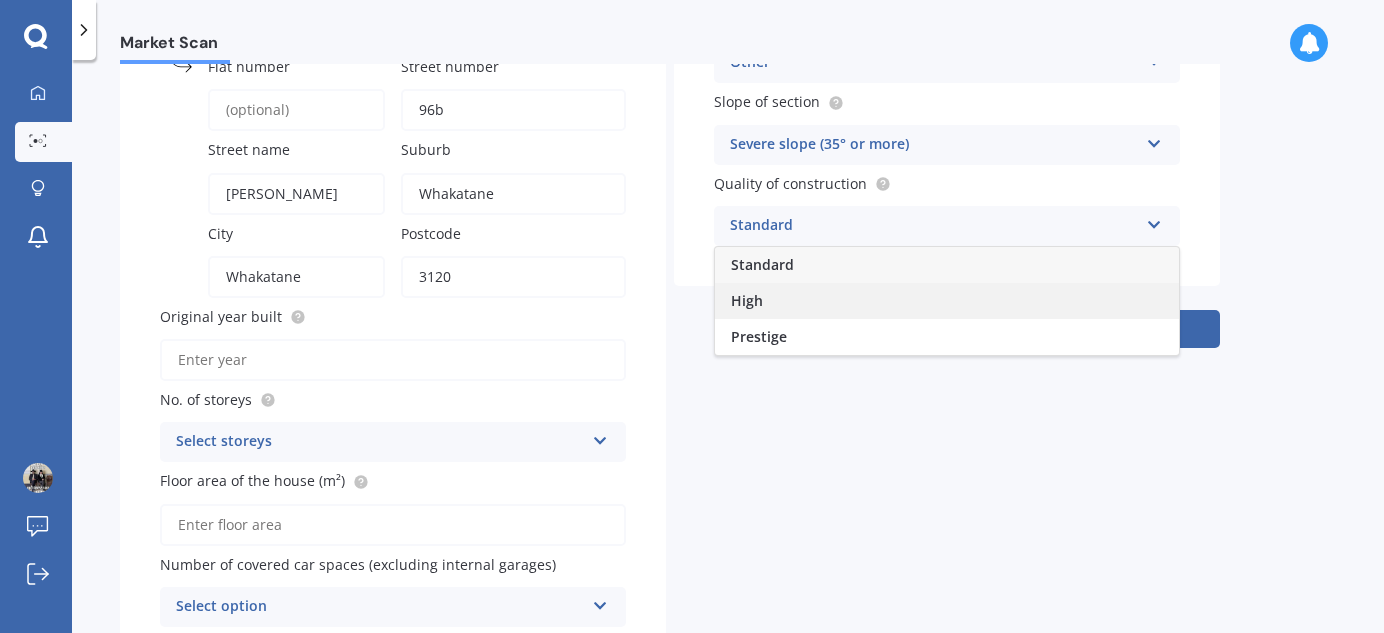 click on "High" at bounding box center [747, 300] 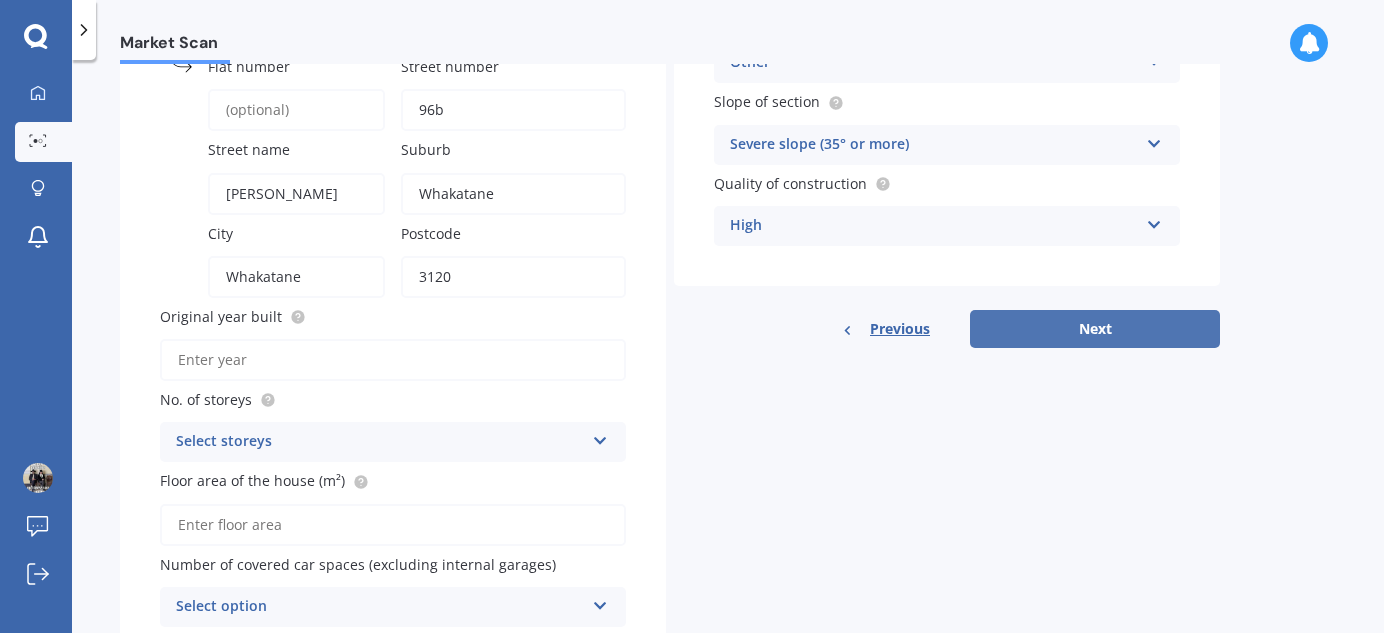 click on "Next" at bounding box center (1095, 329) 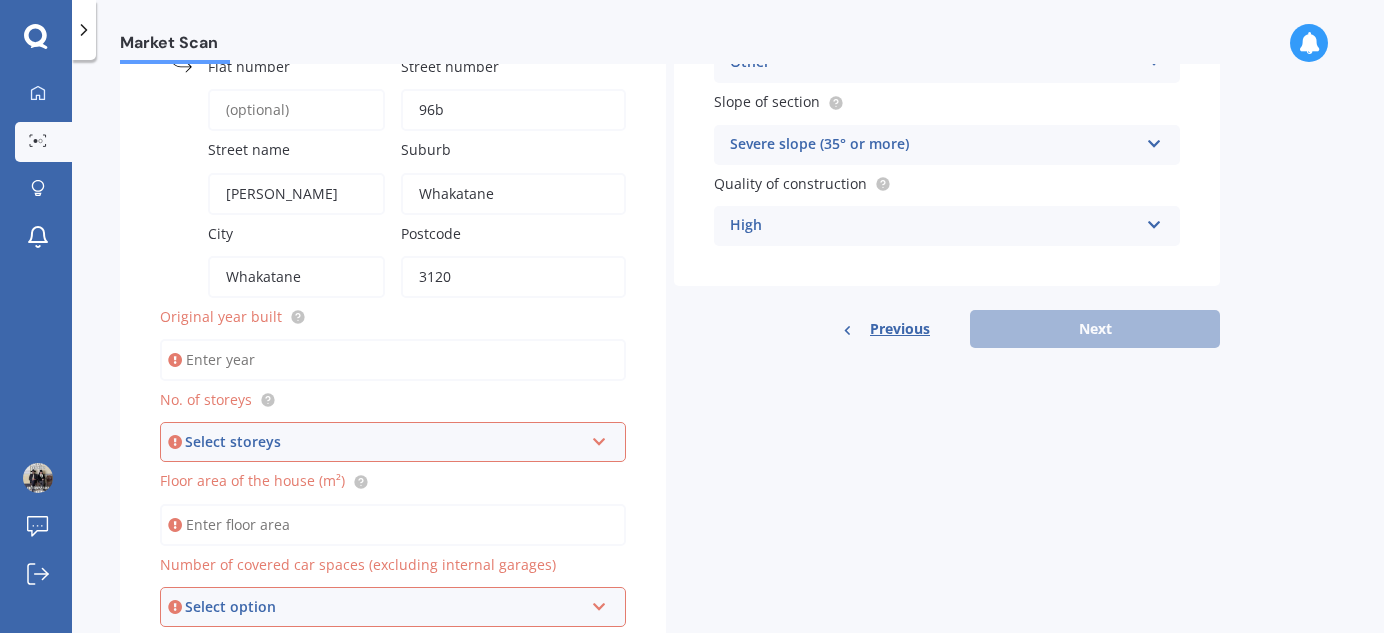 click on "Original year built" at bounding box center (393, 360) 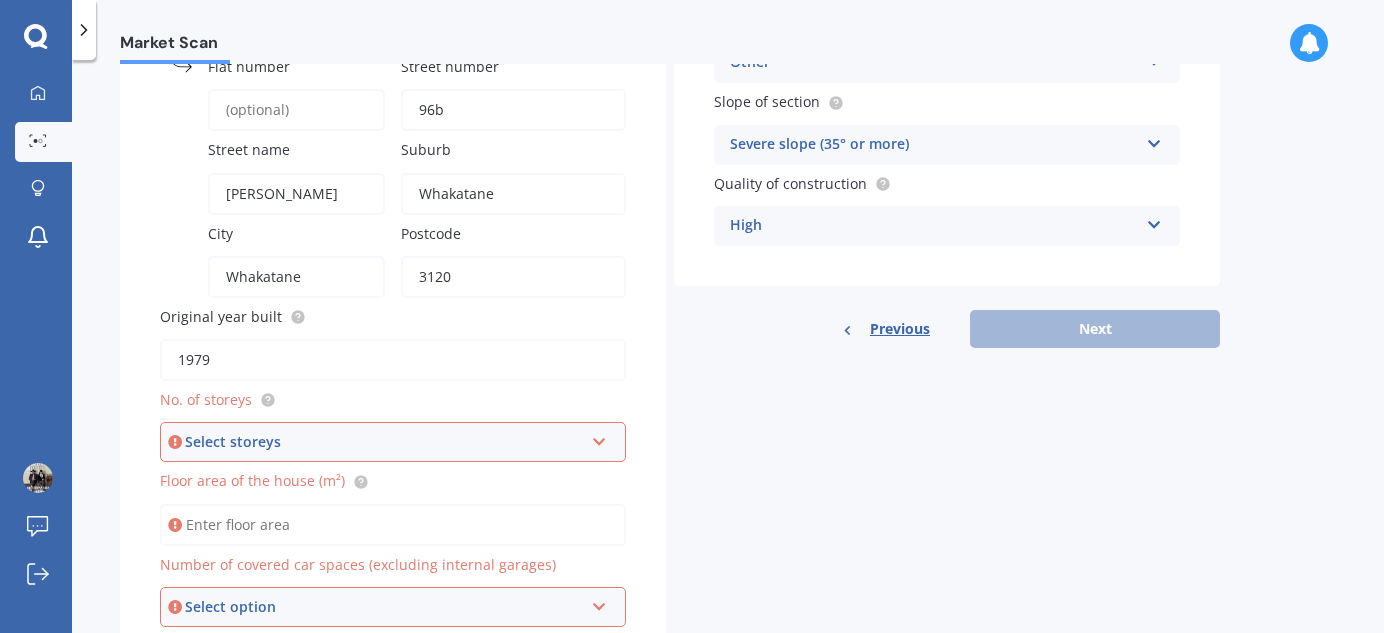 type on "1979" 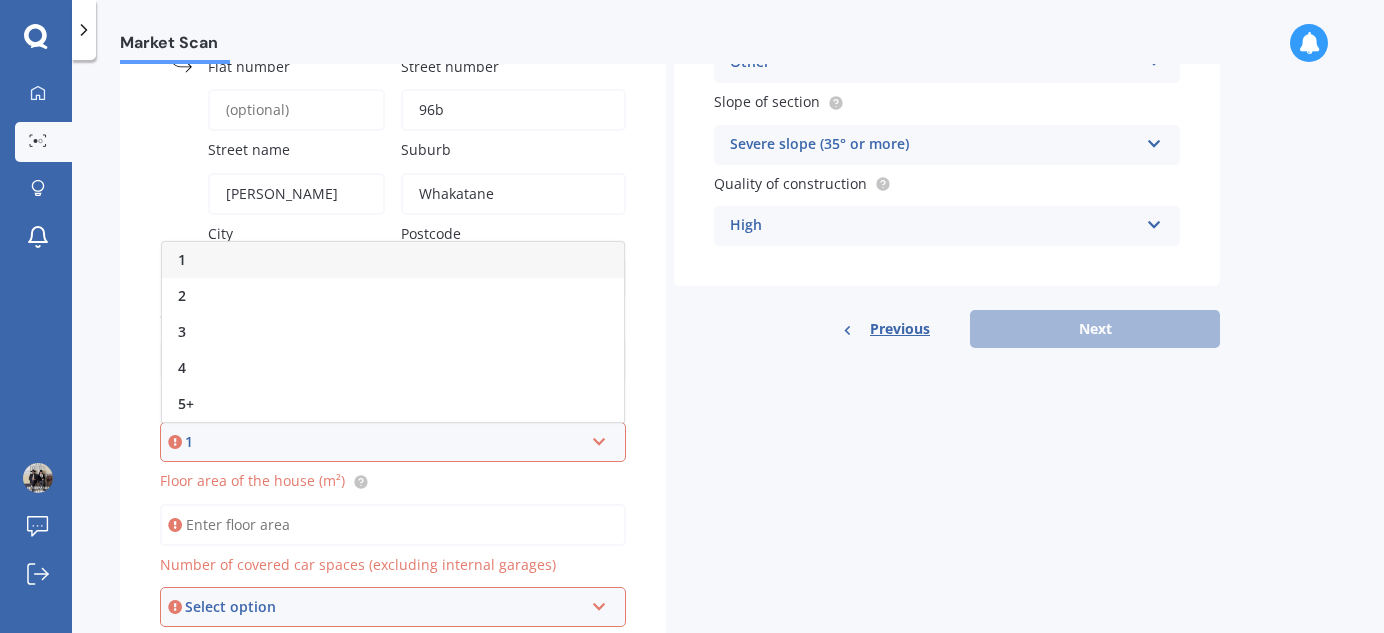 click on "1" at bounding box center [384, 442] 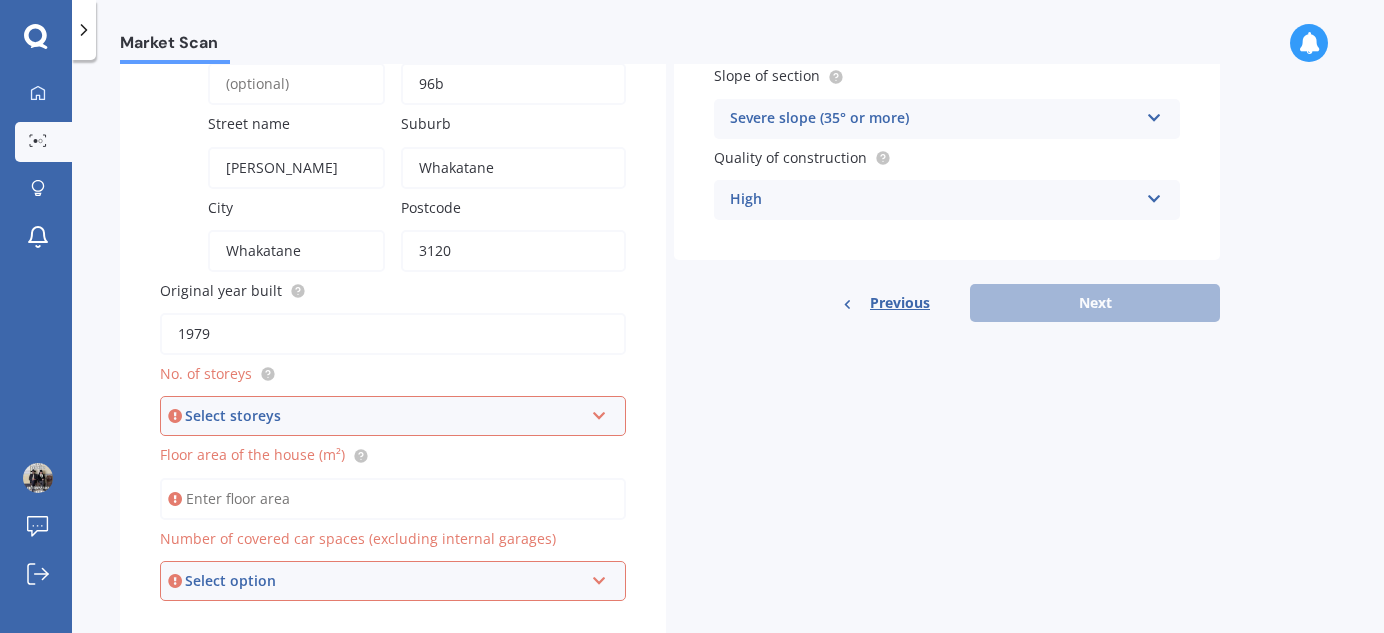 scroll, scrollTop: 353, scrollLeft: 0, axis: vertical 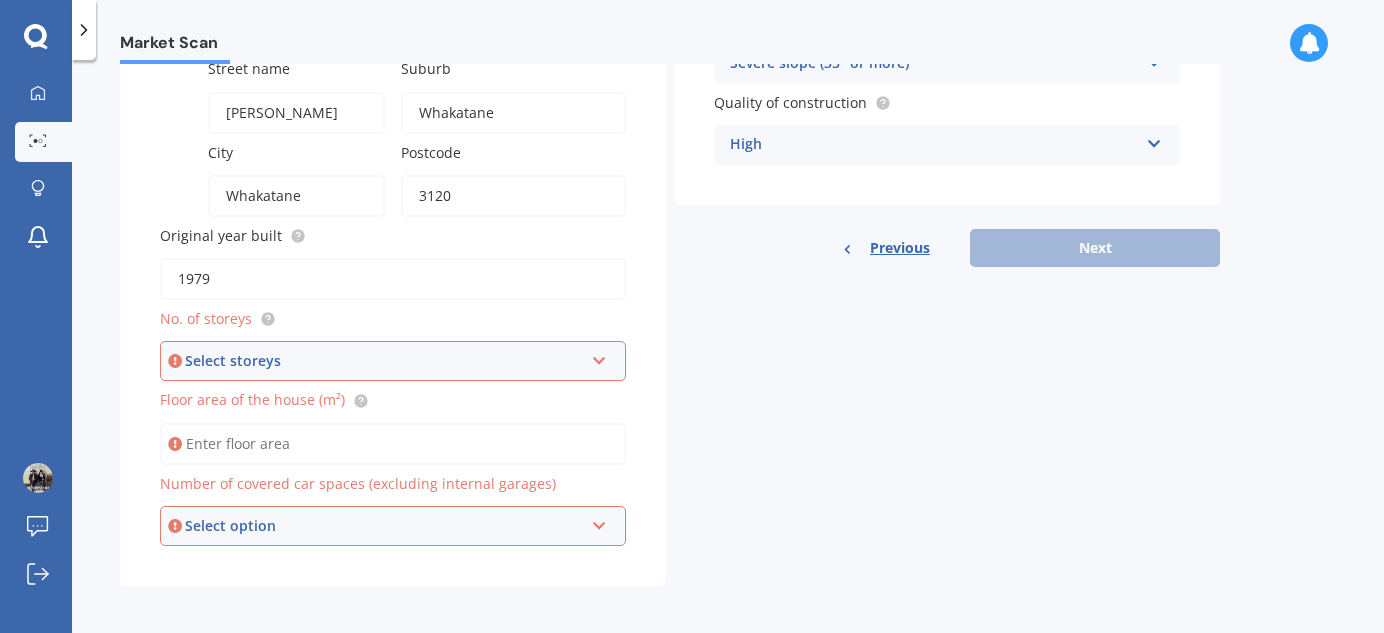click on "Select storeys" at bounding box center (384, 361) 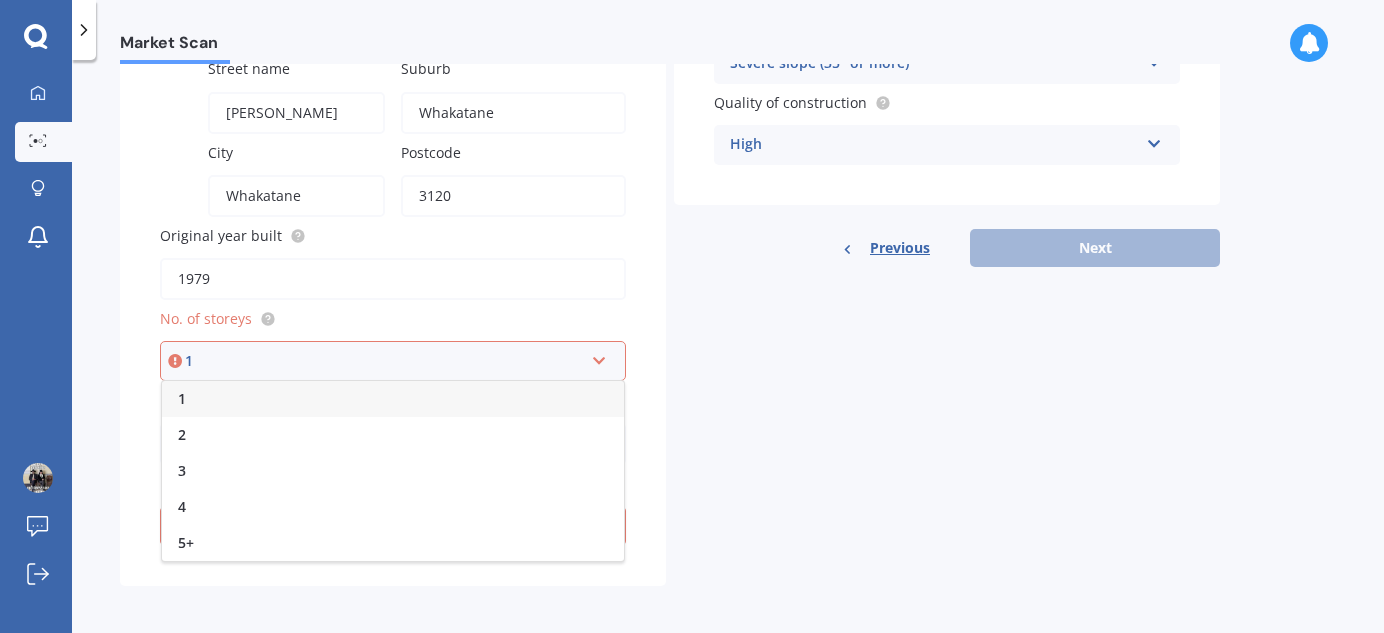 click on "1" at bounding box center (384, 361) 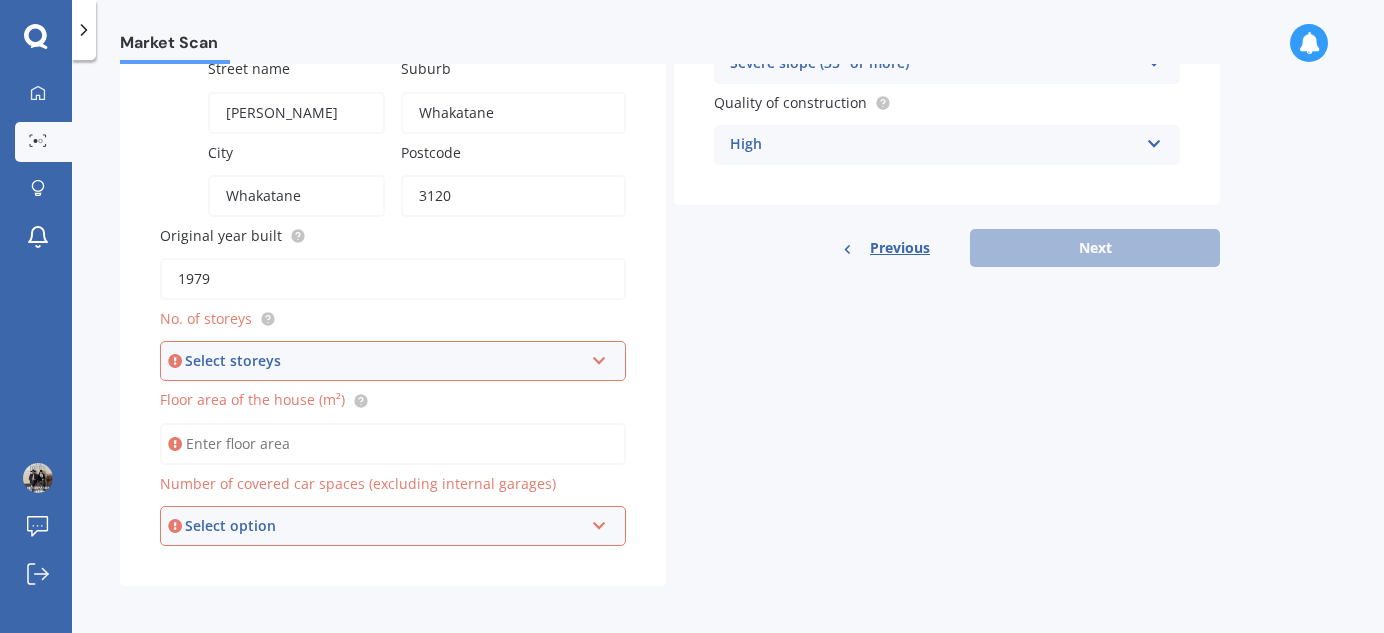 click on "Floor area of the house (m²)" at bounding box center (393, 444) 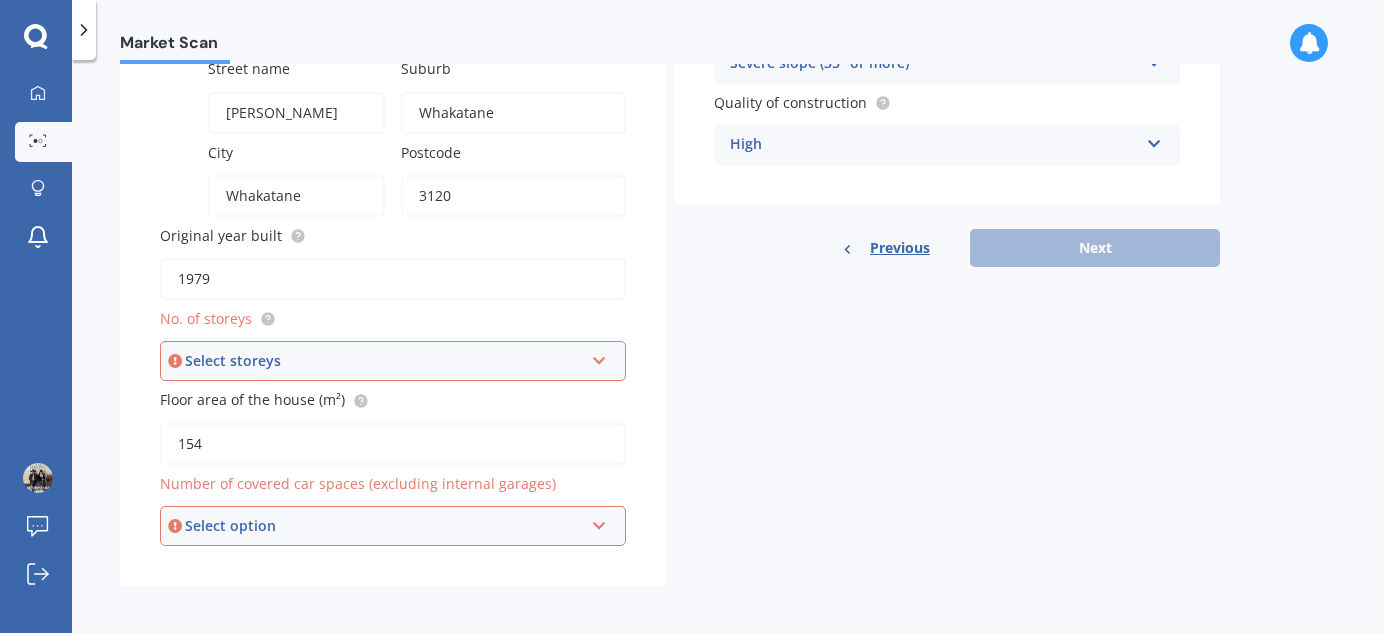 click on "154" at bounding box center [393, 444] 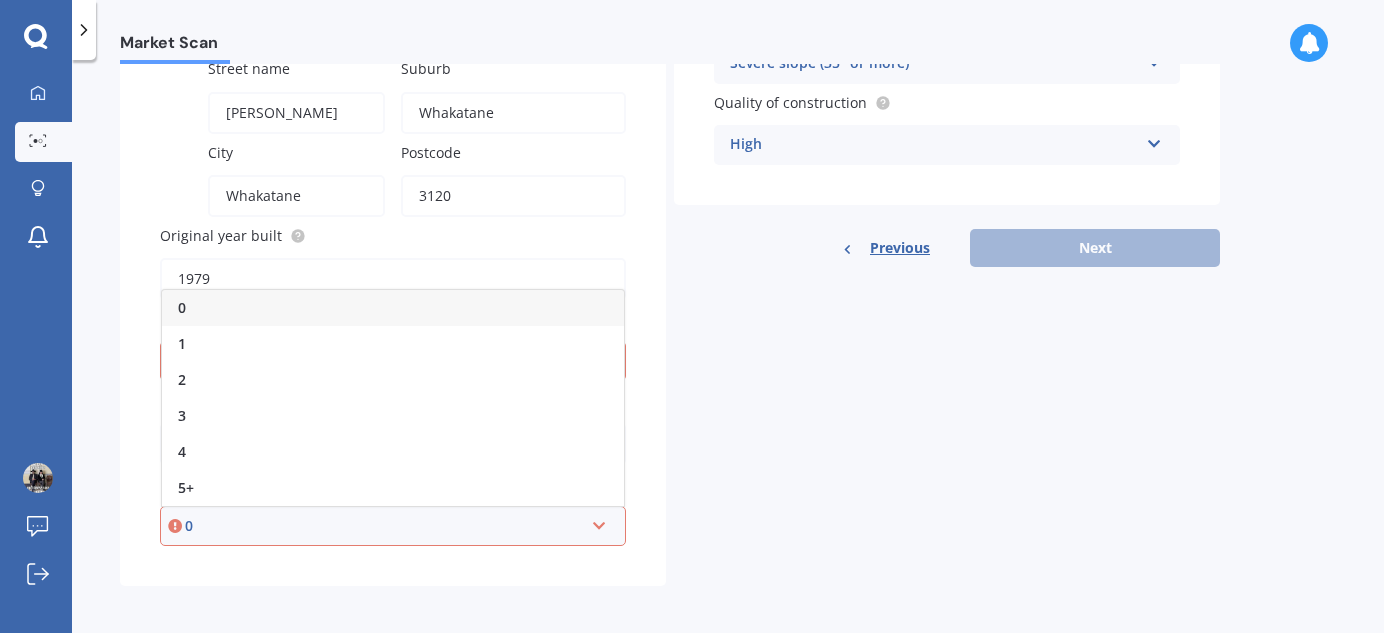 click at bounding box center [599, 522] 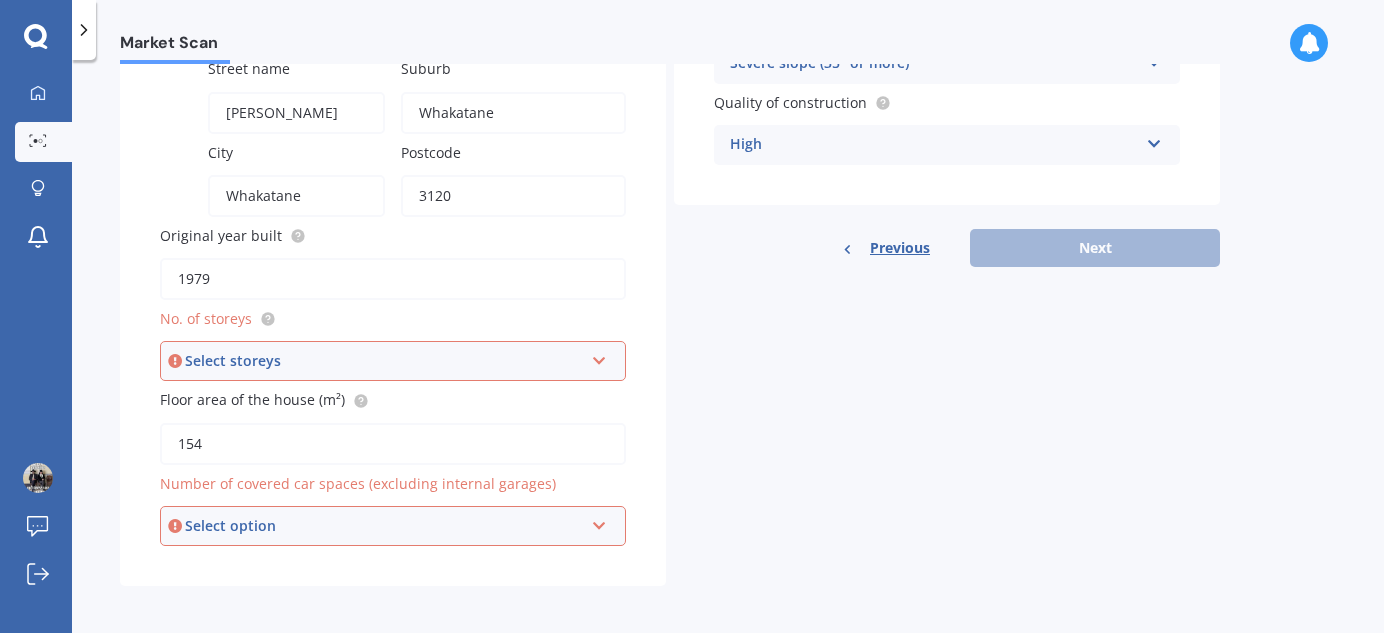 click on "Number of covered car spaces (excluding internal garages) Select option 0 1 2 3 4 5+" at bounding box center (393, 509) 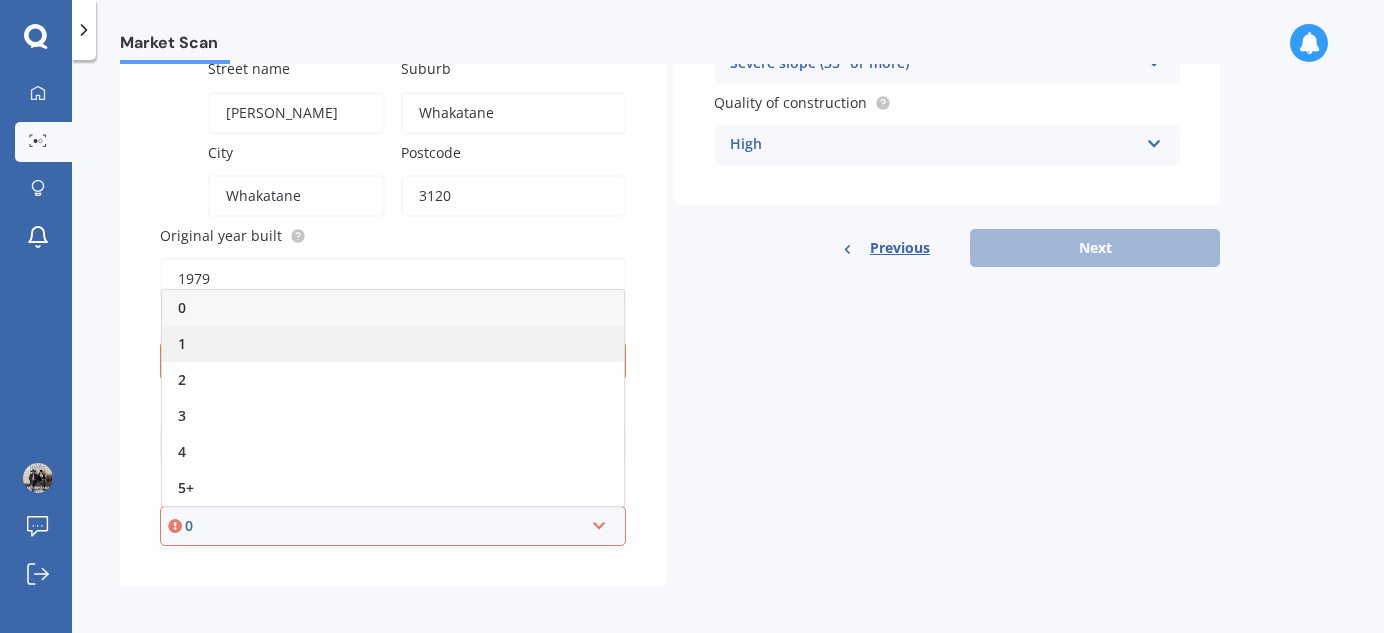 click on "1" at bounding box center (393, 344) 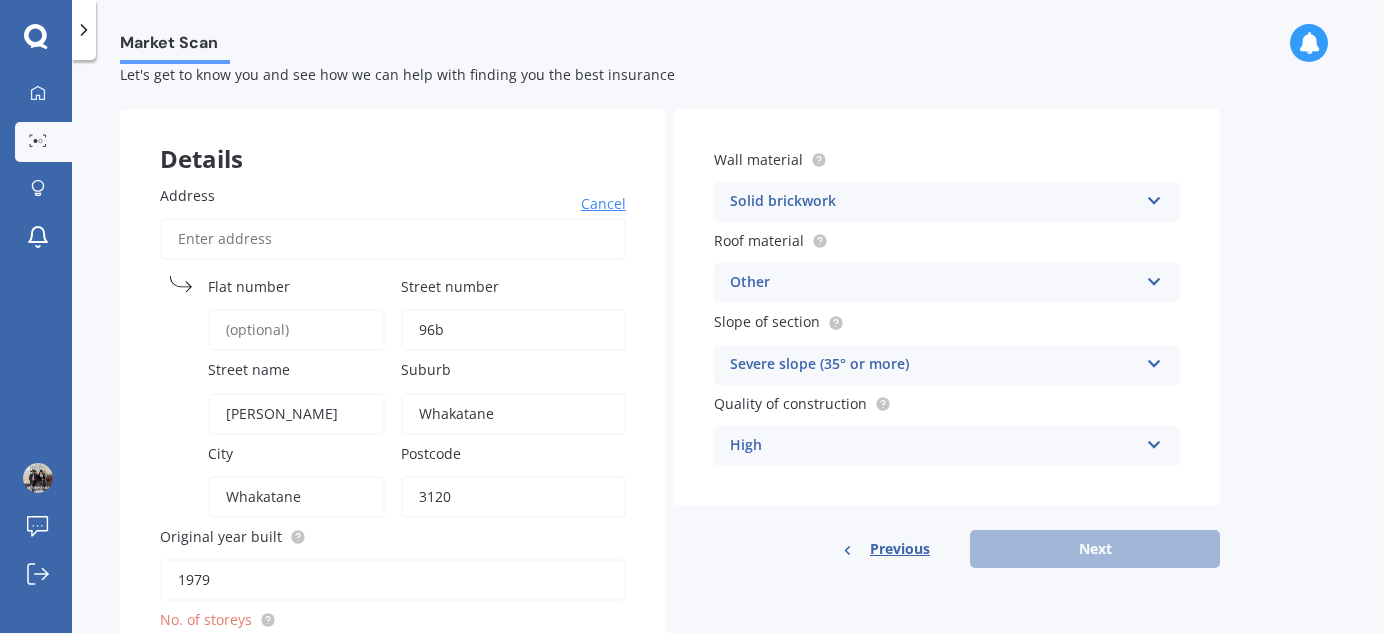 scroll, scrollTop: 0, scrollLeft: 0, axis: both 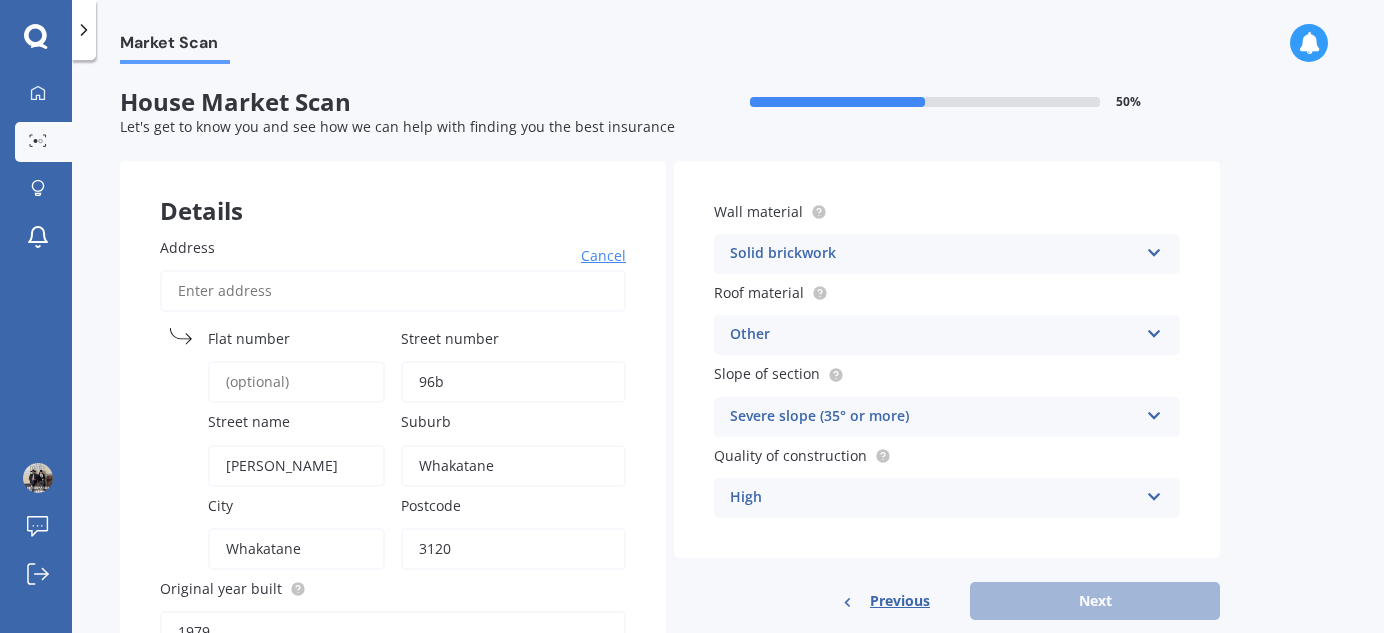click at bounding box center (1154, 412) 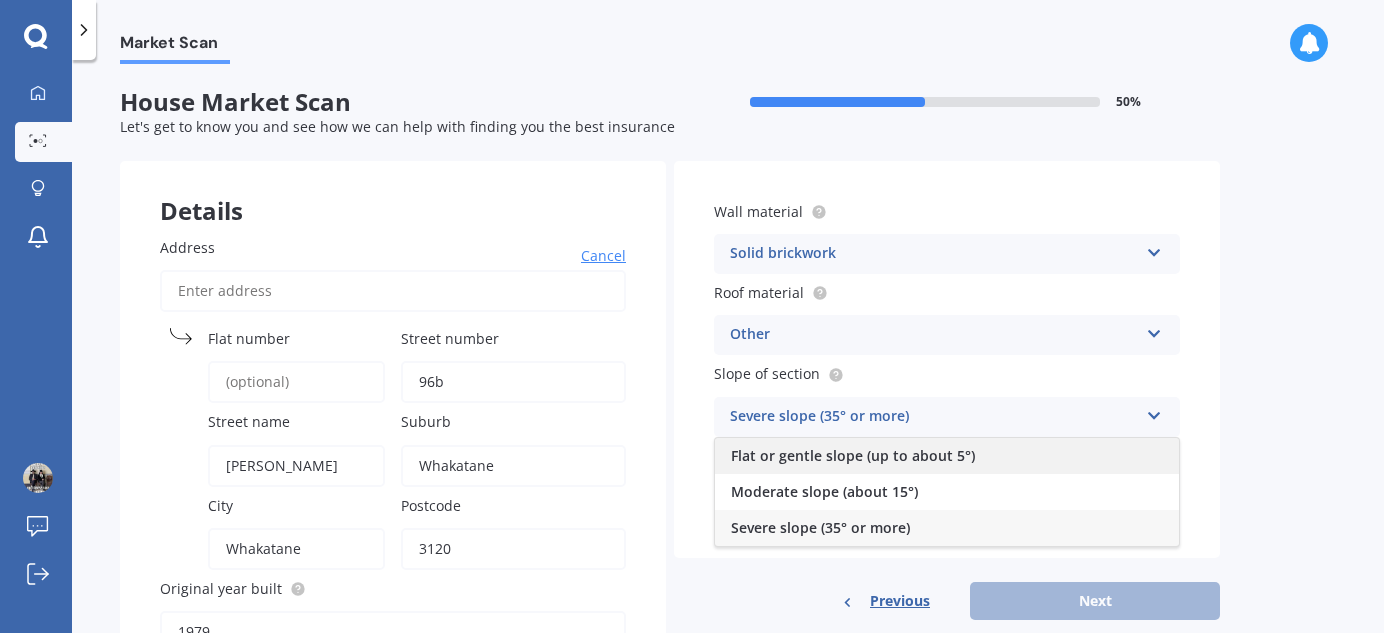 click on "Flat or gentle slope (up to about 5°)" at bounding box center (853, 455) 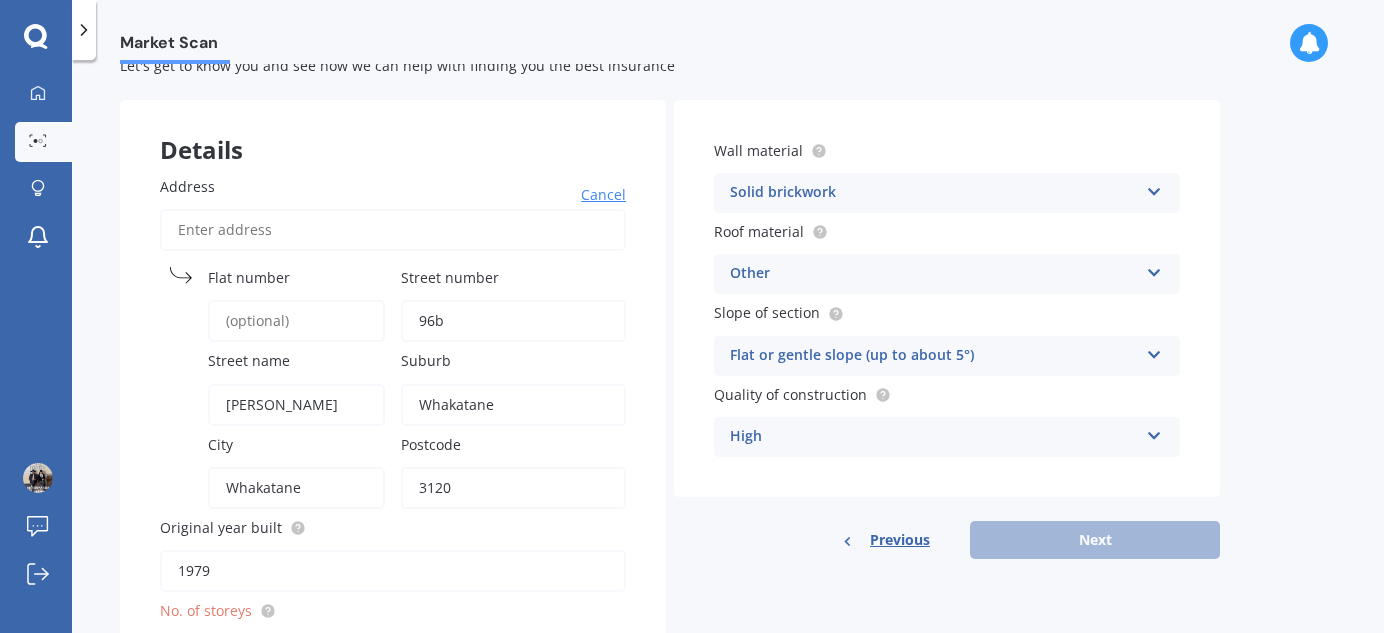 scroll, scrollTop: 181, scrollLeft: 0, axis: vertical 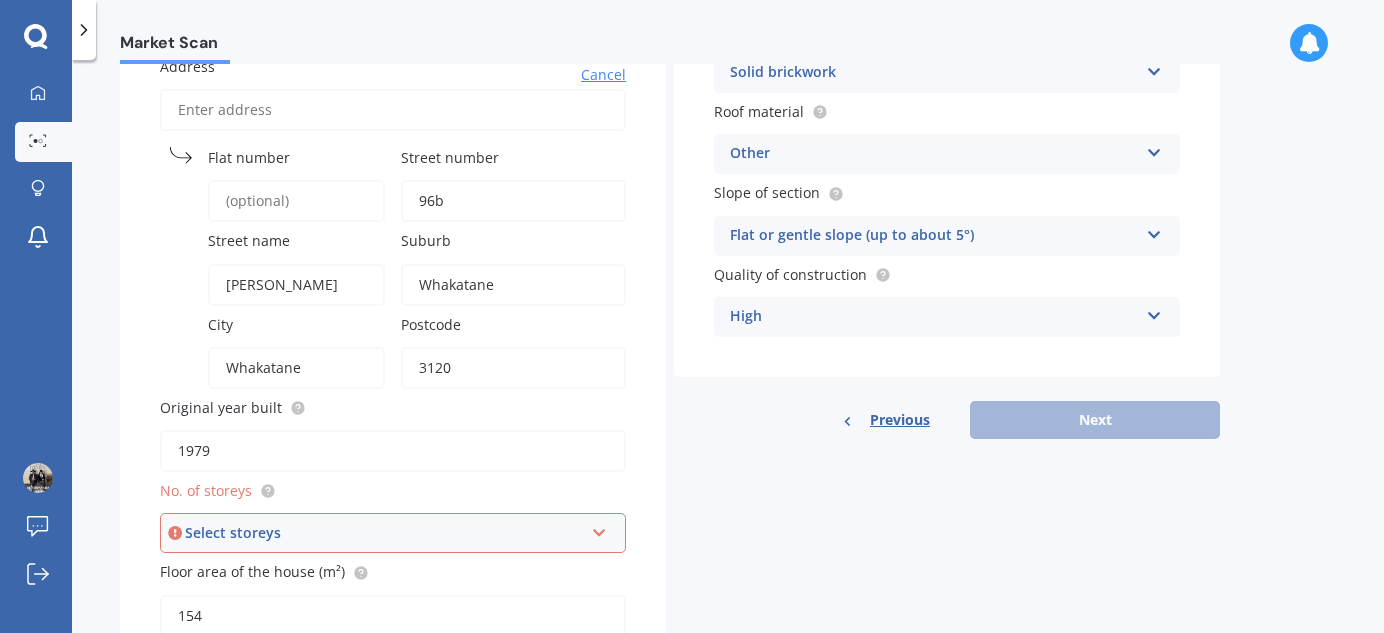 click on "Previous Next" at bounding box center [947, 420] 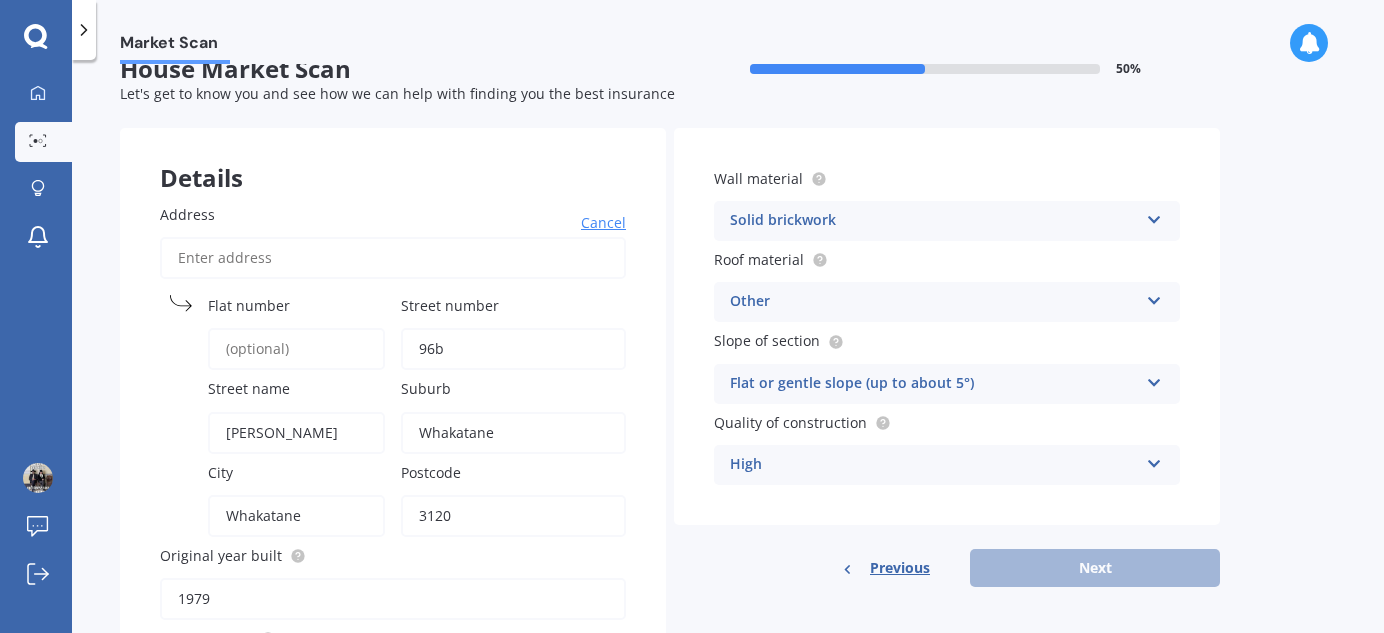 scroll, scrollTop: 0, scrollLeft: 0, axis: both 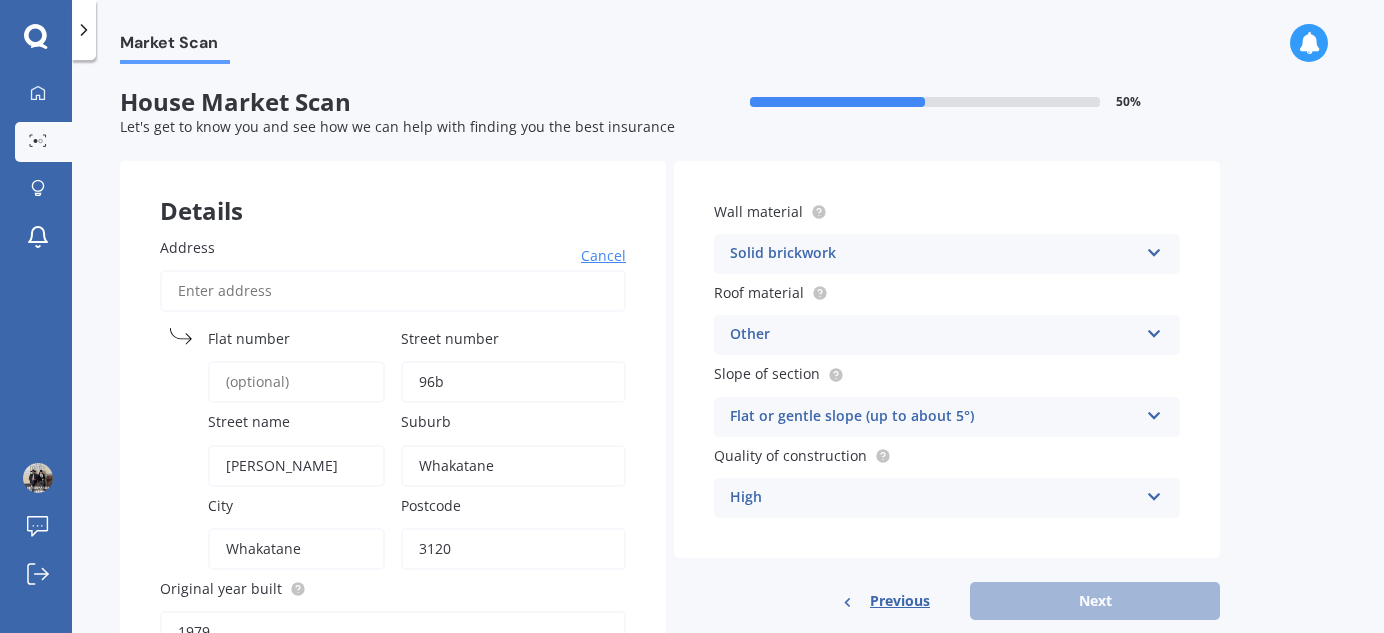 click on "Flat number" at bounding box center [296, 382] 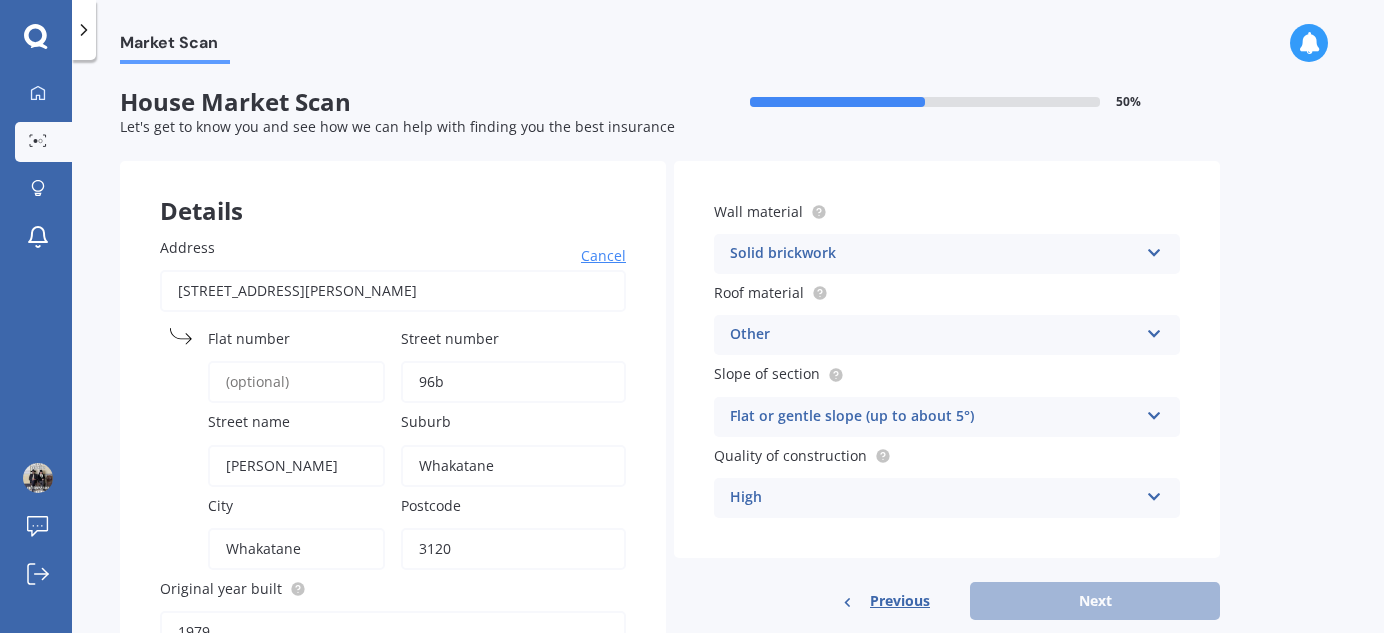 type 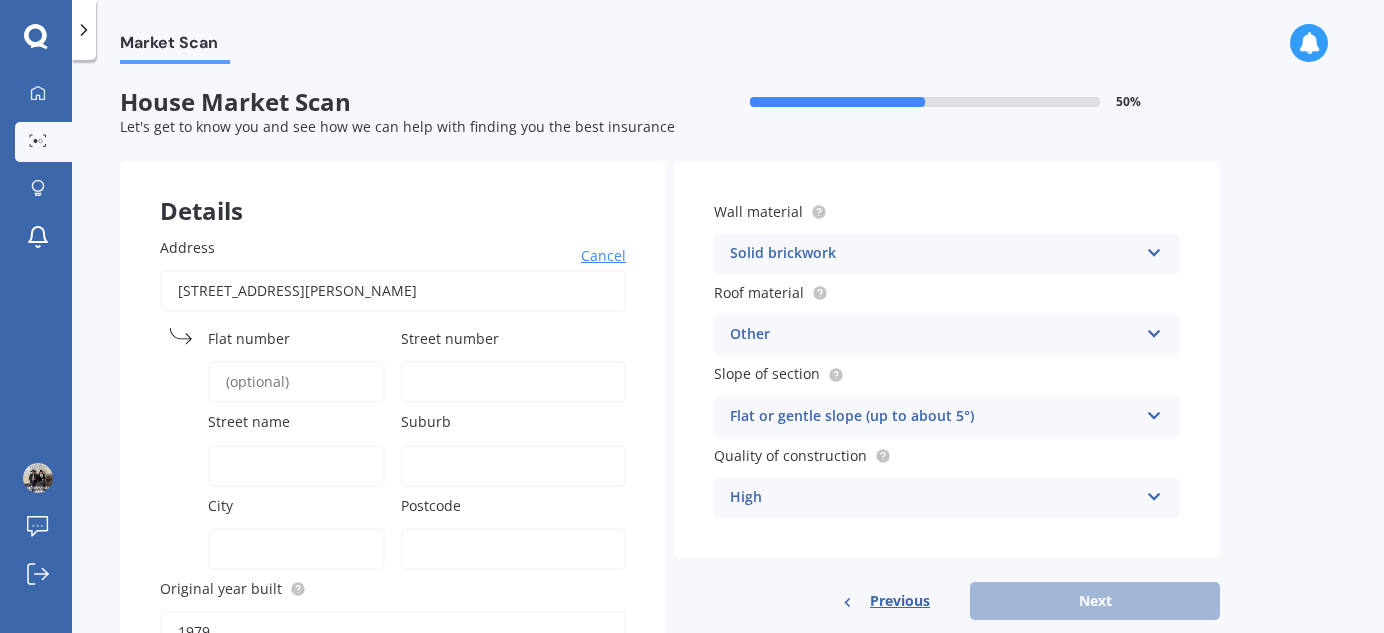 click on "[STREET_ADDRESS][PERSON_NAME]" at bounding box center [393, 291] 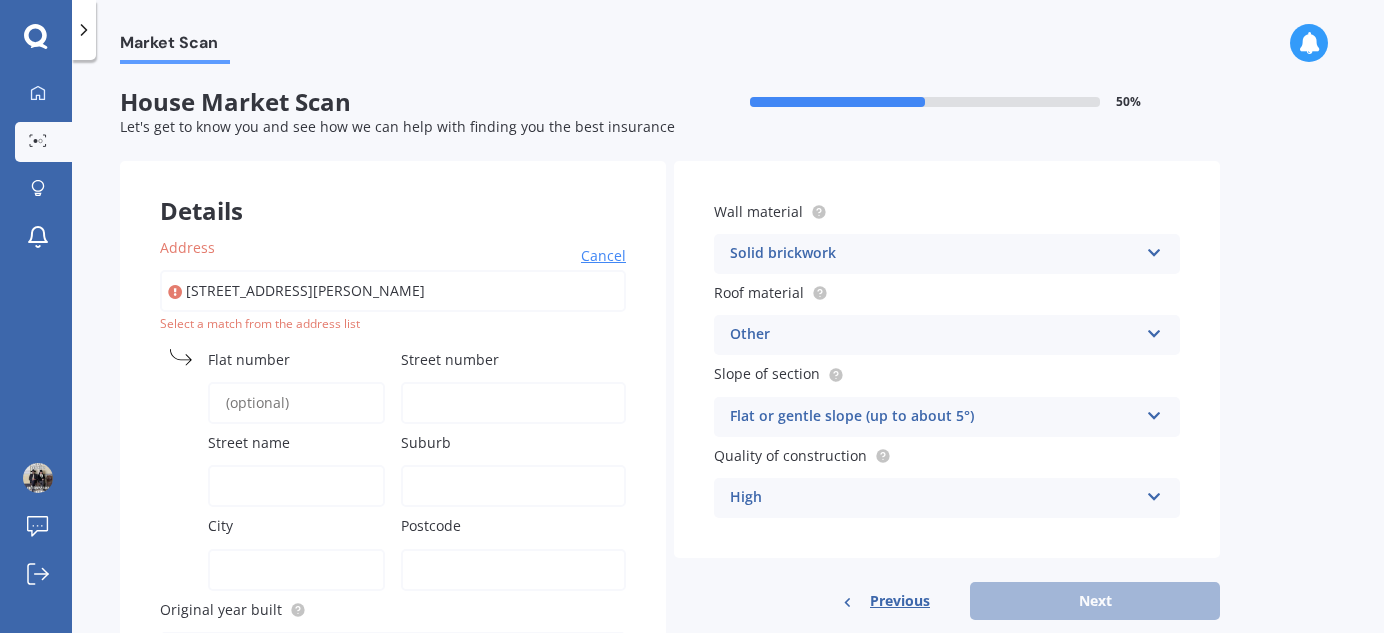 click on "Street number" at bounding box center [513, 403] 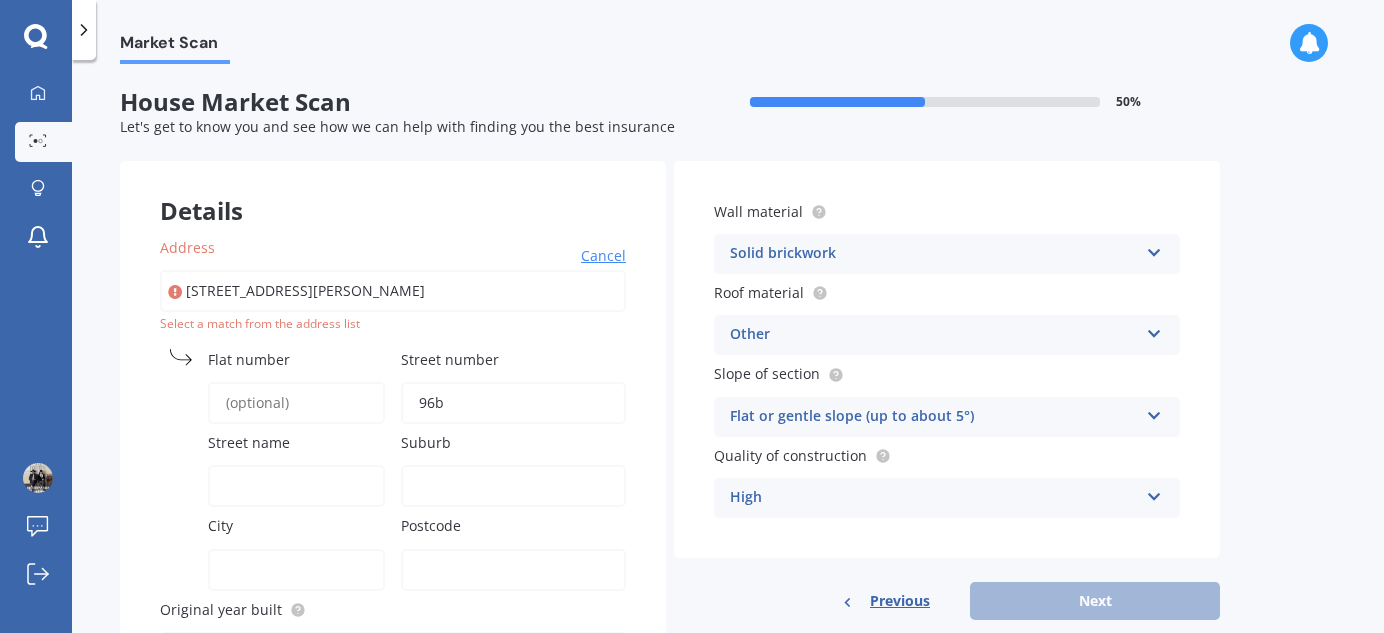 type on "[PERSON_NAME]" 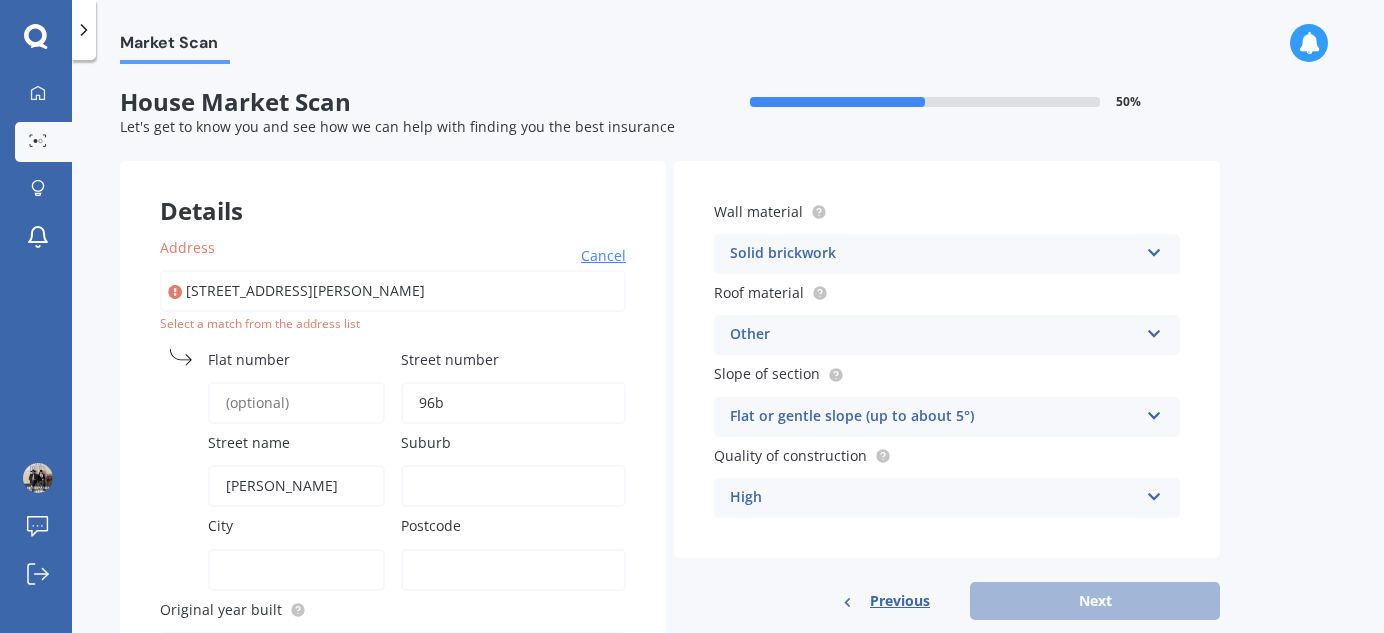 type on "Whakatane" 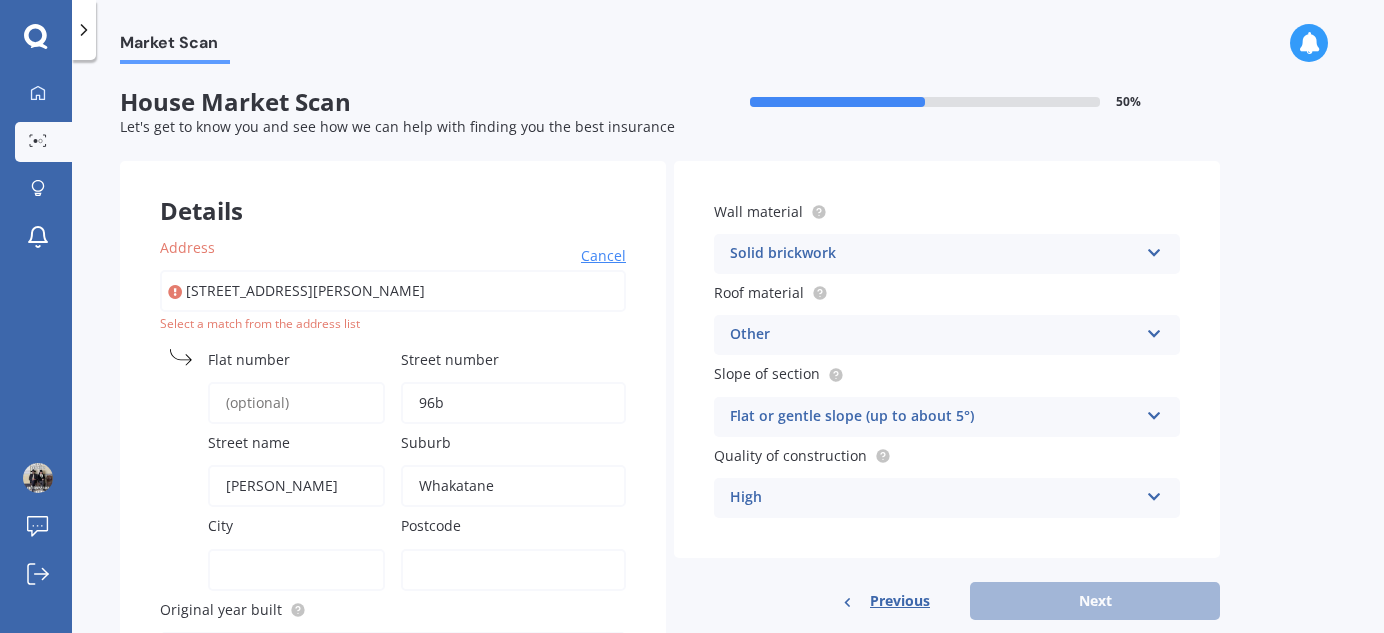 type on "Whakatane" 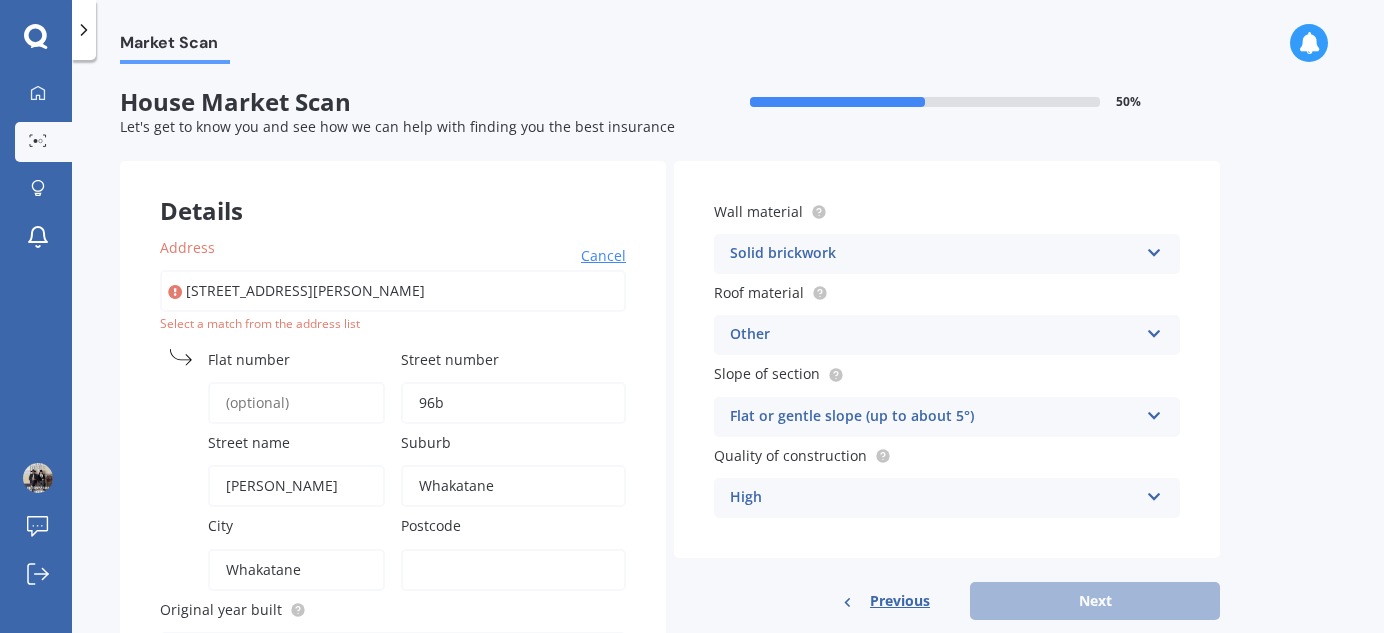 type on "3120" 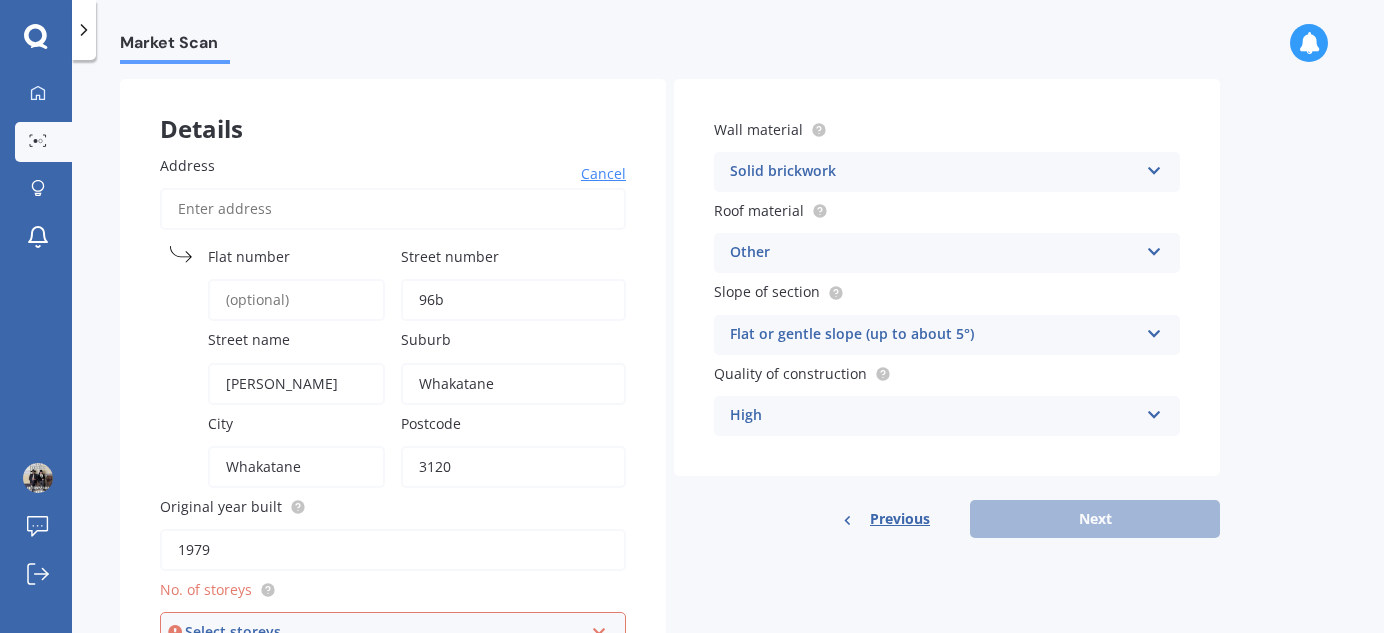 scroll, scrollTop: 181, scrollLeft: 0, axis: vertical 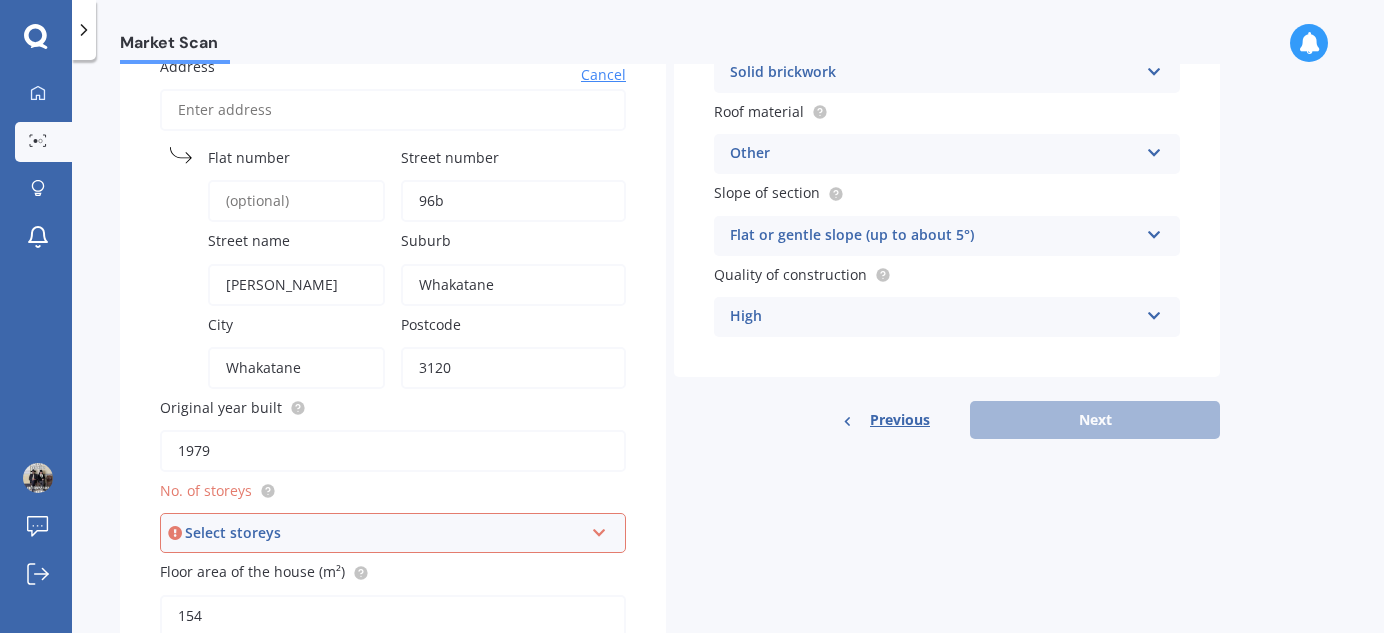 click on "Original year built" at bounding box center (389, 407) 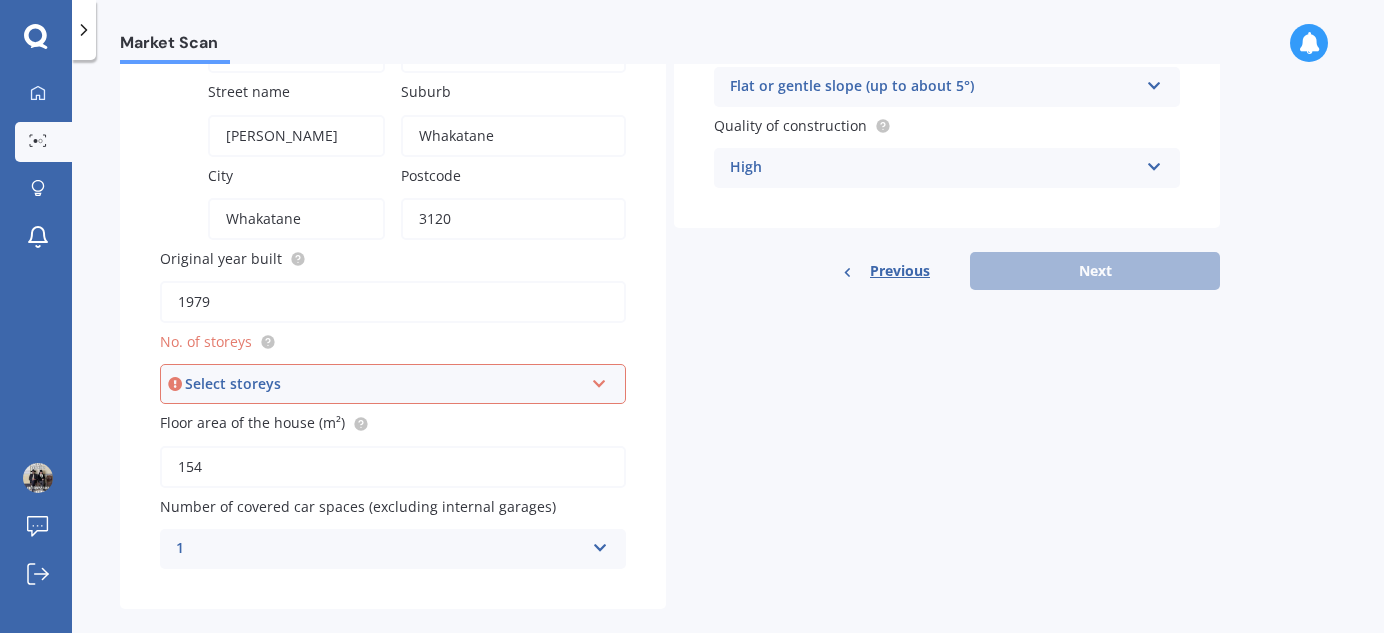 scroll, scrollTop: 353, scrollLeft: 0, axis: vertical 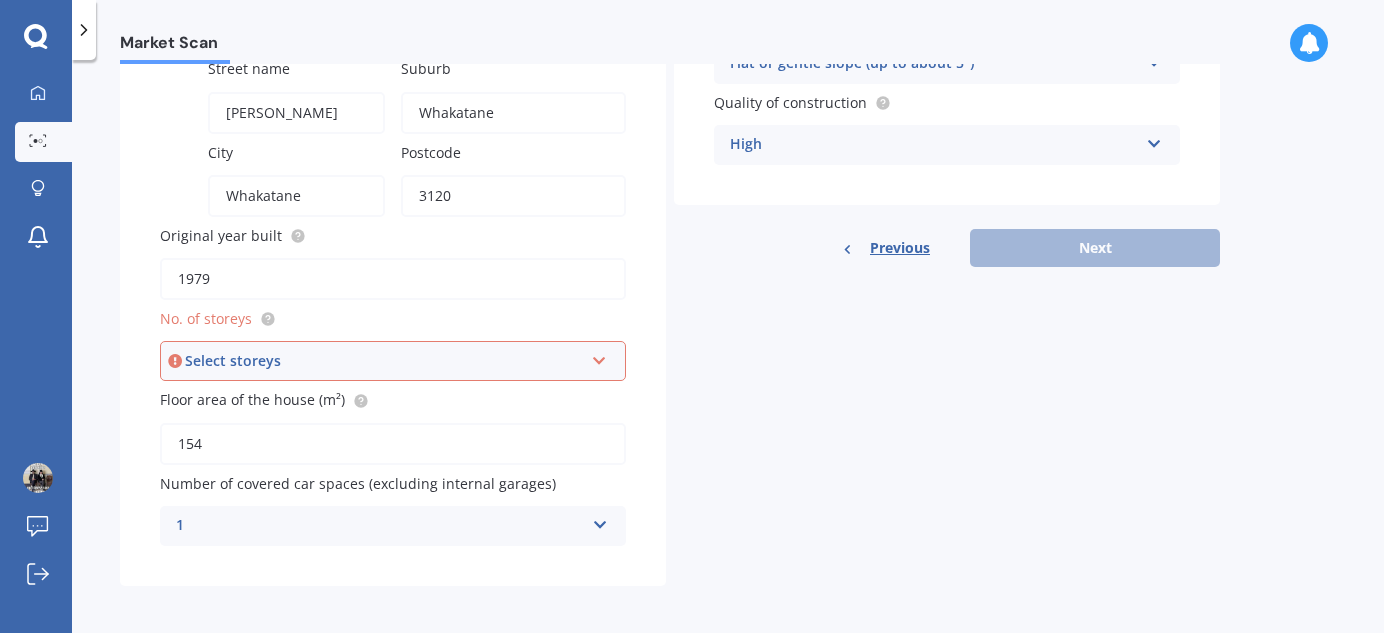 click at bounding box center (599, 357) 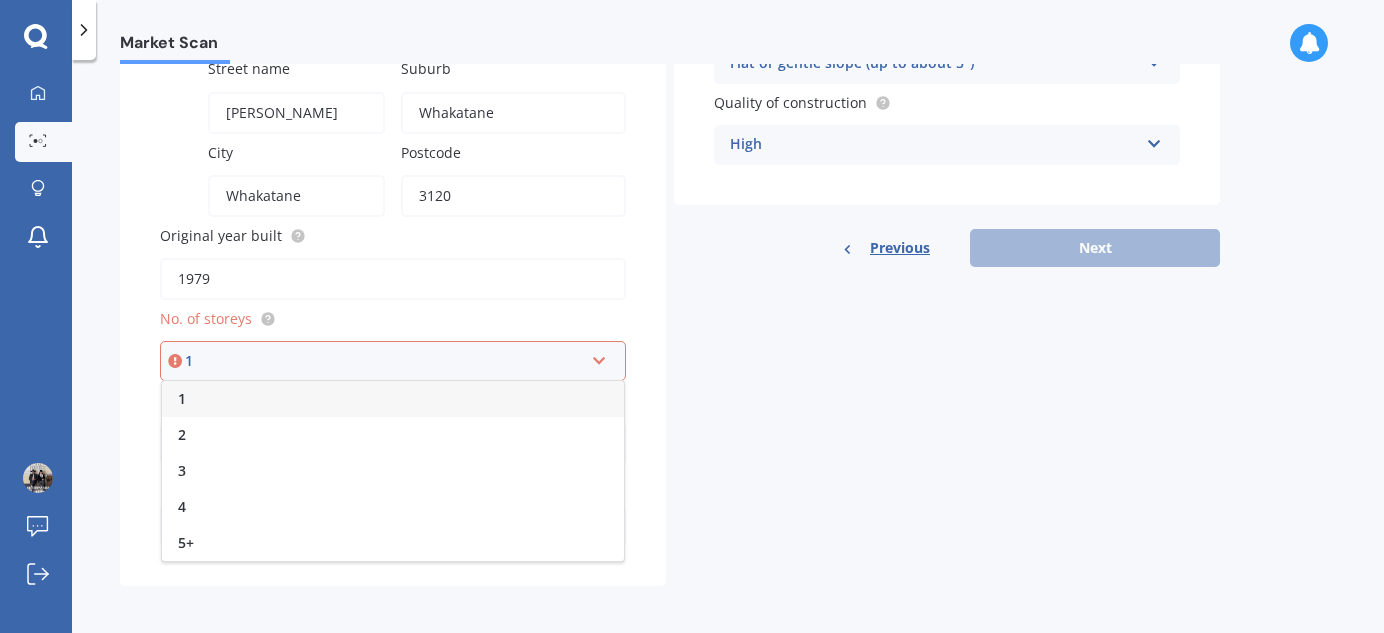 click on "1" at bounding box center [384, 361] 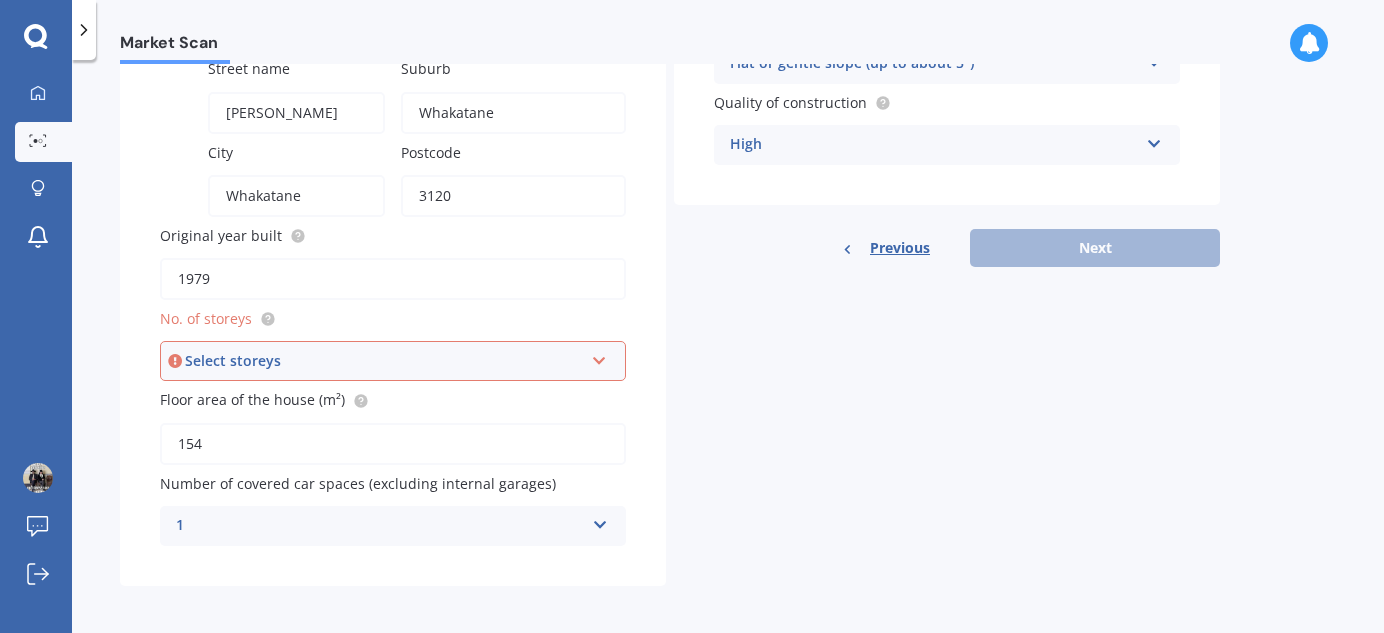 click on "Address Cancel Search Flat number Street number [GEOGRAPHIC_DATA] name [PERSON_NAME][GEOGRAPHIC_DATA] Postcode 3120 Original year built 1979 No. of storeys Select storeys 1 2 3 4 5+ Floor area of the house (m²) 154 Number of covered car spaces (excluding internal garages) 1 0 1 2 3 4 5+" at bounding box center (393, 215) 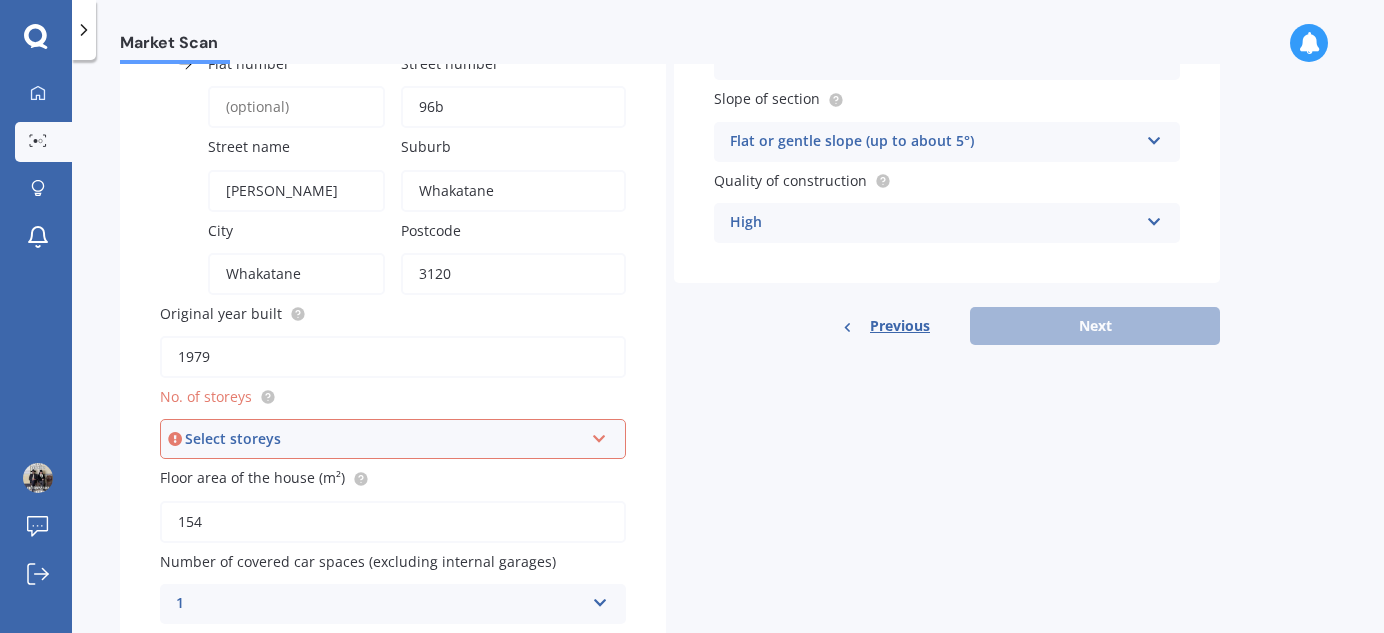 scroll, scrollTop: 353, scrollLeft: 0, axis: vertical 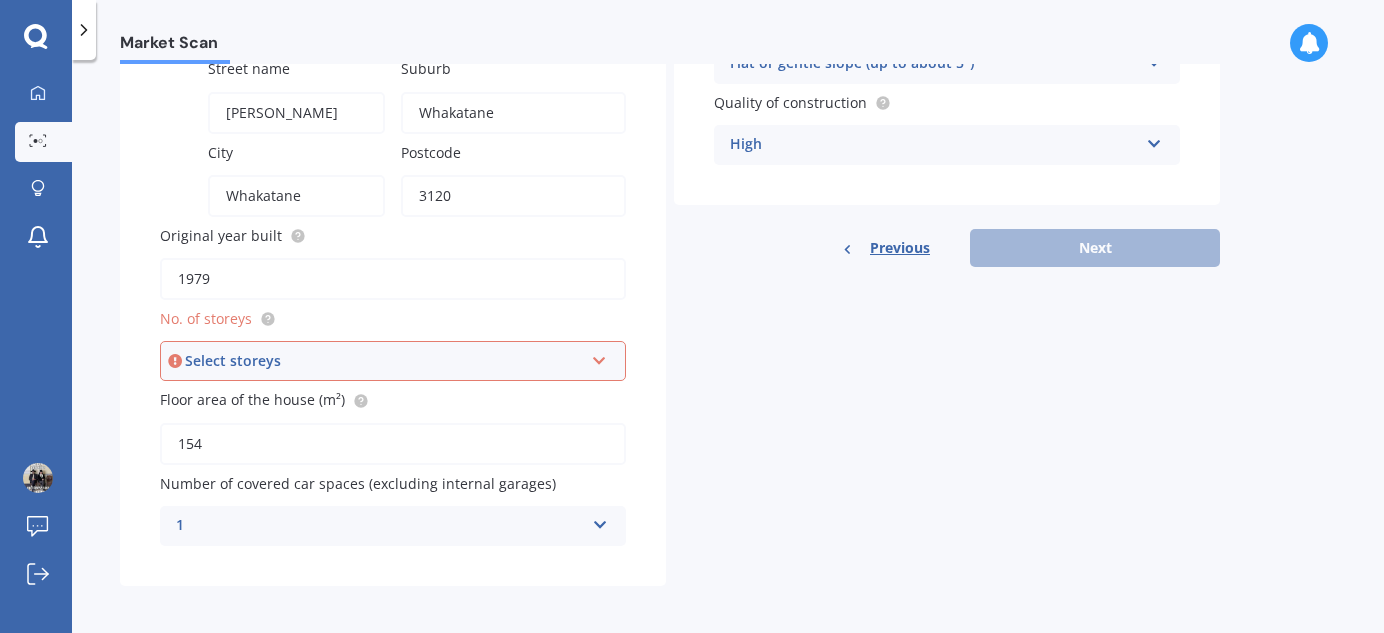 click on "Previous Next" at bounding box center [947, 248] 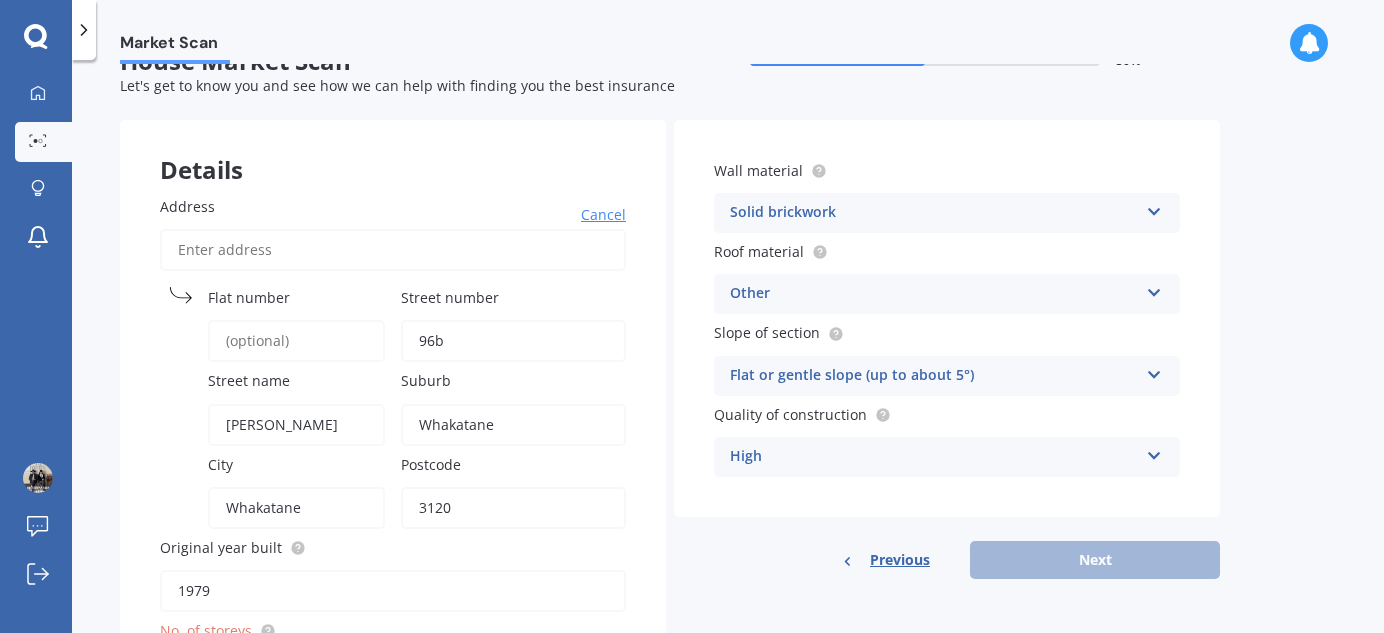 scroll, scrollTop: 0, scrollLeft: 0, axis: both 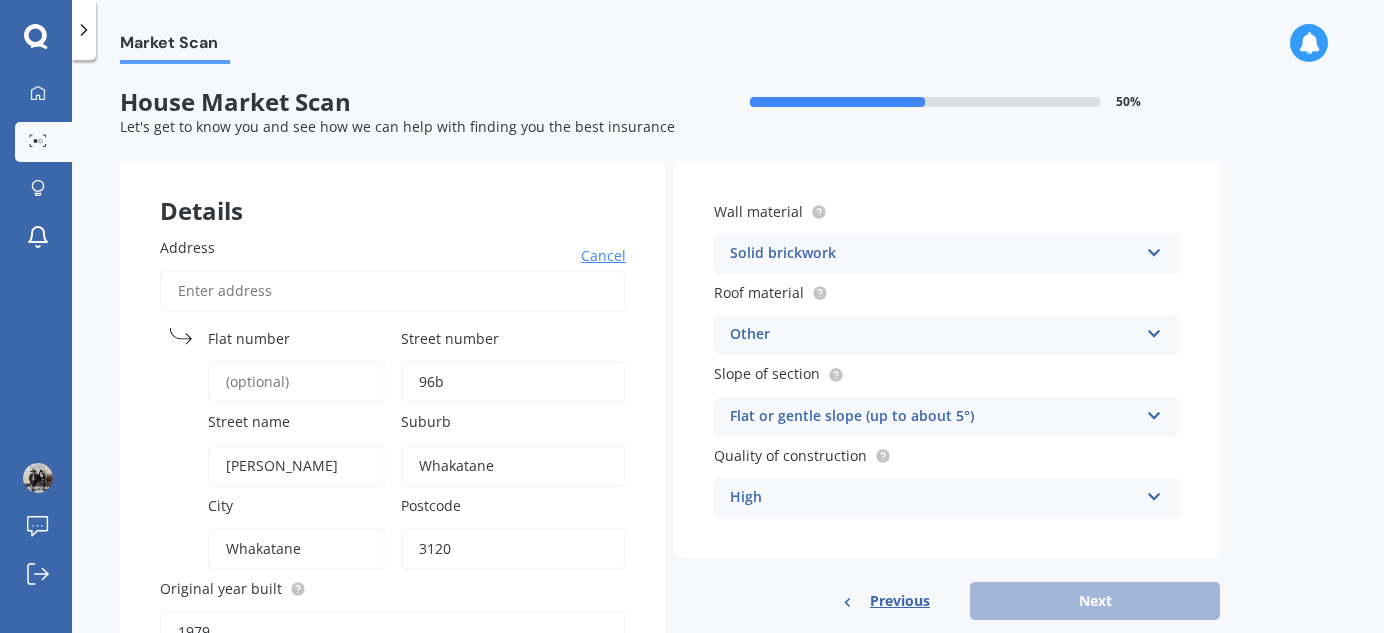 click on "Market Scan House Market Scan 50 % Let's get to know you and see how we can help with finding you the best insurance Details Address Cancel Search Flat number Street number 96b Street name [PERSON_NAME][GEOGRAPHIC_DATA] Postcode 3120 Original year built 1979 No. of storeys Select storeys 1 2 3 4 5+ Floor area of the house (m²) 154 Number of covered car spaces (excluding internal garages) 1 0 1 2 3 4 5+ Wall material Solid brickwork Artificial weatherboard/plank cladding Blockwork Brick veneer Double brick Mud brick Other Rockcote/EPS Sheet cladding Solid brickwork Stonework solid Stonework veneer Stucco Weatherboard/plank cladding Roof material Other Flat fibre cement Flat membrane Flat metal covering Pitched concrete tiles Pitched fibre cement covering Pitched metal covering Pitched slate Pitched terracotta tiles Pitched timber shingles Other Slope of section Flat or gentle slope (up to about 5°) Flat or gentle slope (up to about 5°) Moderate slope (about 15°) Severe slope (35° or more) High" at bounding box center (728, 350) 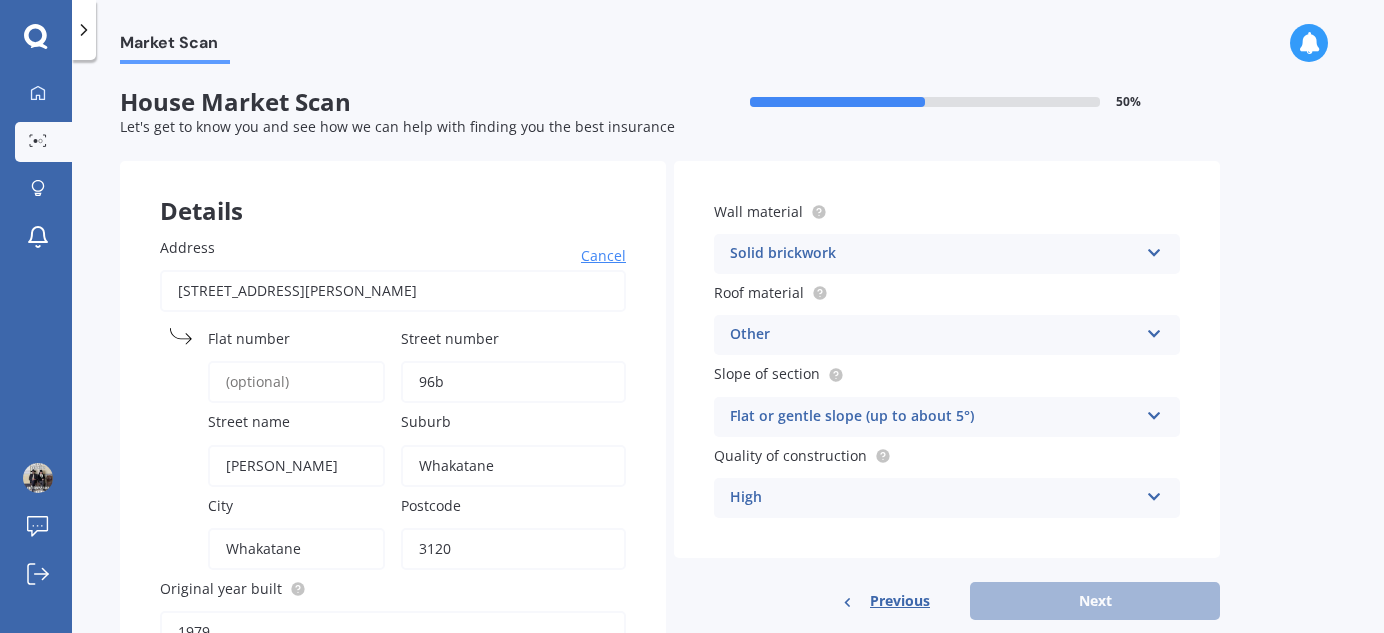type 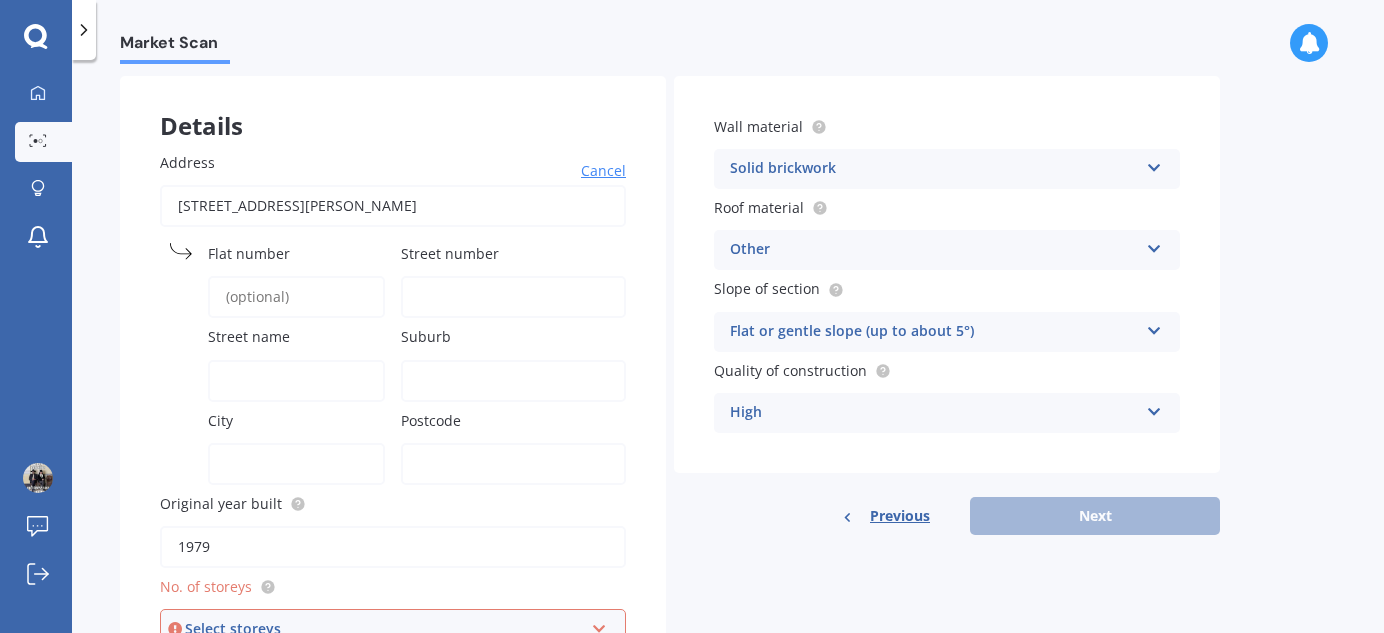 scroll, scrollTop: 181, scrollLeft: 0, axis: vertical 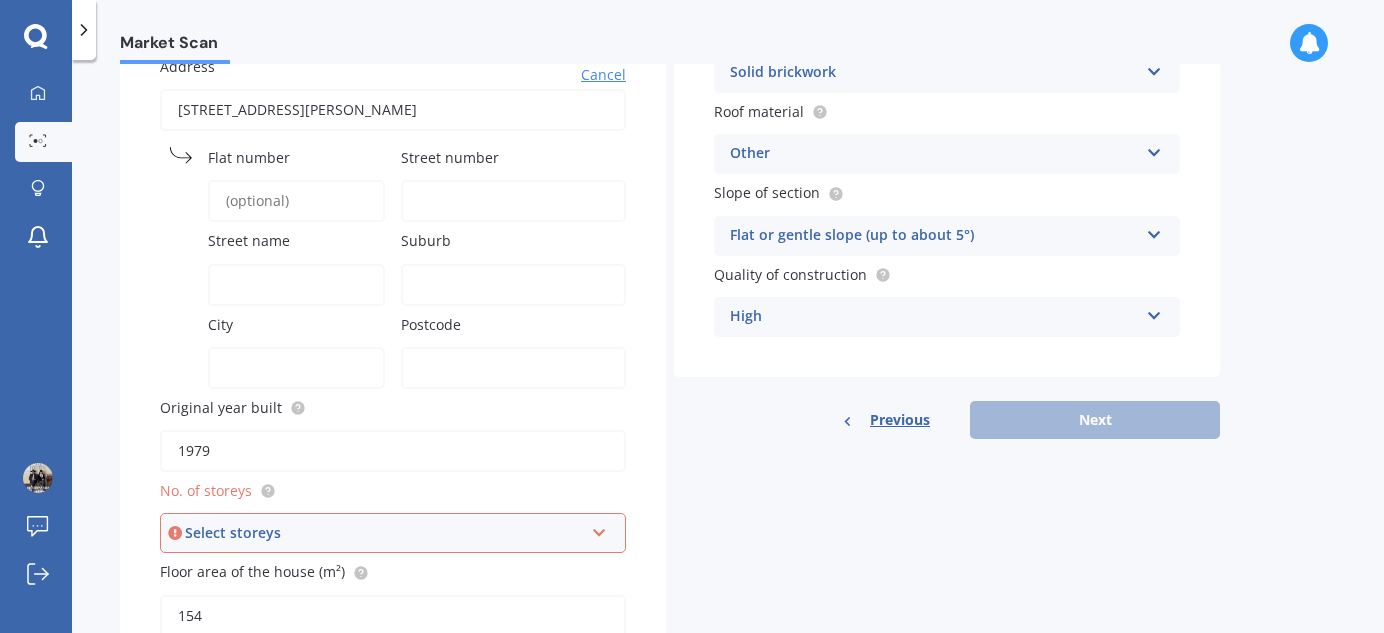 click on "Address [STREET_ADDRESS][PERSON_NAME] Cancel Search Flat number Street number Street name [GEOGRAPHIC_DATA] Postcode Original year built 1979 No. of storeys Select storeys 1 2 3 4 5+ Floor area of the house (m²) 154 Number of covered car spaces (excluding internal garages) 1 0 1 2 3 4 5+" at bounding box center [393, 387] 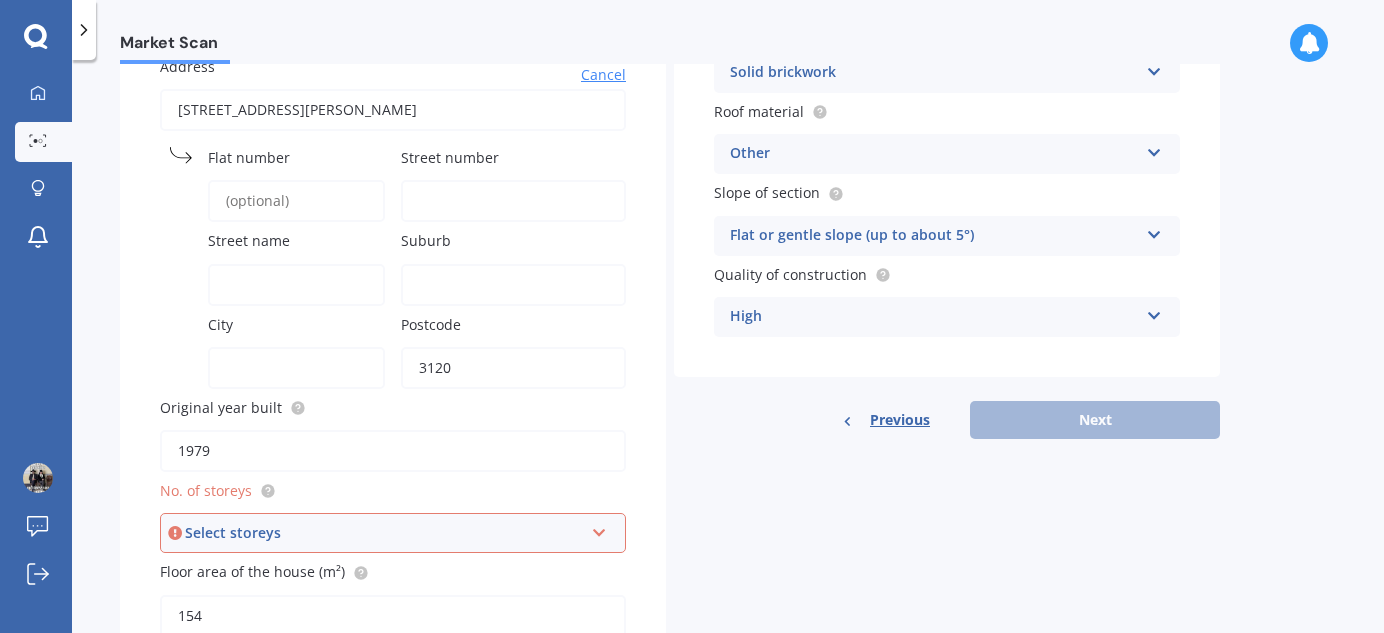 type on "96b" 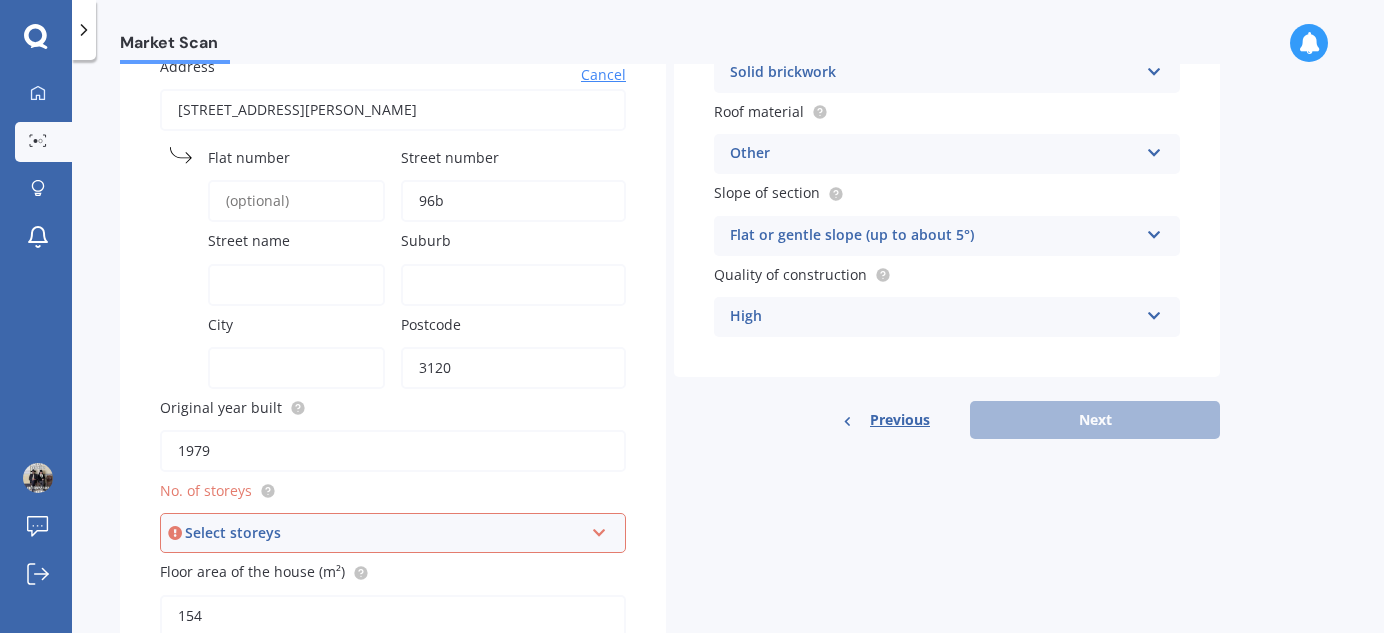 type on "[PERSON_NAME]" 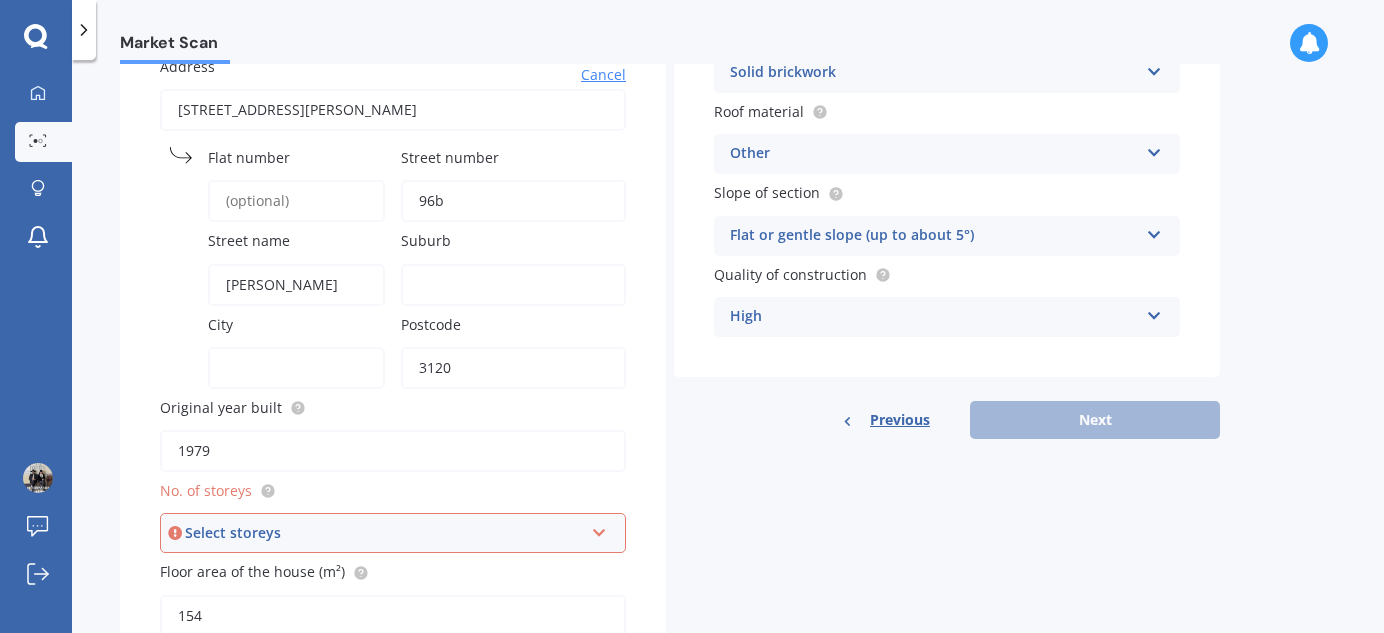 type on "Whakatane" 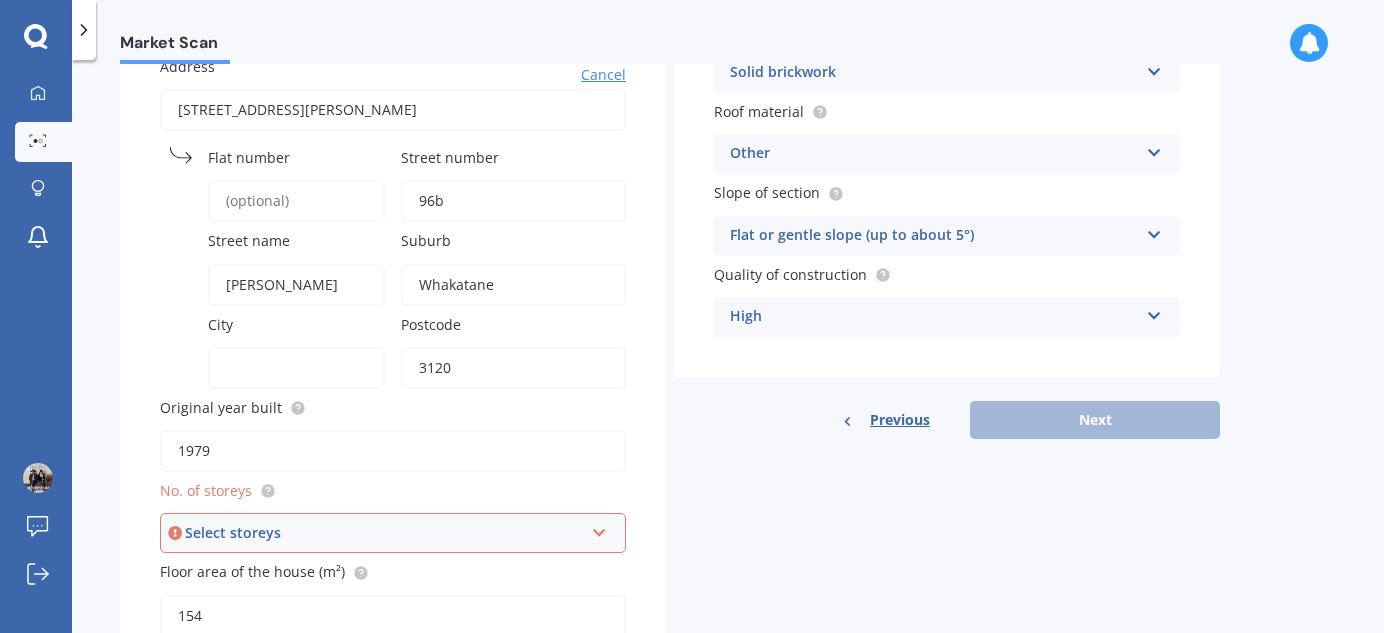 type on "Whakatane" 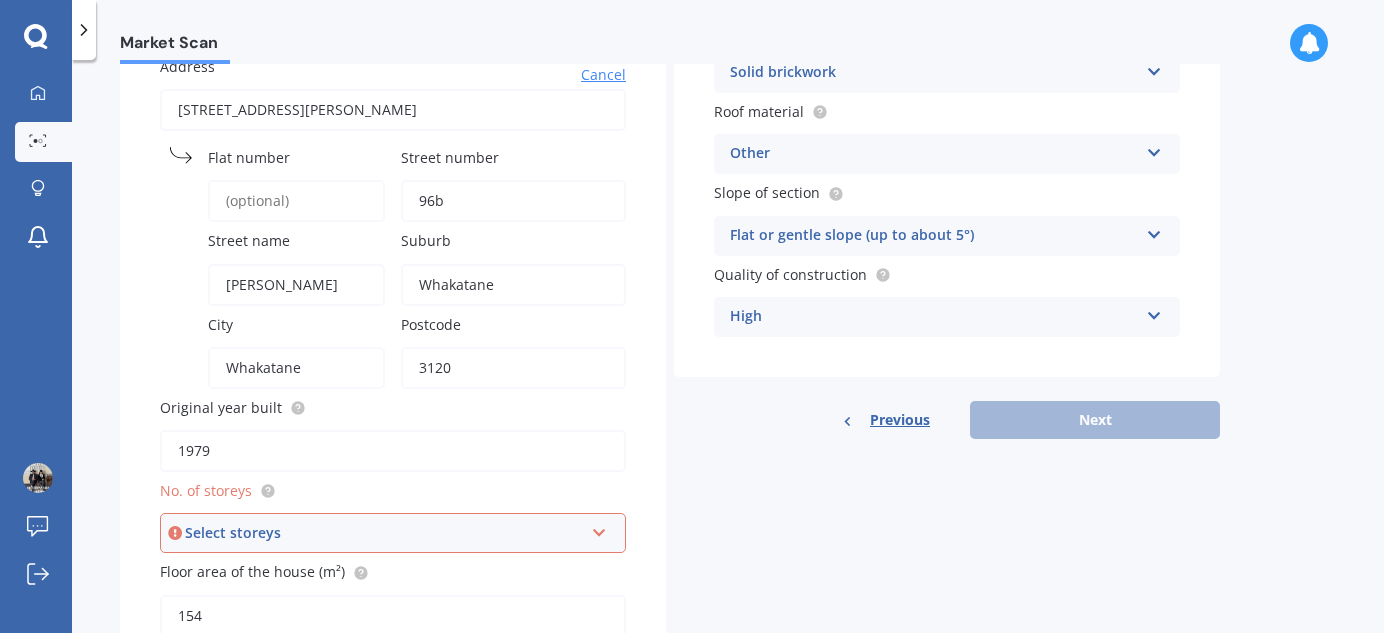 type 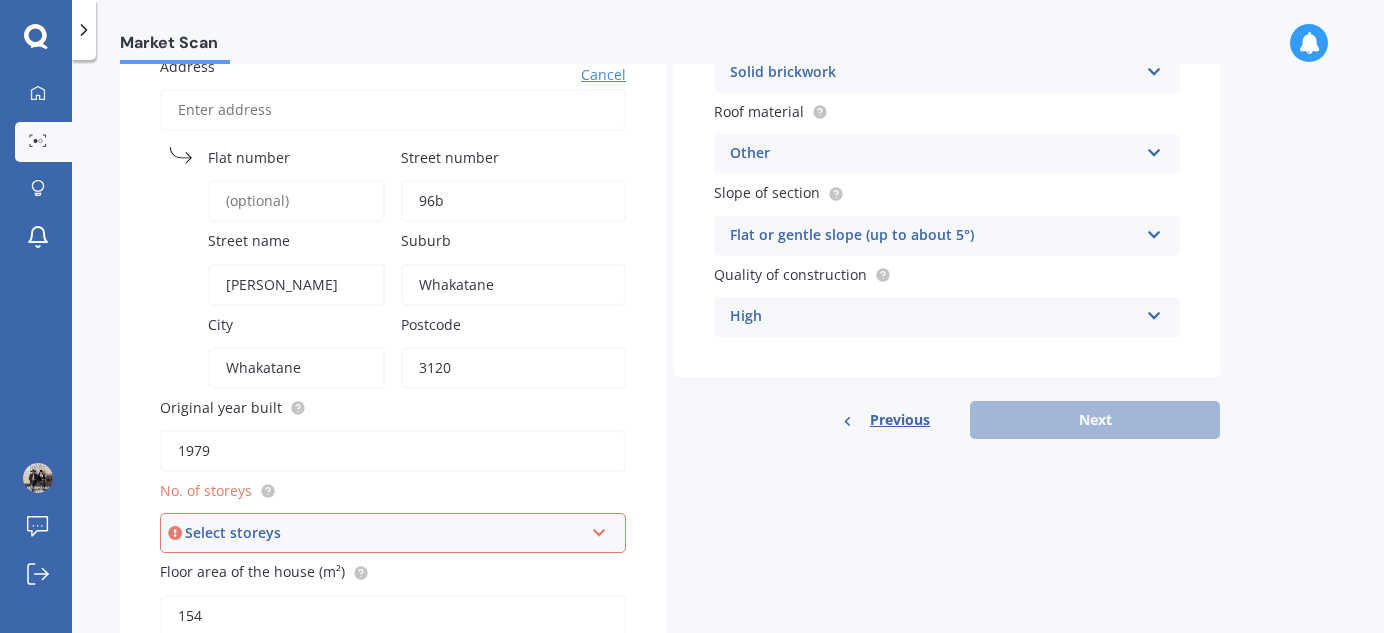 click on "Search" at bounding box center (0, 0) 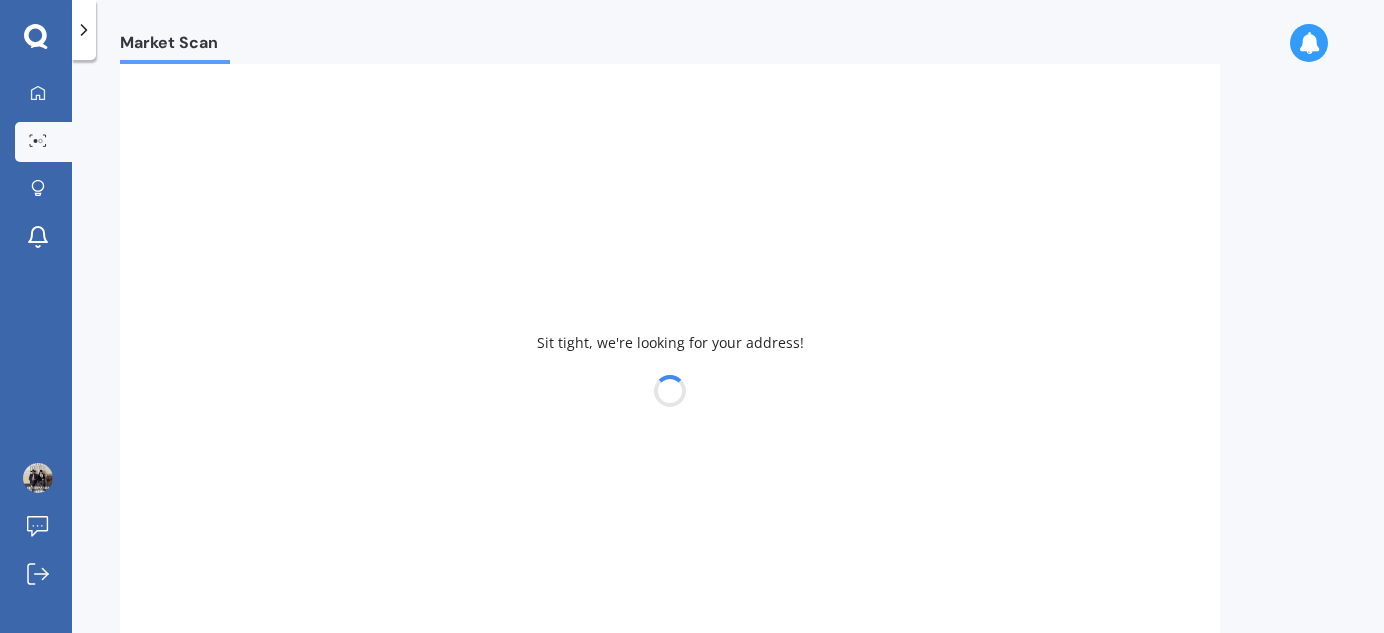 type 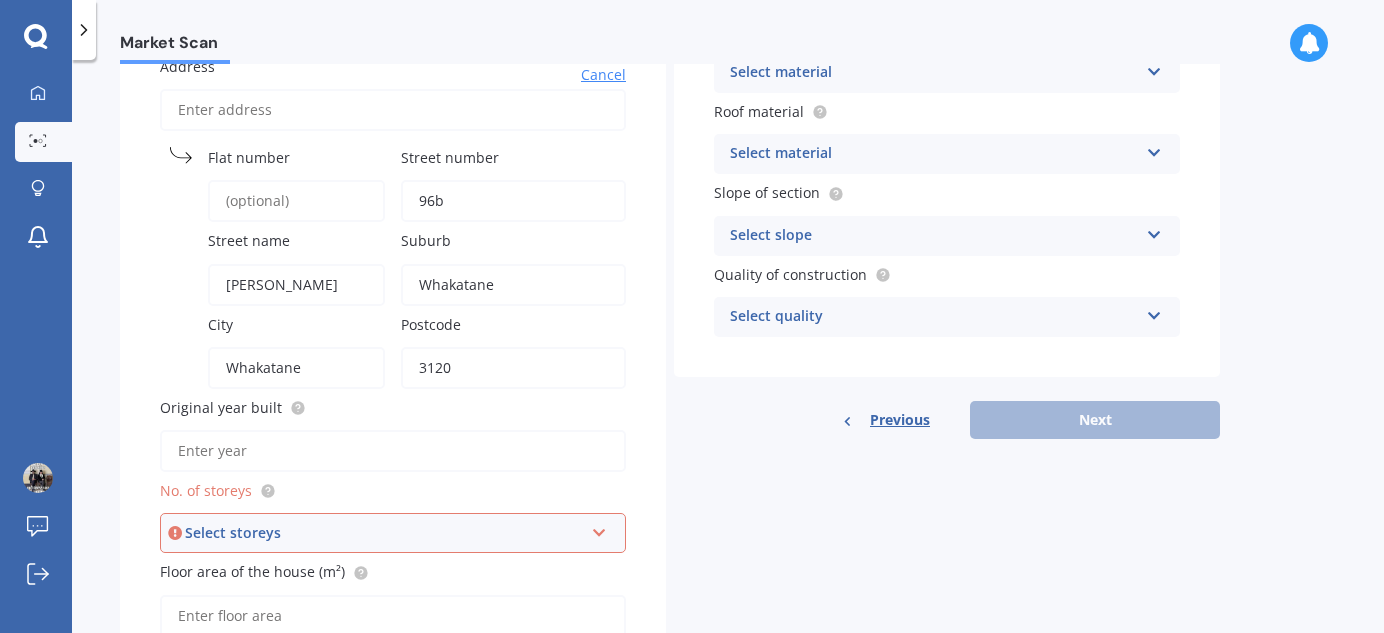 click on "3120" at bounding box center (513, 368) 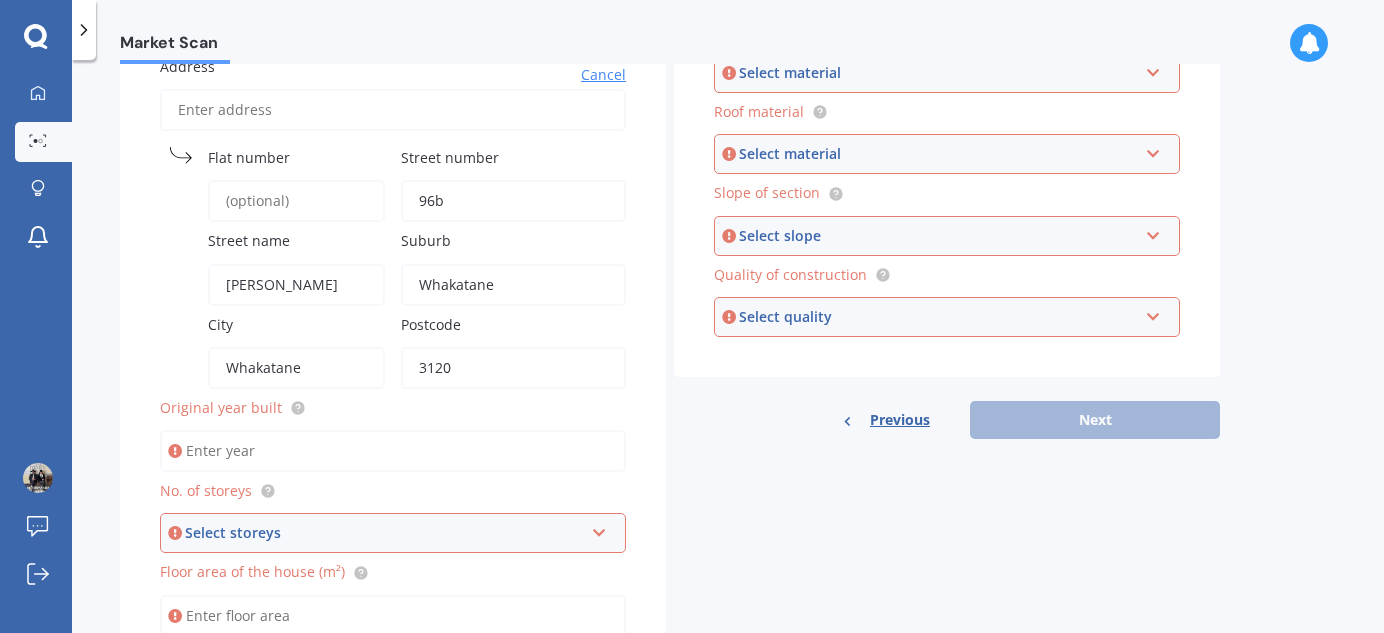 click on "Original year built" at bounding box center [393, 451] 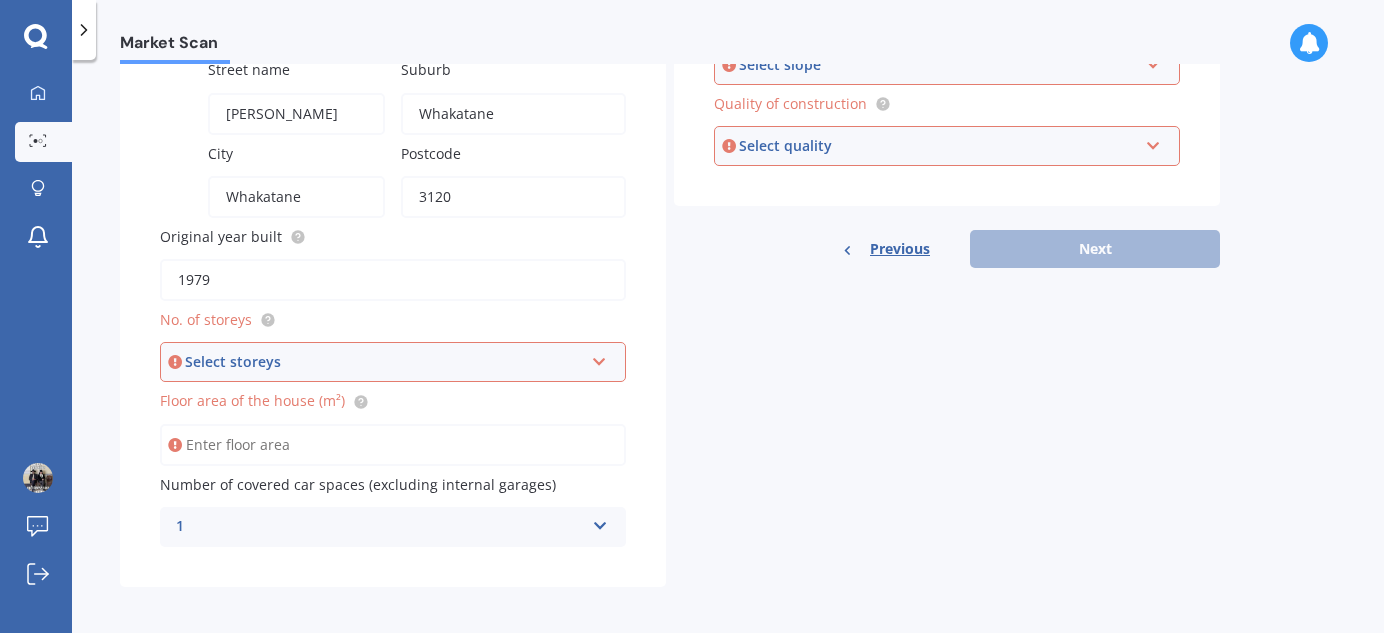 scroll, scrollTop: 353, scrollLeft: 0, axis: vertical 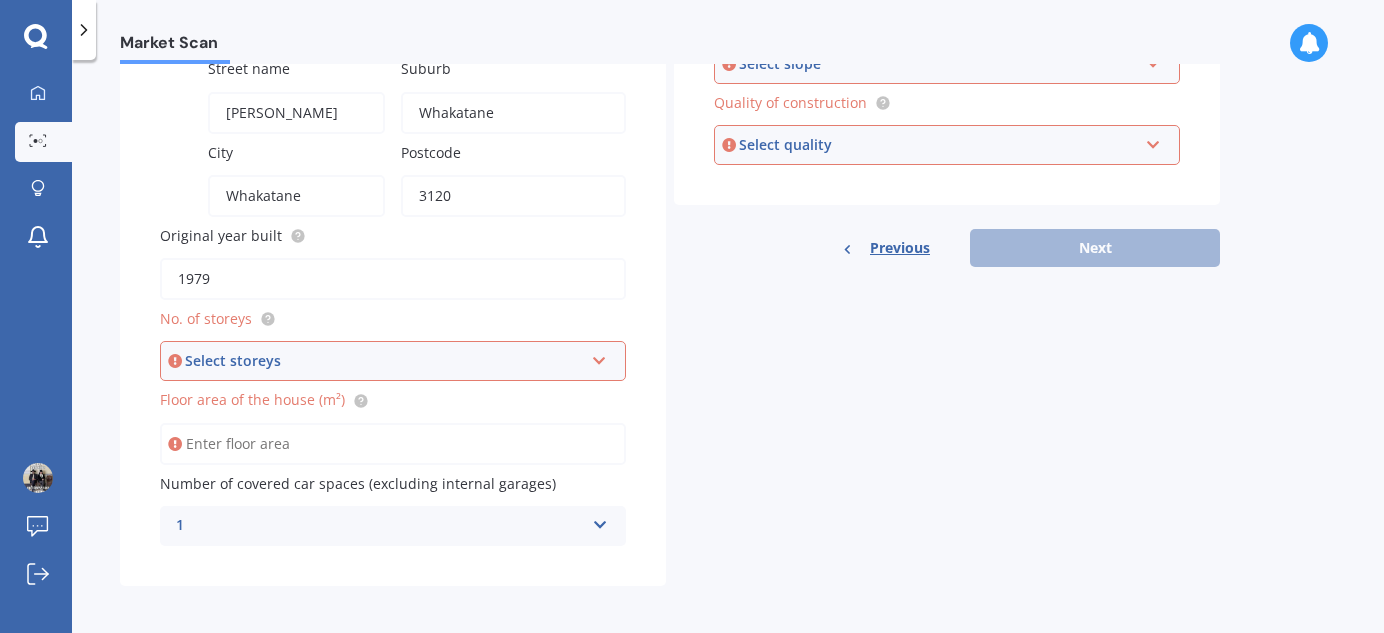 type on "1979" 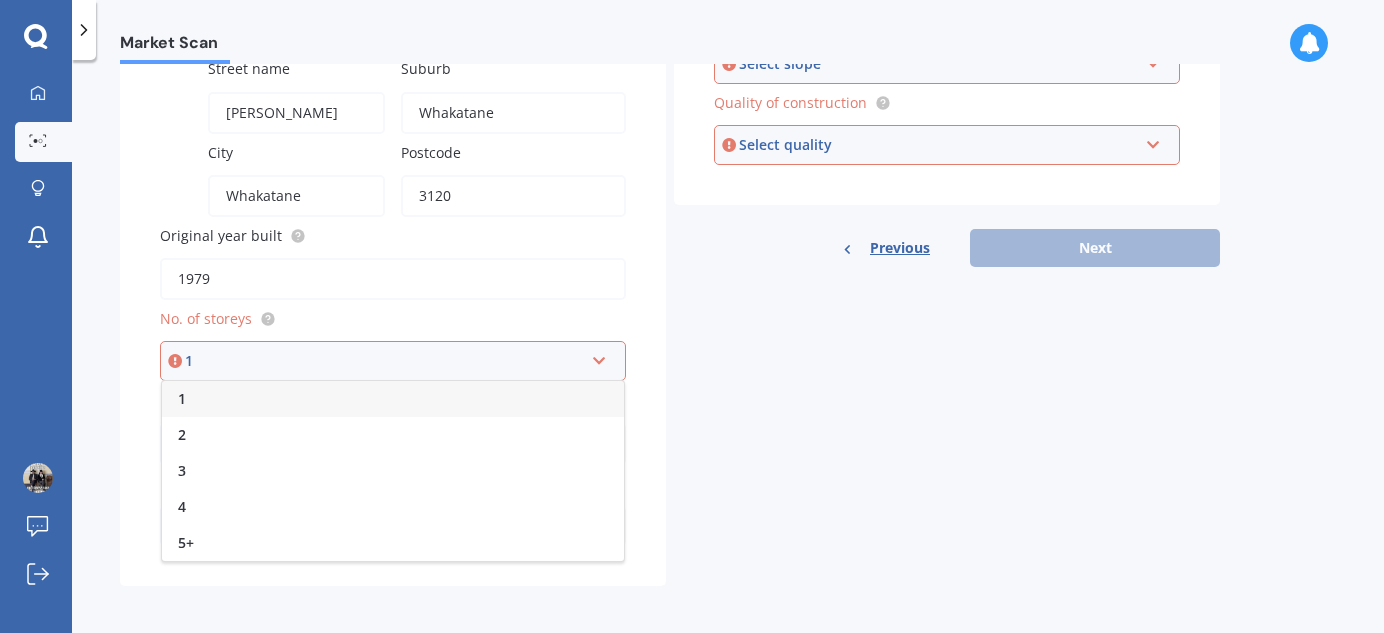 click on "1" at bounding box center (393, 399) 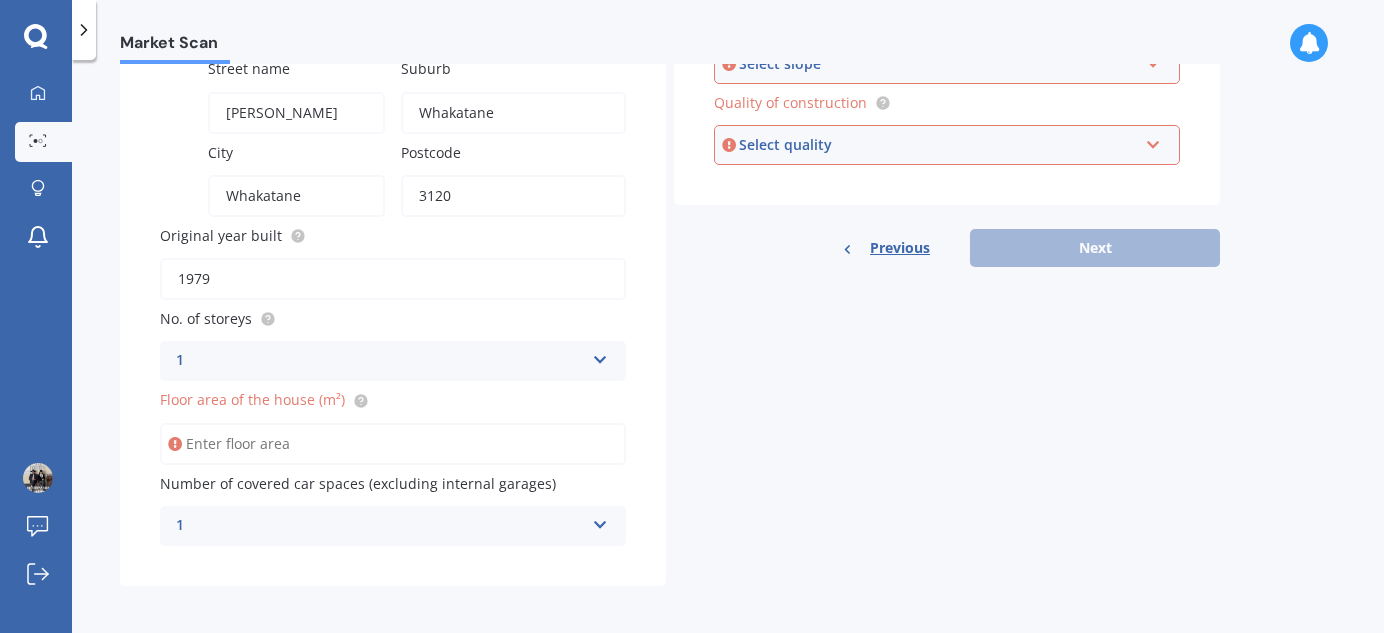 click on "Floor area of the house (m²)" at bounding box center [393, 444] 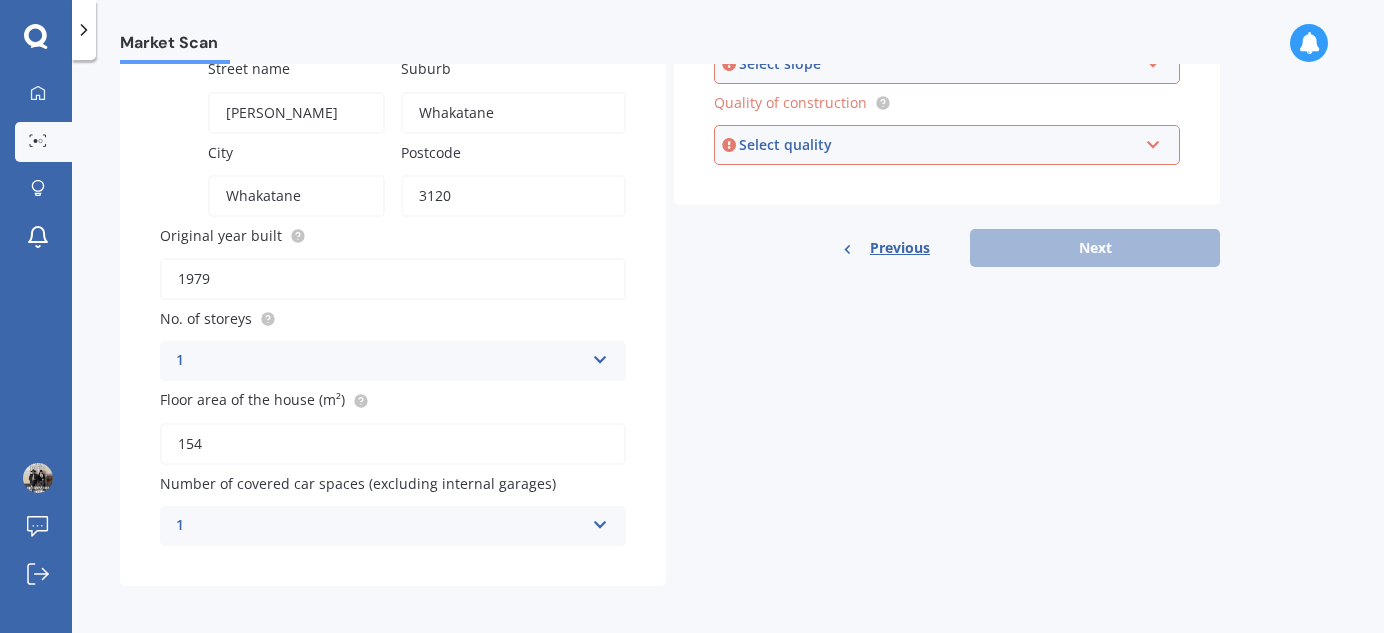 type on "154" 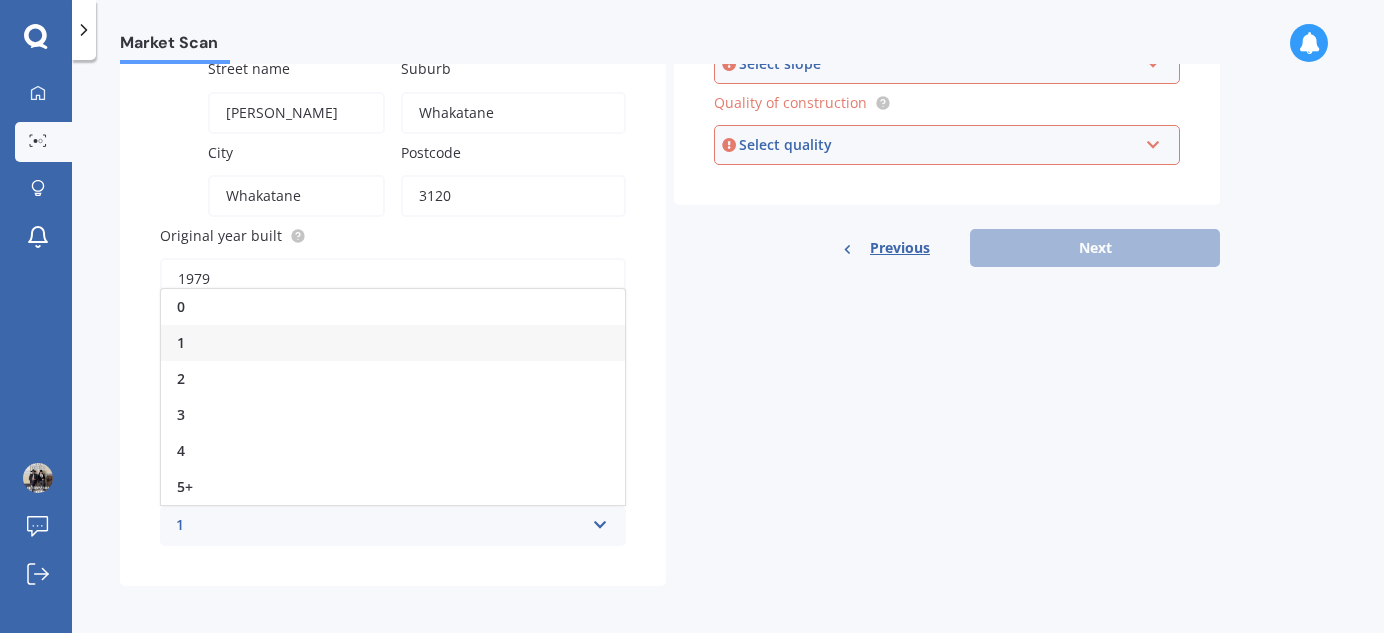 click on "1" at bounding box center [380, 526] 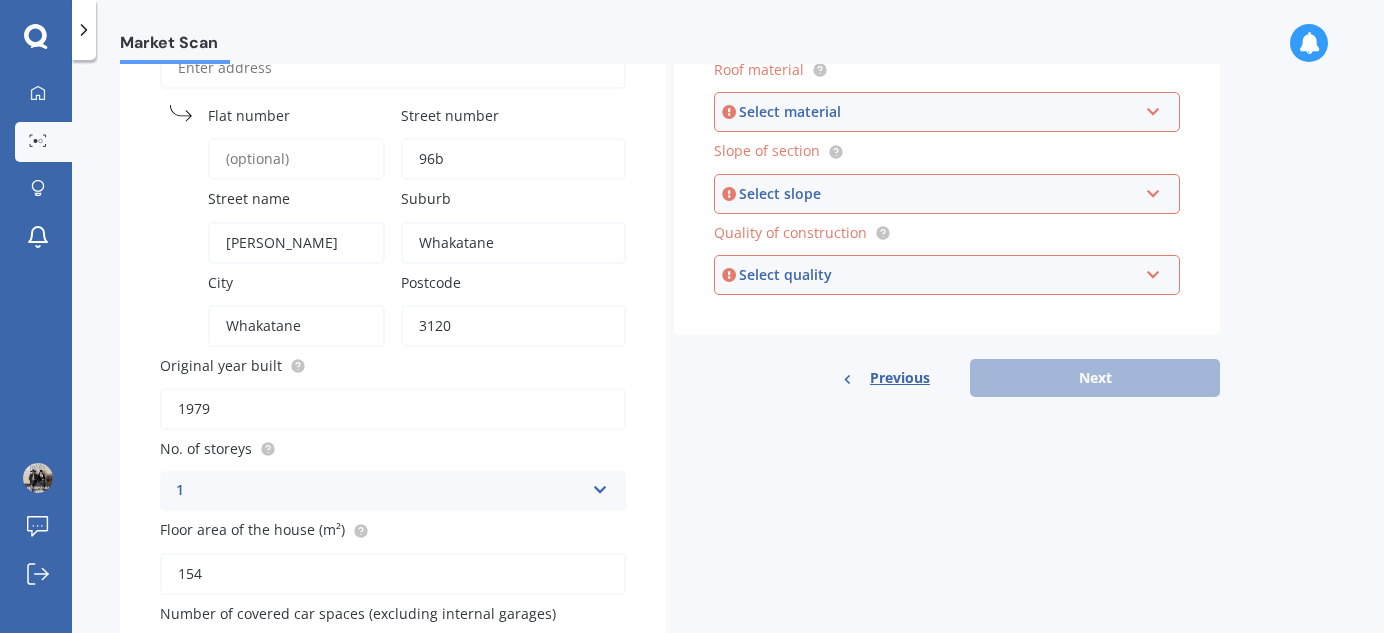 scroll, scrollTop: 0, scrollLeft: 0, axis: both 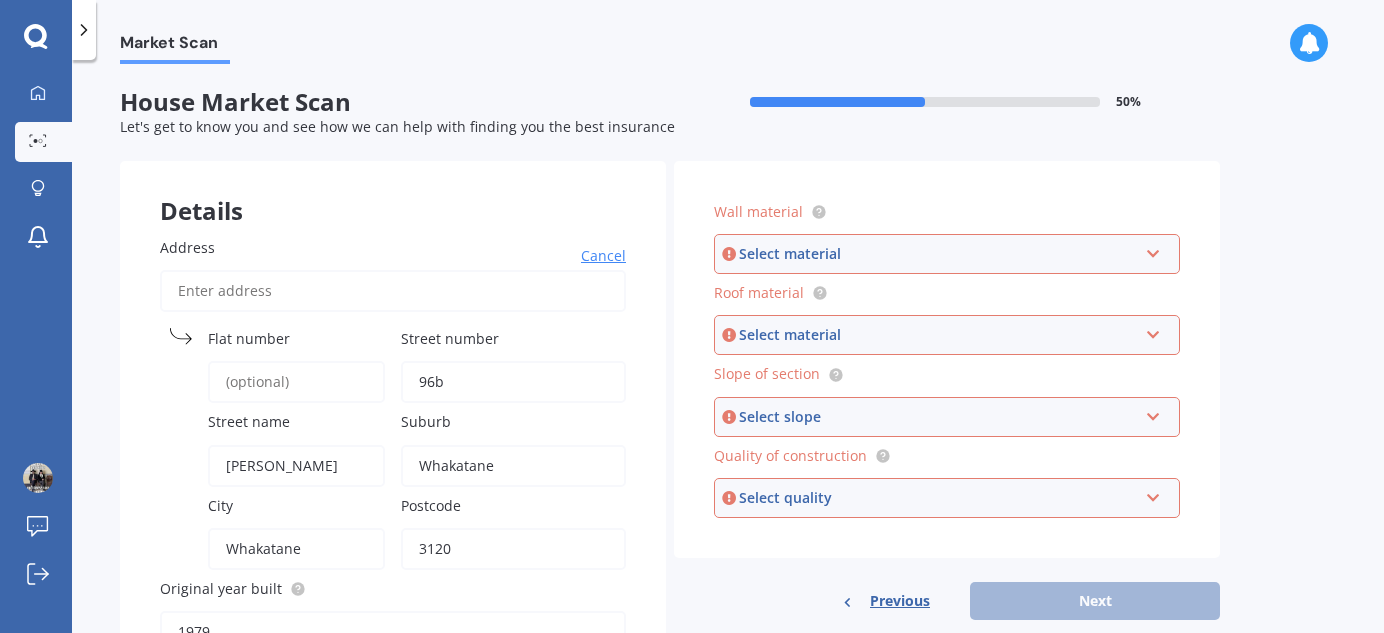 click at bounding box center (1153, 250) 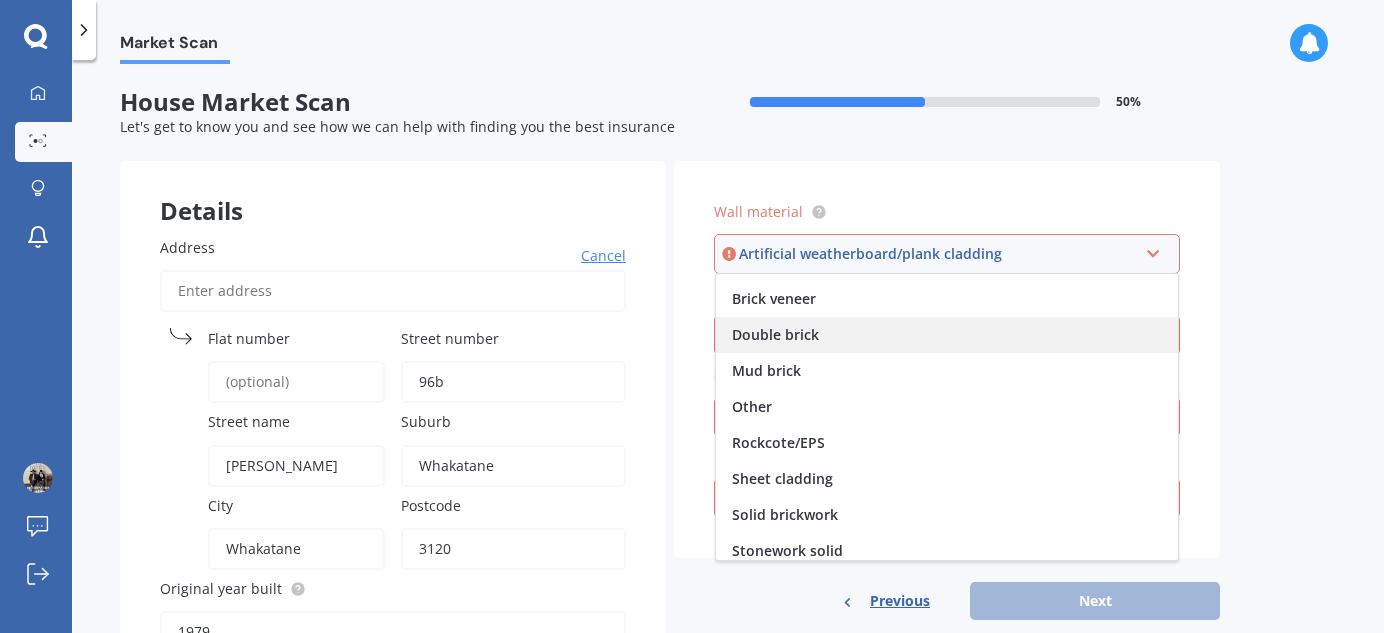 scroll, scrollTop: 90, scrollLeft: 0, axis: vertical 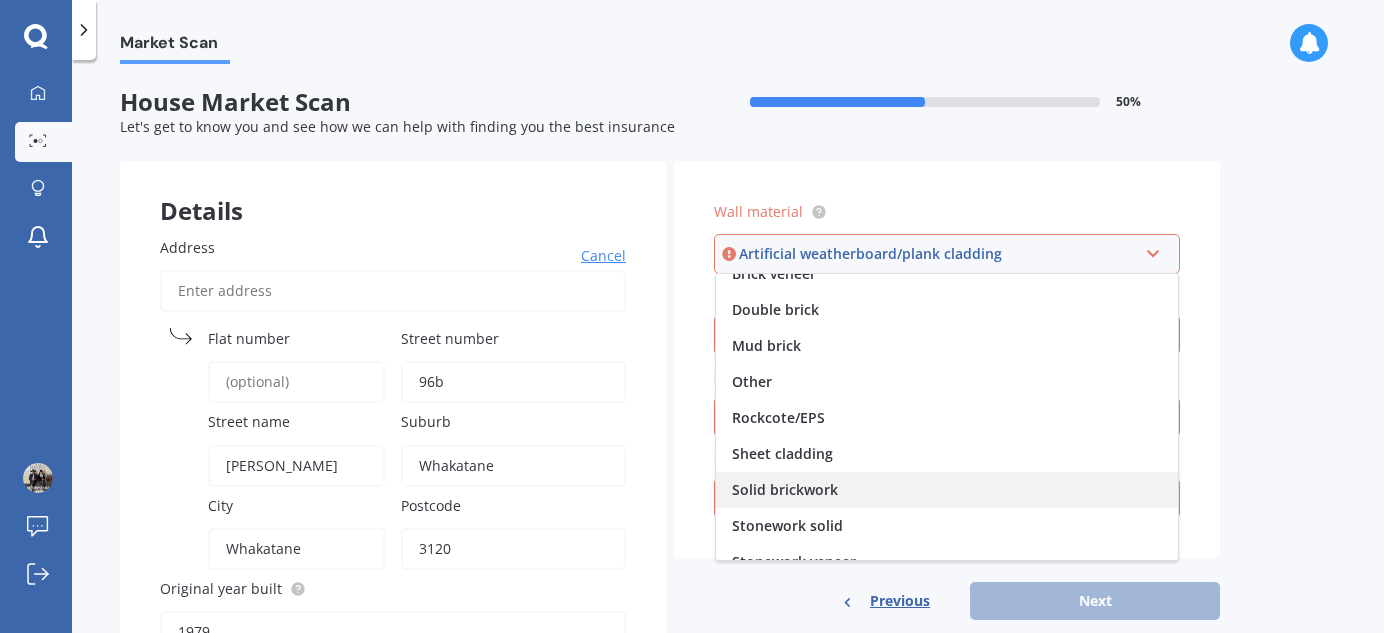 click on "Solid brickwork" at bounding box center (785, 489) 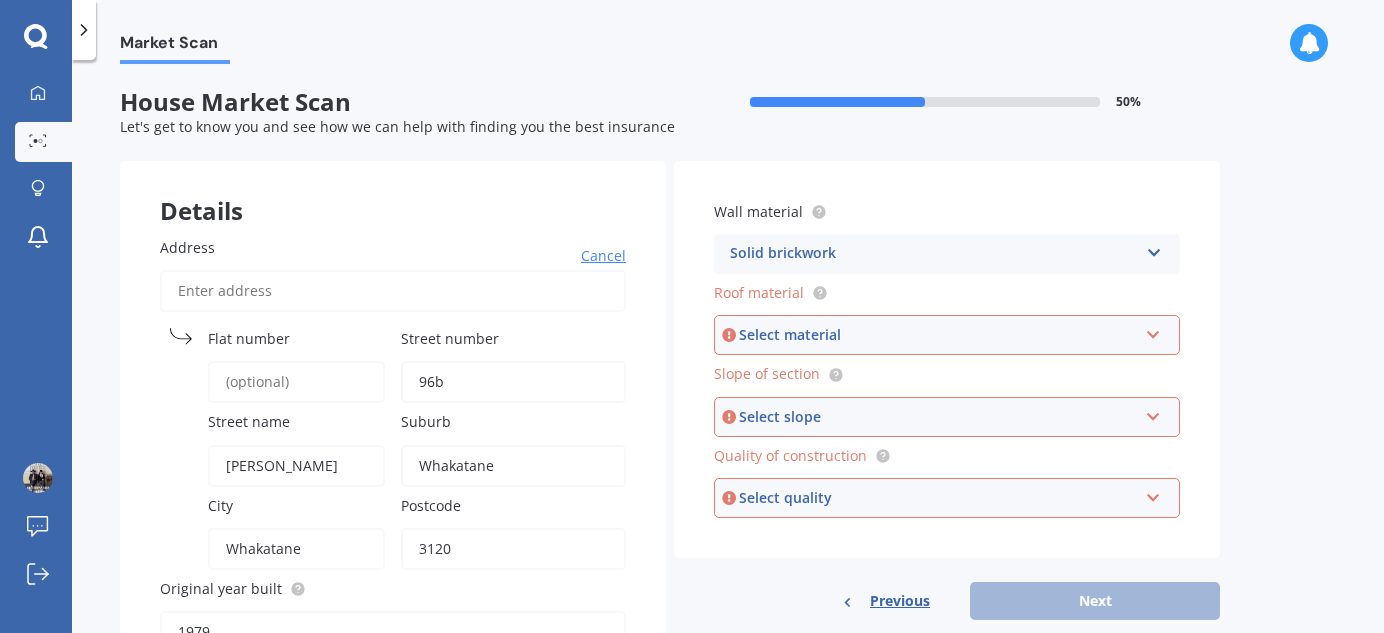 click at bounding box center [1153, 331] 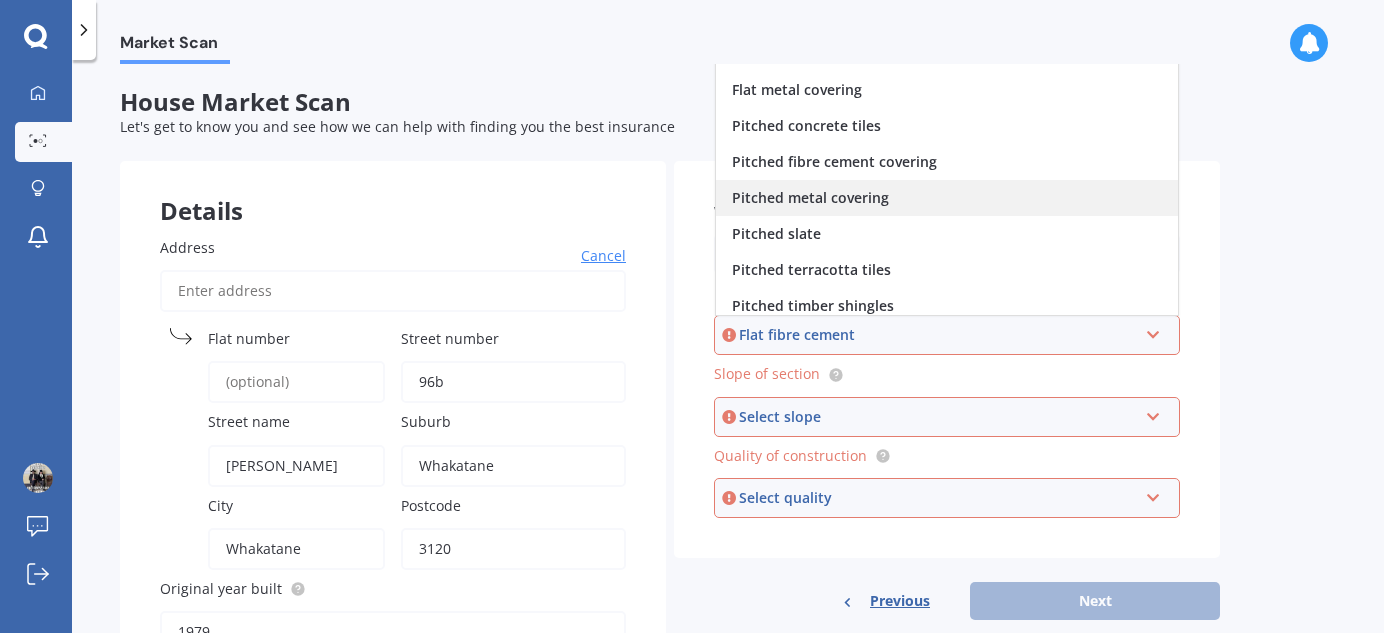 scroll, scrollTop: 0, scrollLeft: 0, axis: both 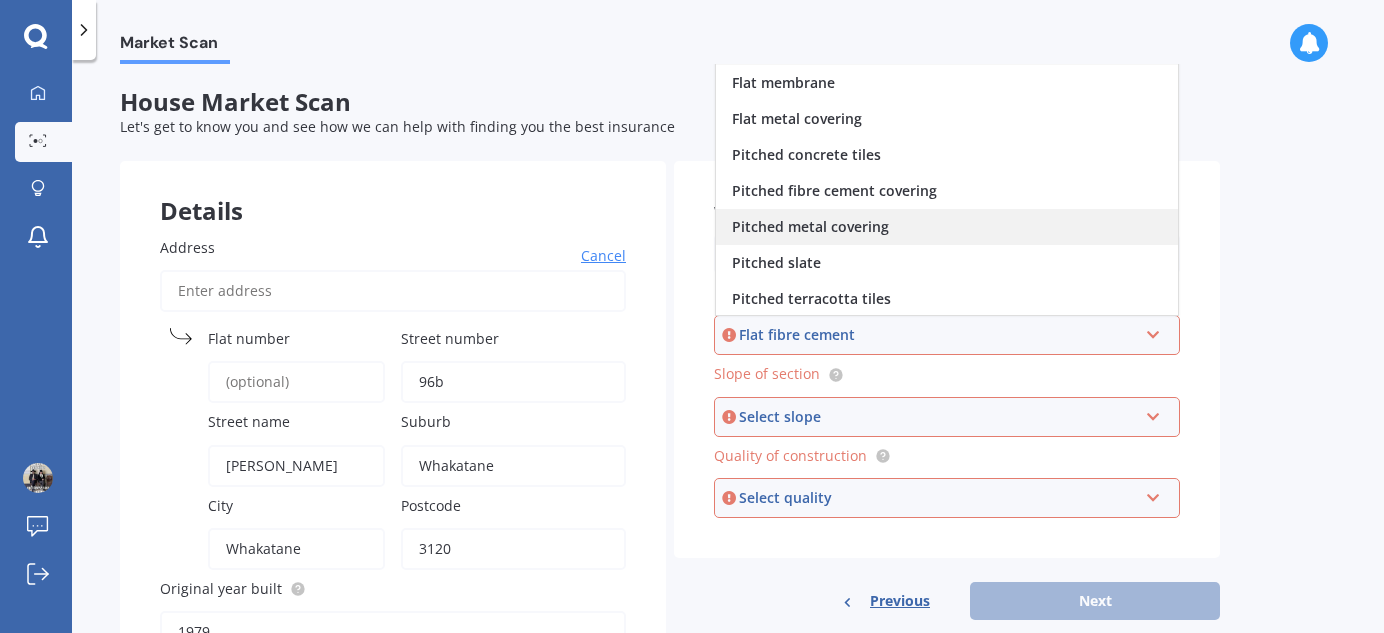click on "Pitched metal covering" at bounding box center [810, 226] 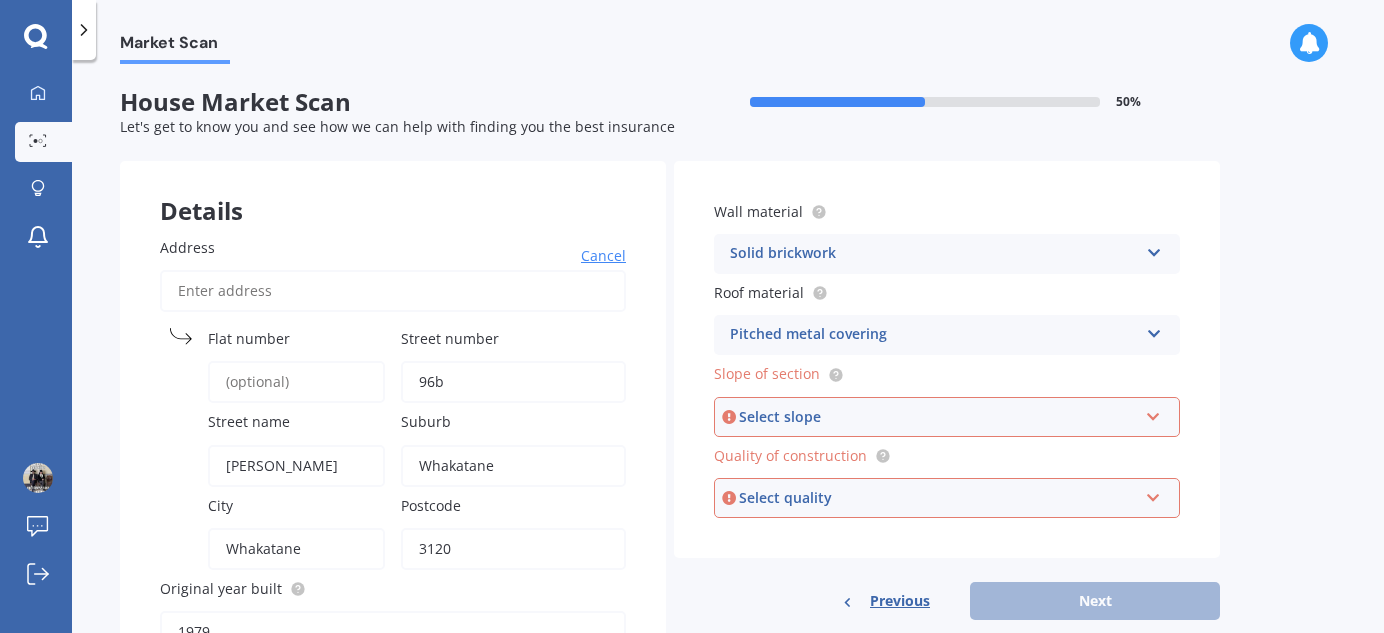 click at bounding box center [1153, 413] 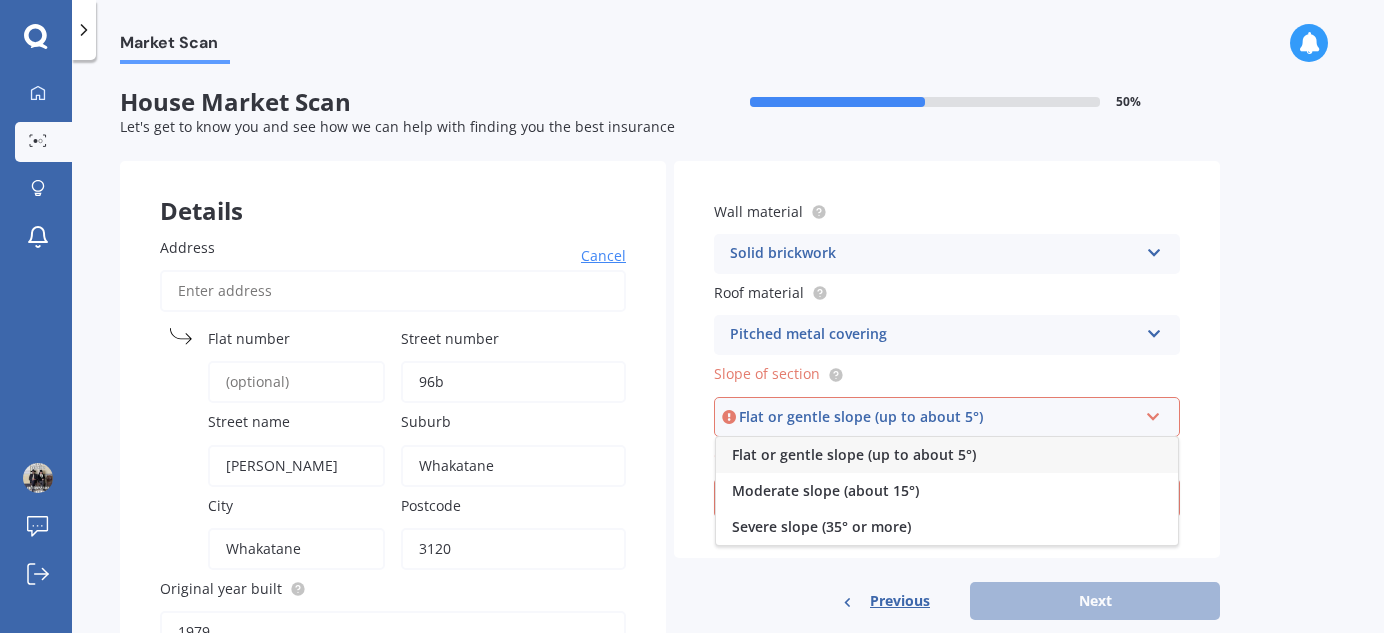 click on "Flat or gentle slope (up to about 5°)" at bounding box center [854, 454] 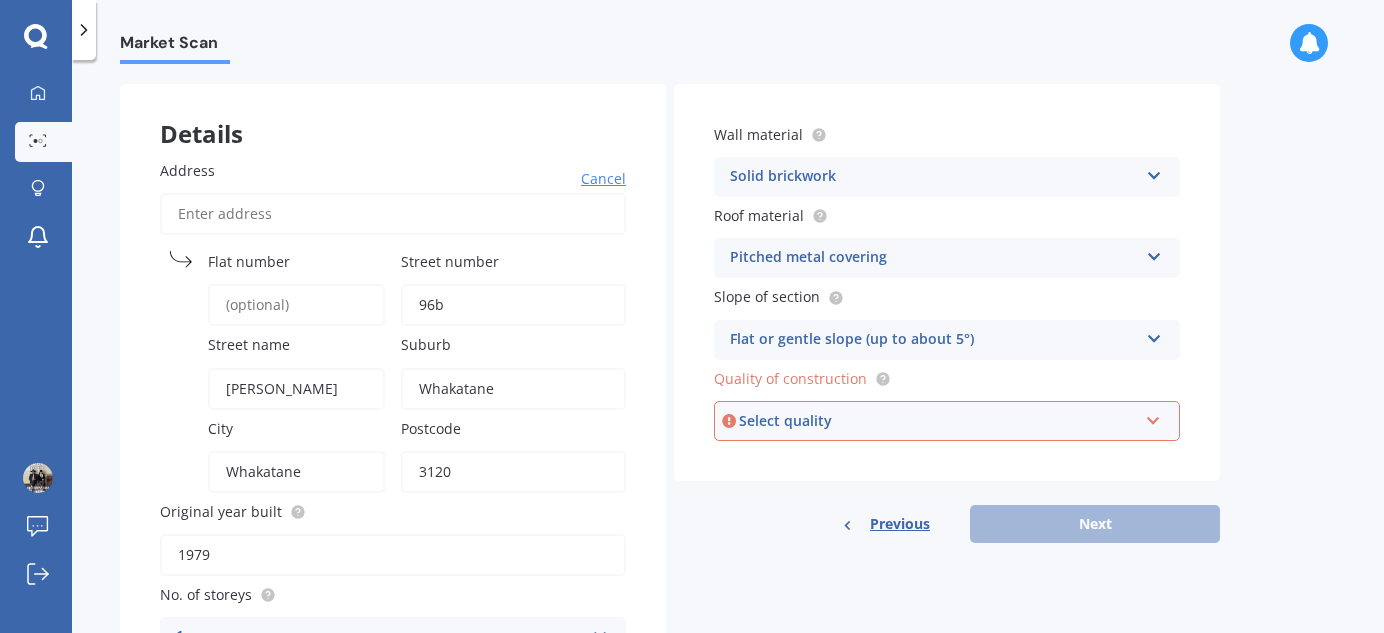 scroll, scrollTop: 181, scrollLeft: 0, axis: vertical 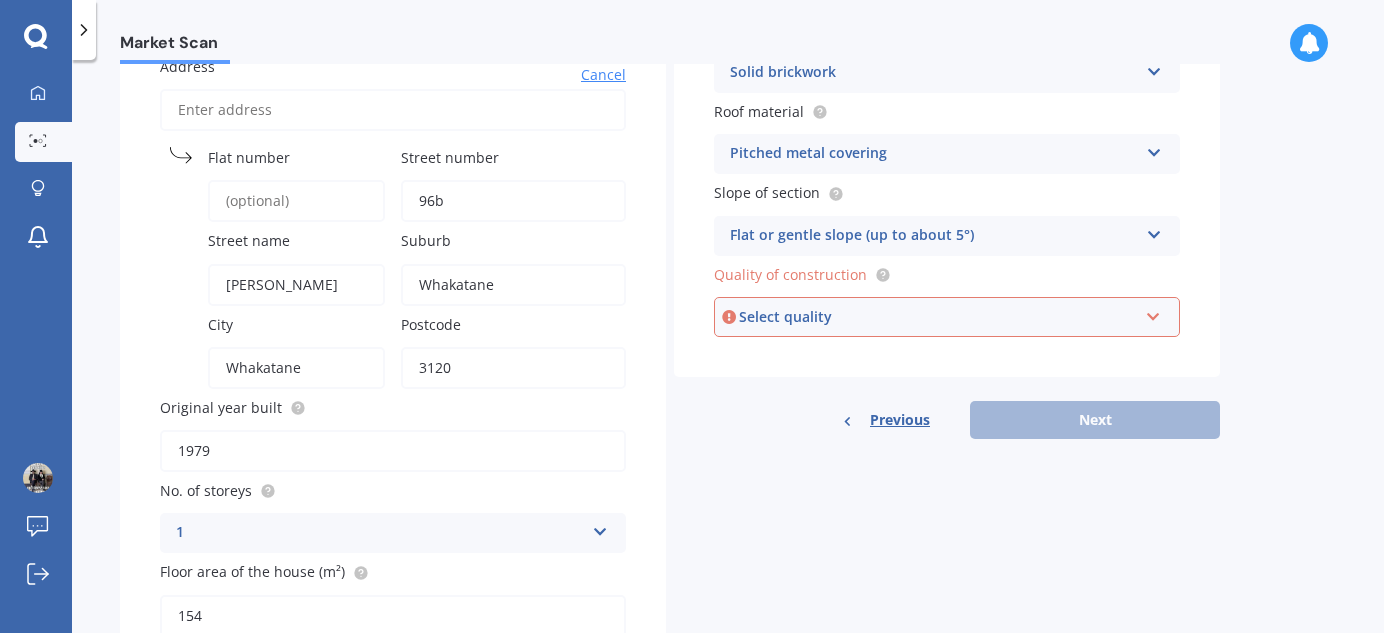 click at bounding box center [1153, 313] 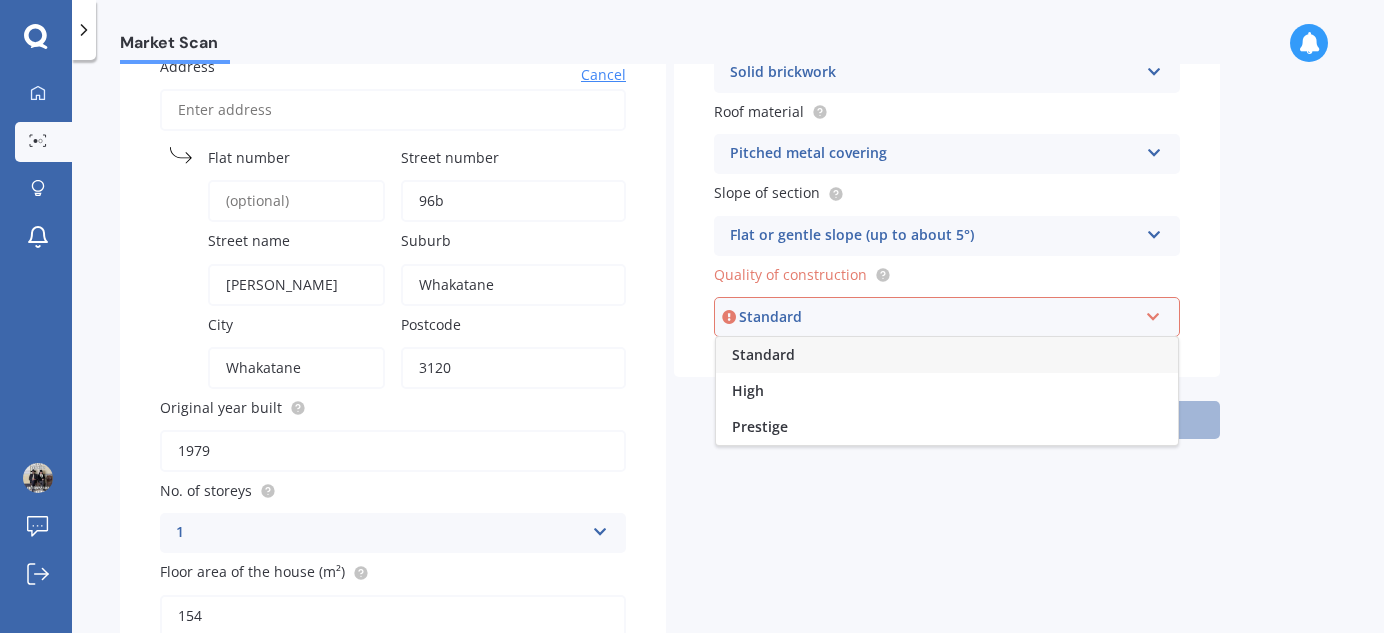 click on "Standard" at bounding box center (763, 354) 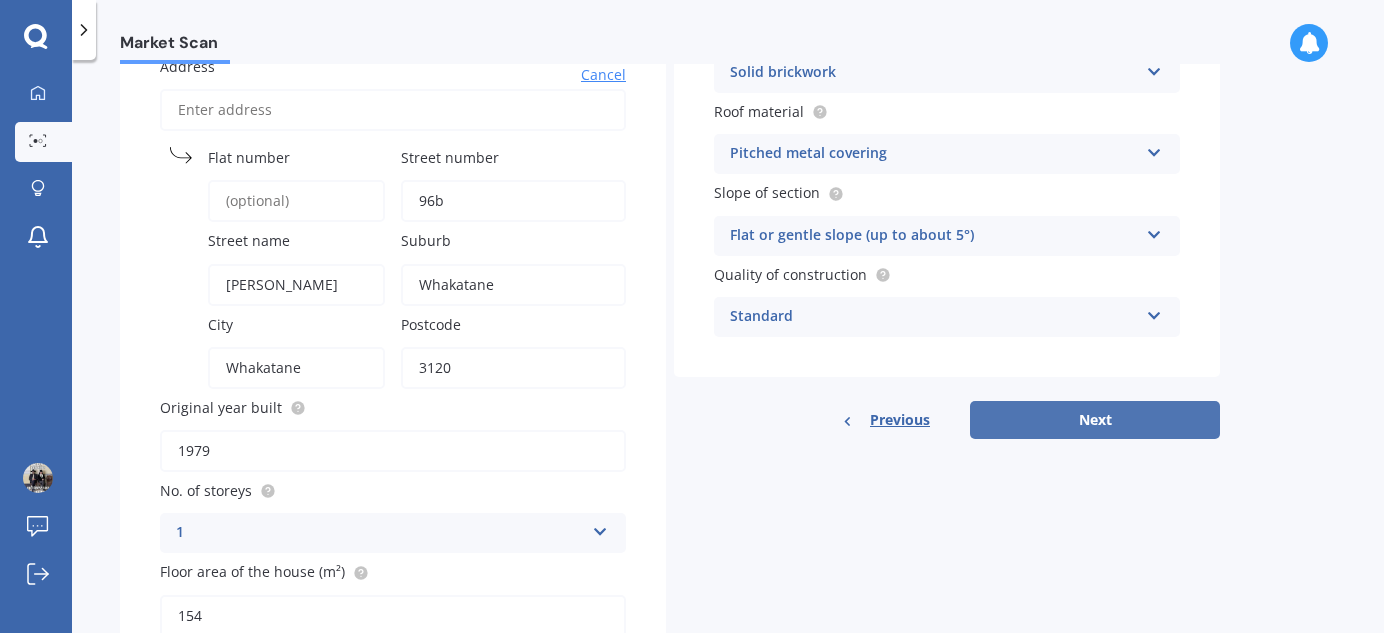 click on "Next" at bounding box center [1095, 420] 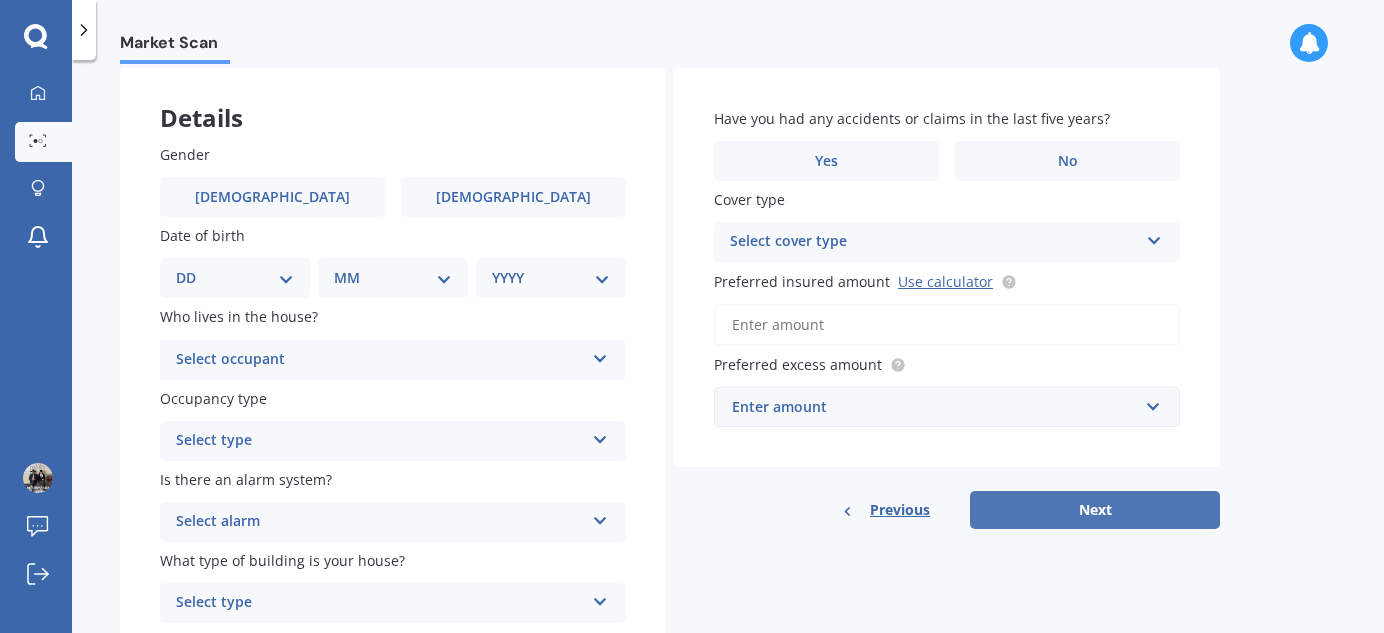scroll, scrollTop: 0, scrollLeft: 0, axis: both 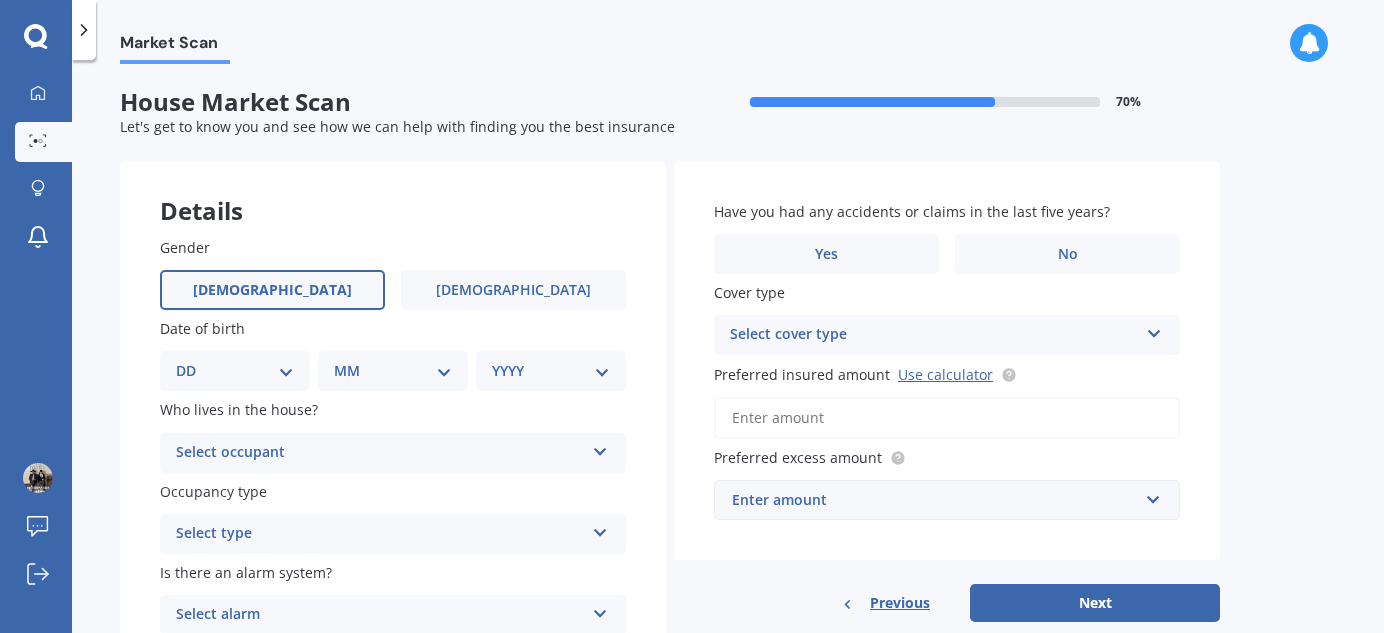 click on "[DEMOGRAPHIC_DATA]" at bounding box center (272, 290) 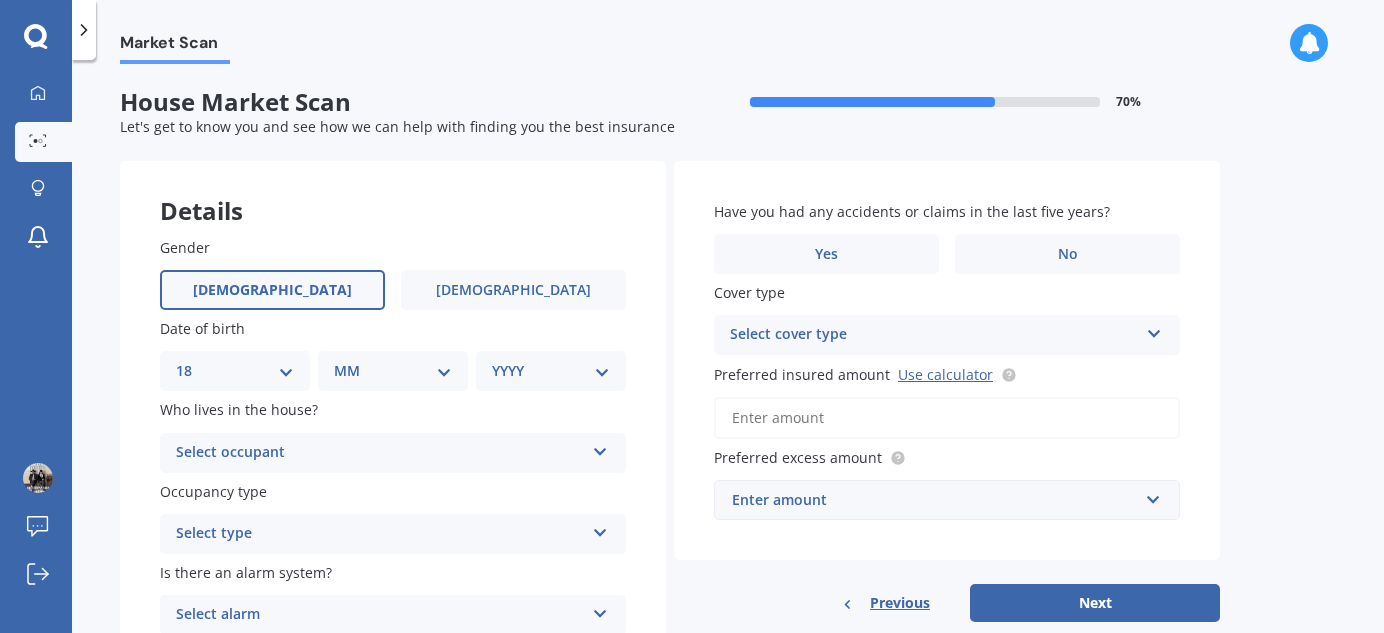 click on "DD 01 02 03 04 05 06 07 08 09 10 11 12 13 14 15 16 17 18 19 20 21 22 23 24 25 26 27 28 29 30 31" at bounding box center (235, 371) 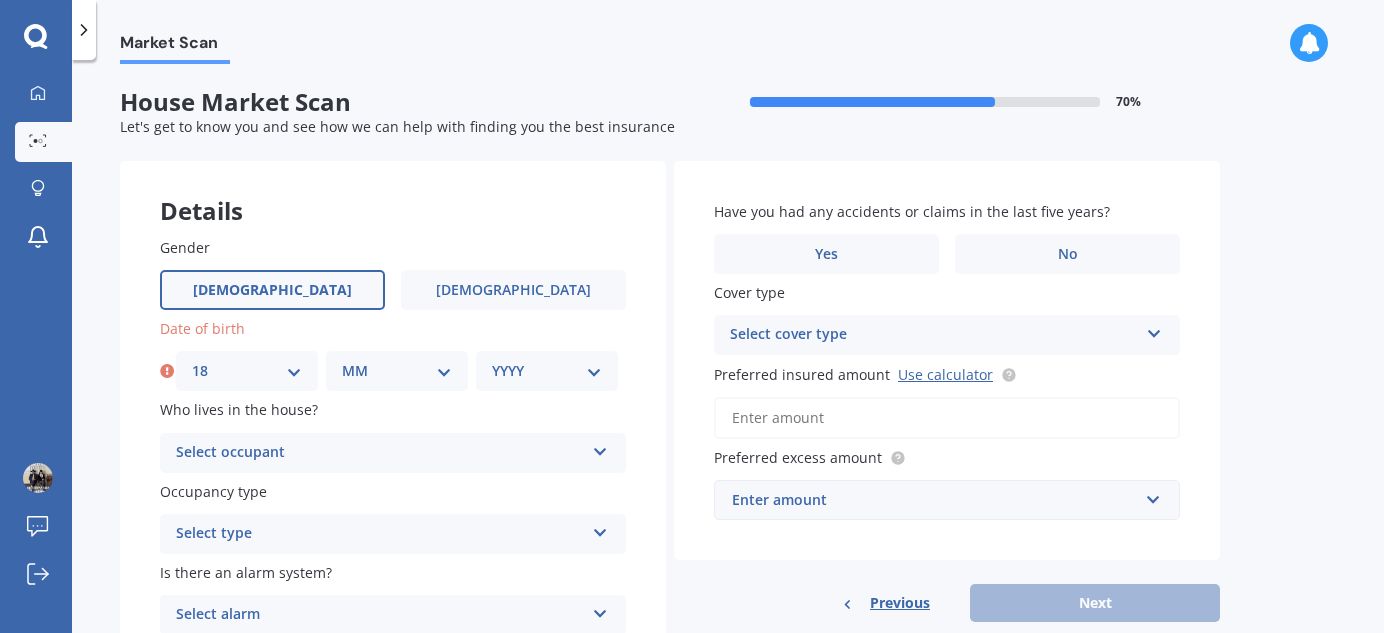 click on "MM 01 02 03 04 05 06 07 08 09 10 11 12" at bounding box center (397, 371) 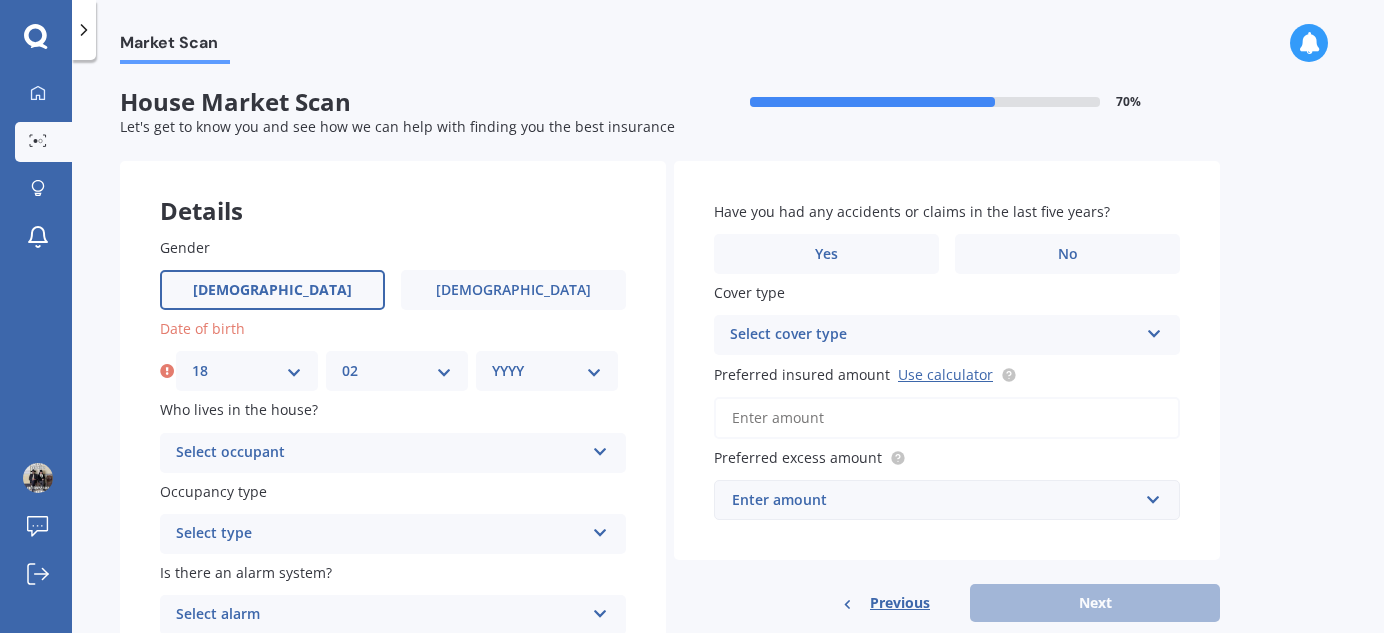 click on "MM 01 02 03 04 05 06 07 08 09 10 11 12" at bounding box center [397, 371] 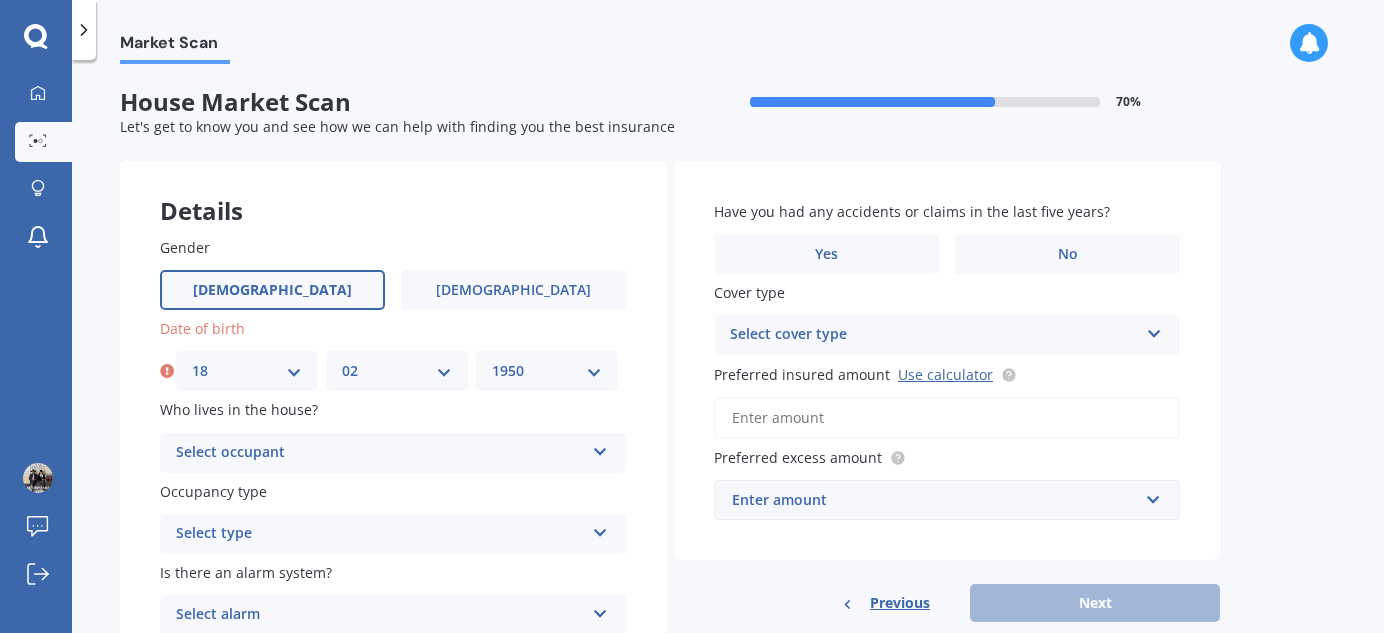 click on "YYYY 2009 2008 2007 2006 2005 2004 2003 2002 2001 2000 1999 1998 1997 1996 1995 1994 1993 1992 1991 1990 1989 1988 1987 1986 1985 1984 1983 1982 1981 1980 1979 1978 1977 1976 1975 1974 1973 1972 1971 1970 1969 1968 1967 1966 1965 1964 1963 1962 1961 1960 1959 1958 1957 1956 1955 1954 1953 1952 1951 1950 1949 1948 1947 1946 1945 1944 1943 1942 1941 1940 1939 1938 1937 1936 1935 1934 1933 1932 1931 1930 1929 1928 1927 1926 1925 1924 1923 1922 1921 1920 1919 1918 1917 1916 1915 1914 1913 1912 1911 1910" at bounding box center [547, 371] 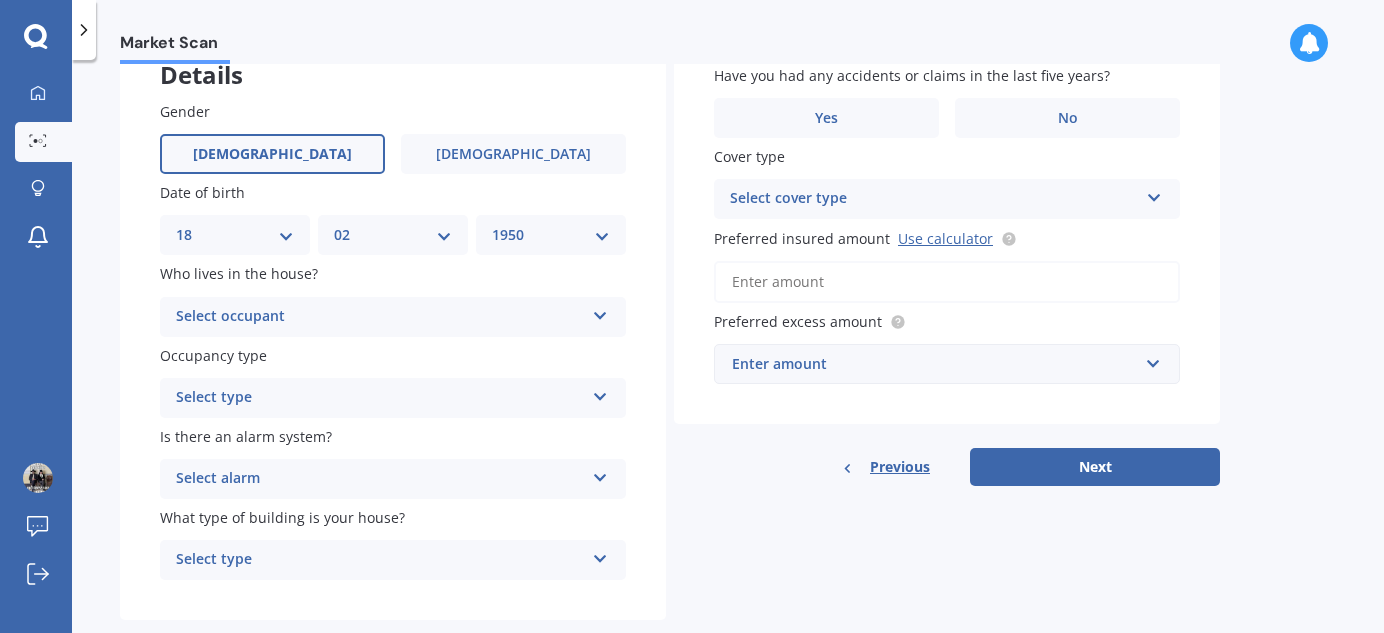 scroll, scrollTop: 176, scrollLeft: 0, axis: vertical 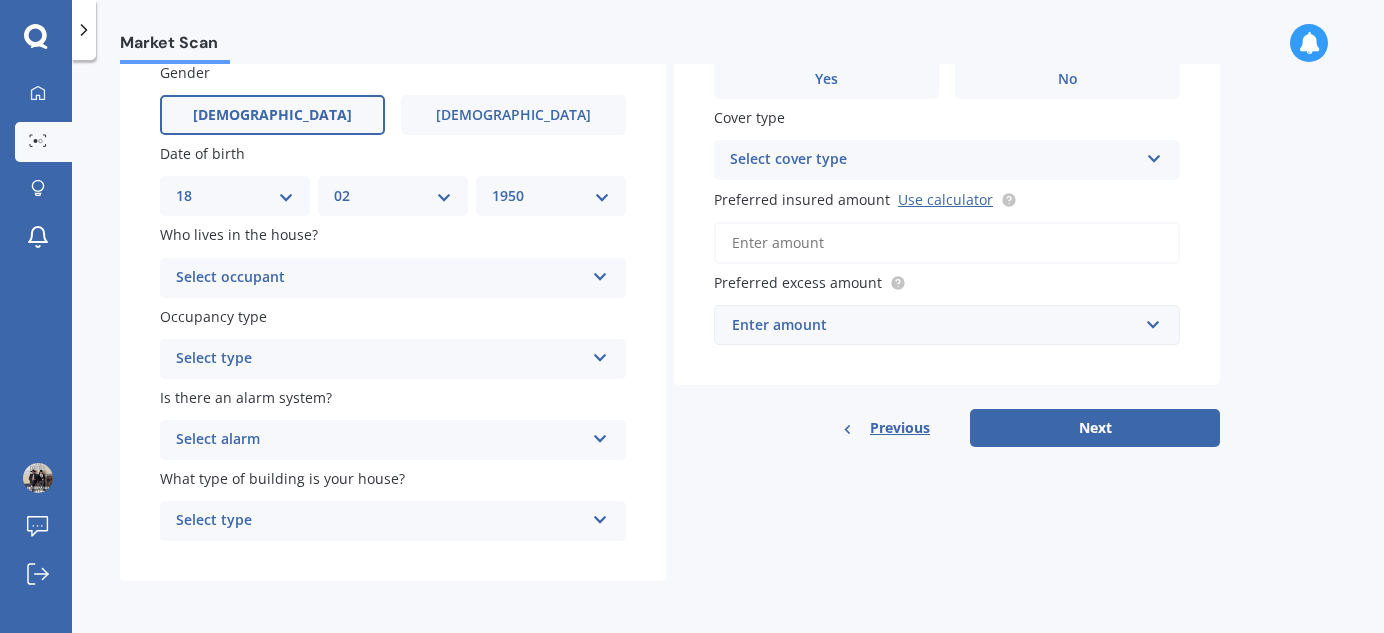 click at bounding box center (600, 273) 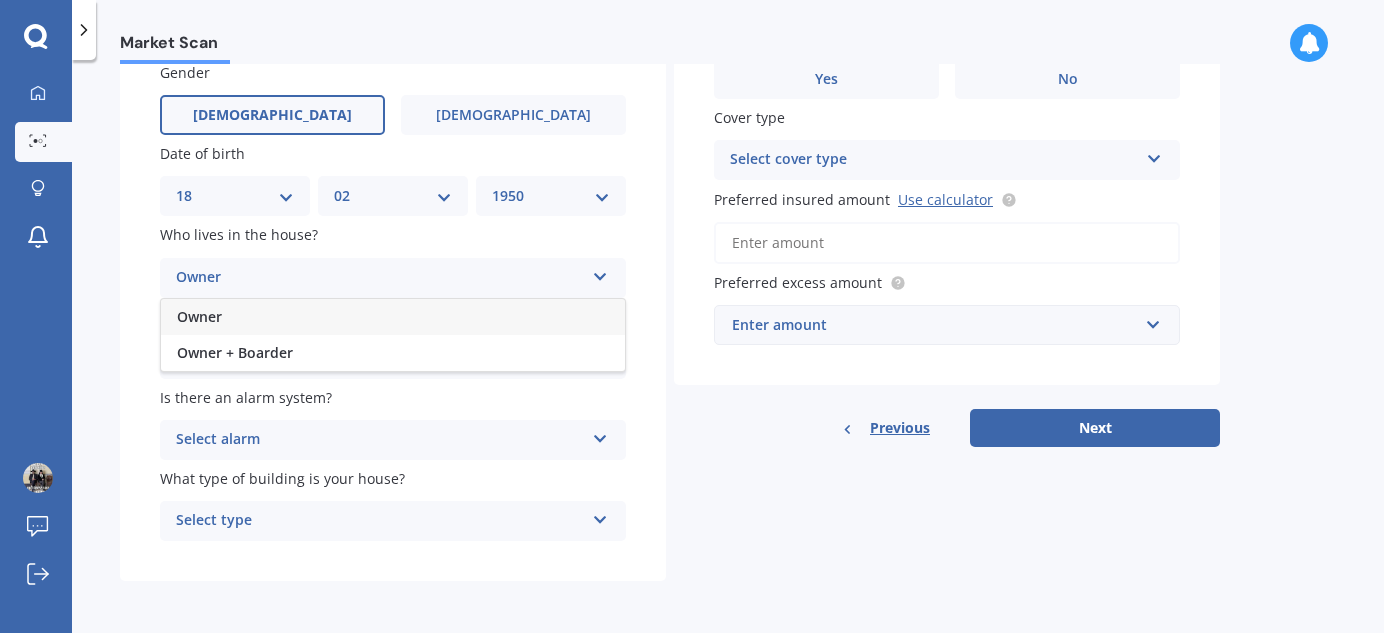 click on "Owner" at bounding box center (393, 317) 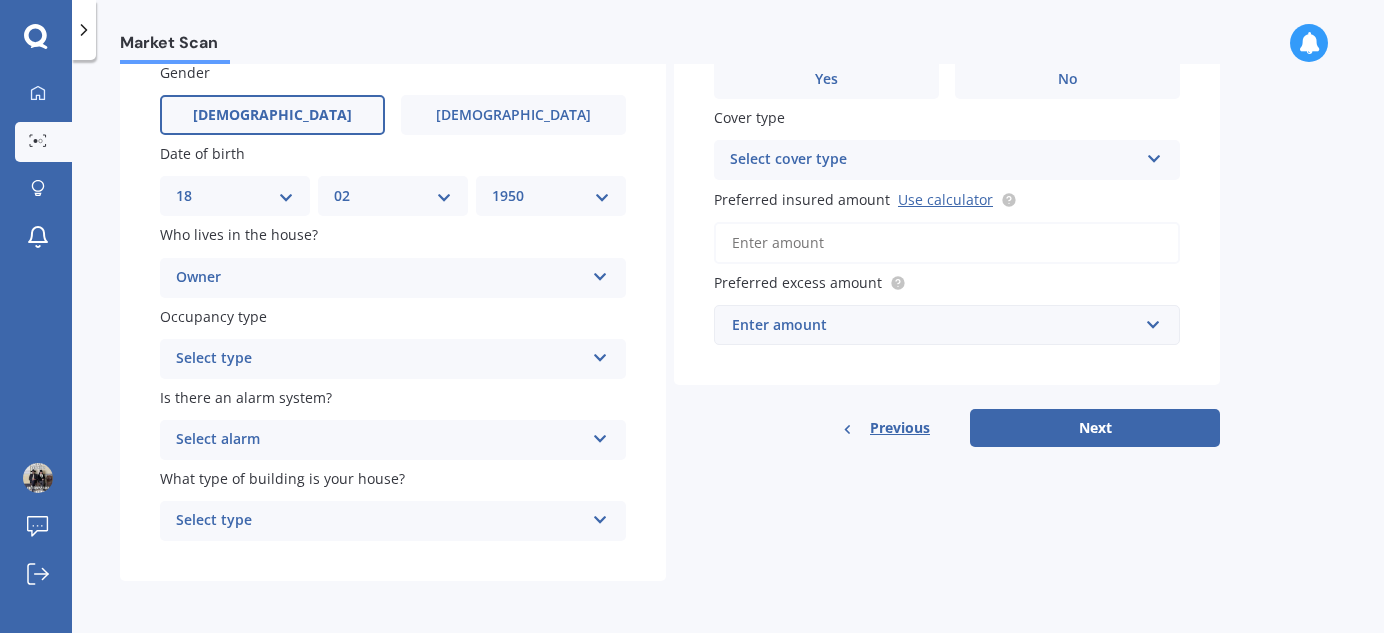 click at bounding box center (600, 354) 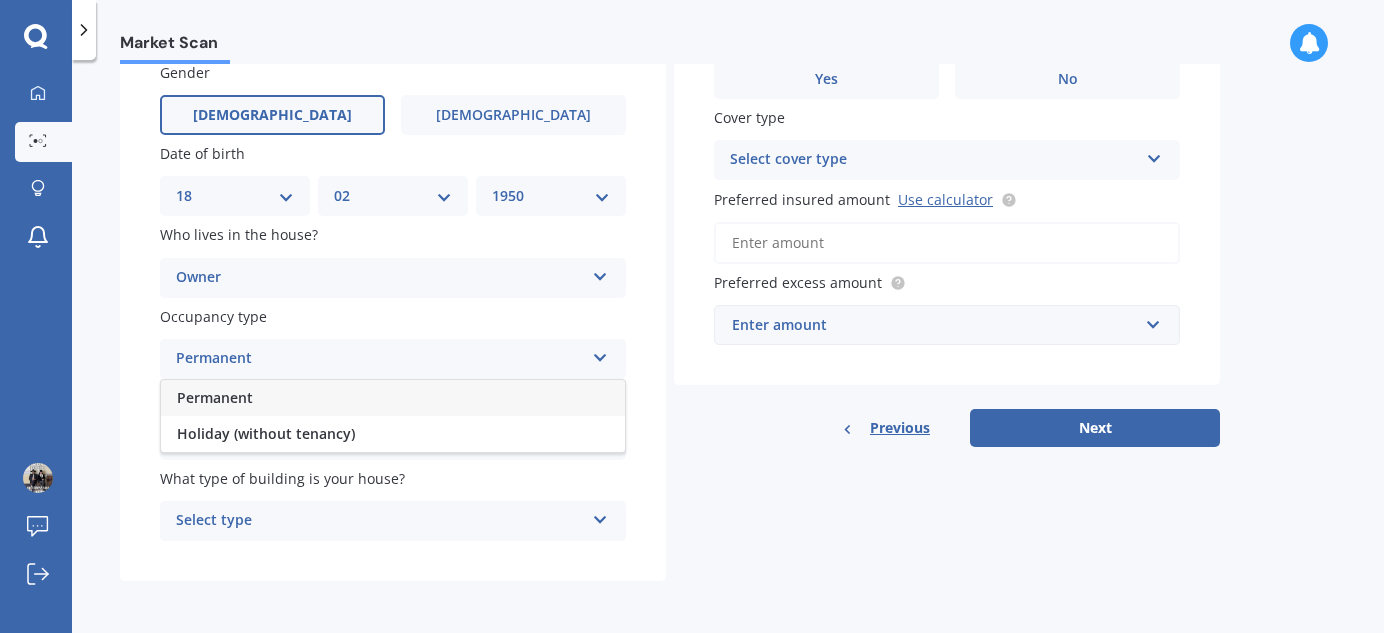 click on "Permanent" at bounding box center [215, 397] 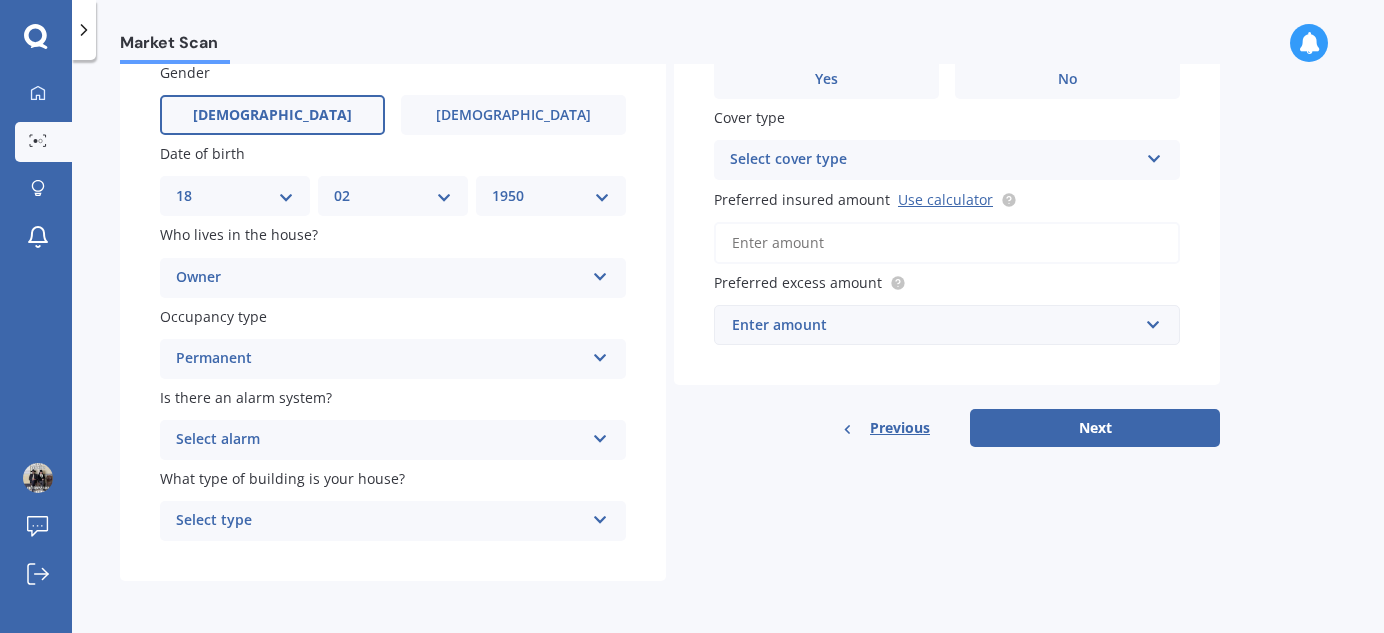 click at bounding box center [600, 435] 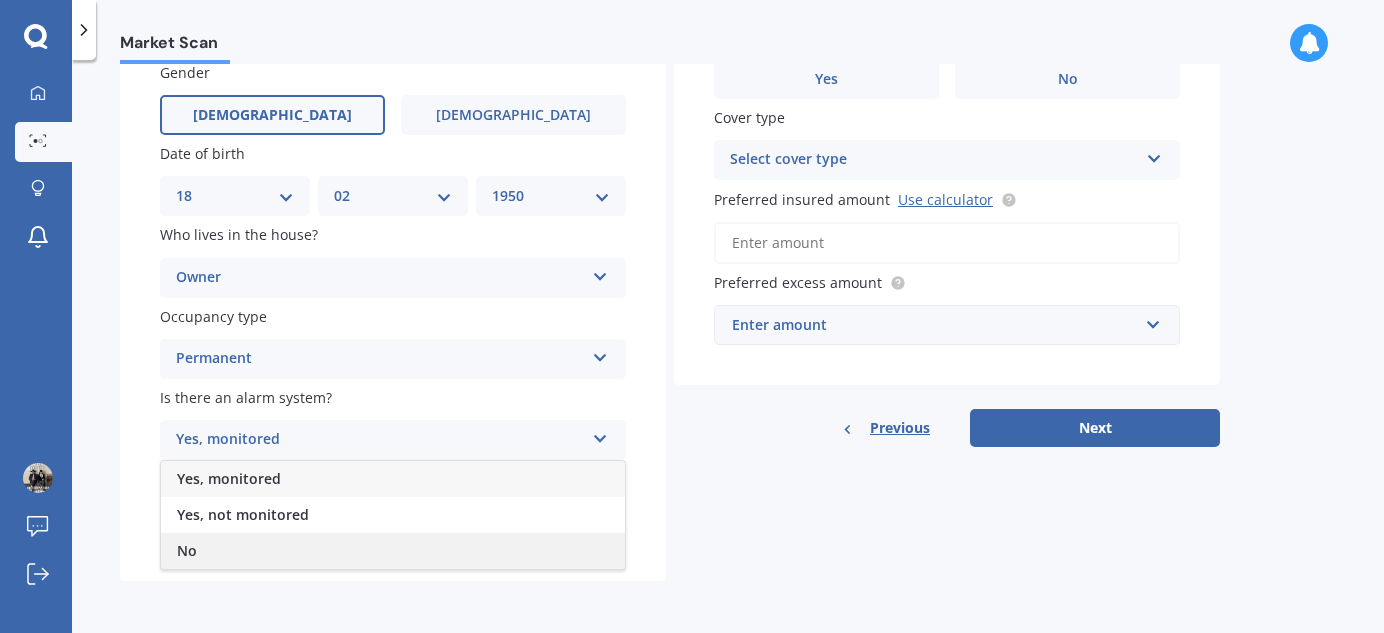 click on "No" at bounding box center [187, 550] 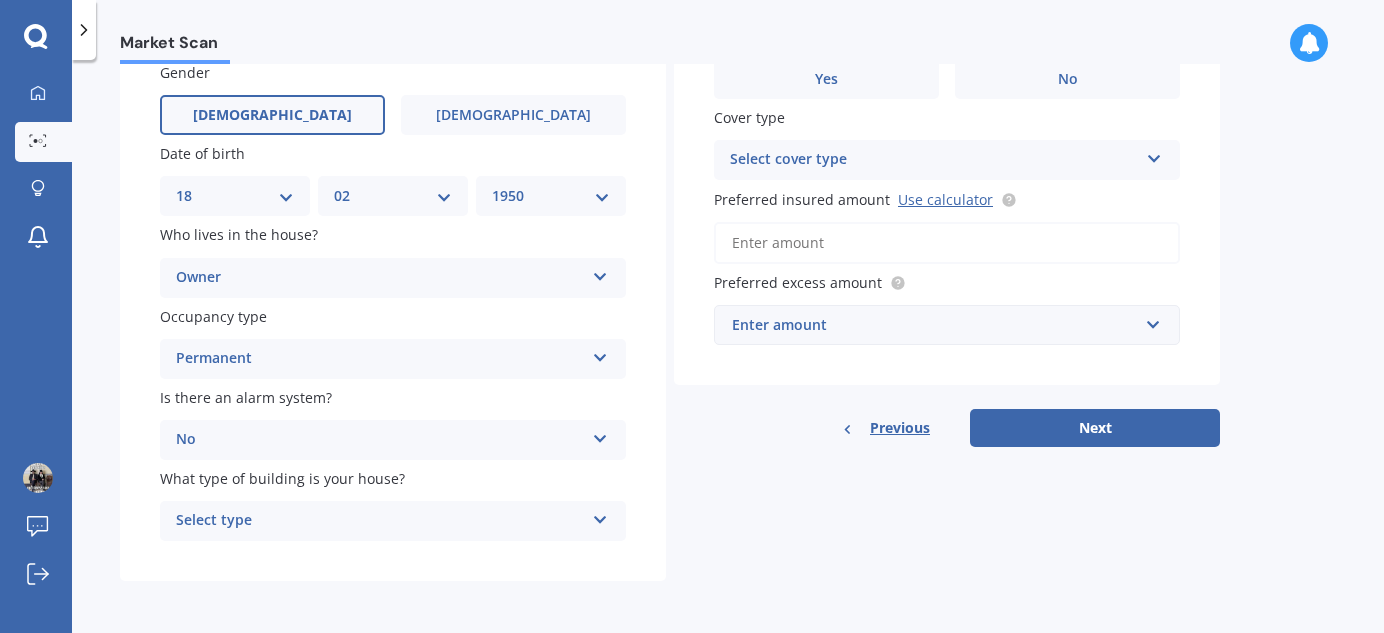 click at bounding box center (600, 516) 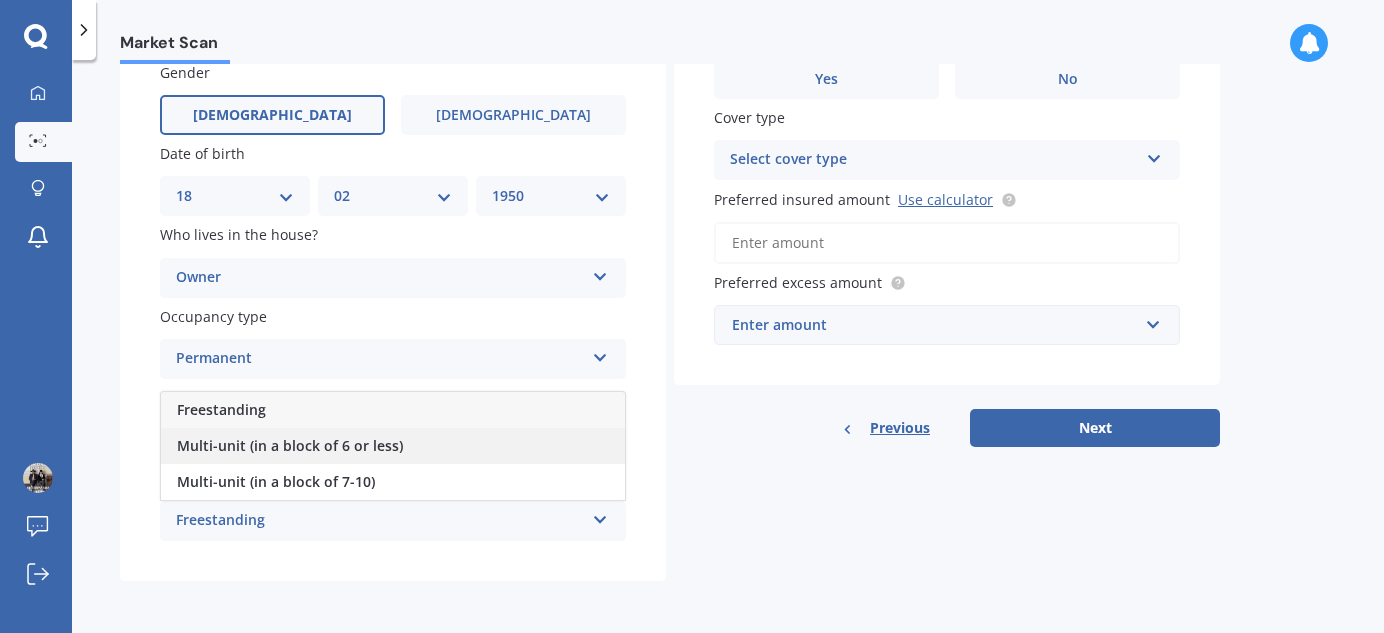 click on "Multi-unit (in a block of 6 or less)" at bounding box center (290, 445) 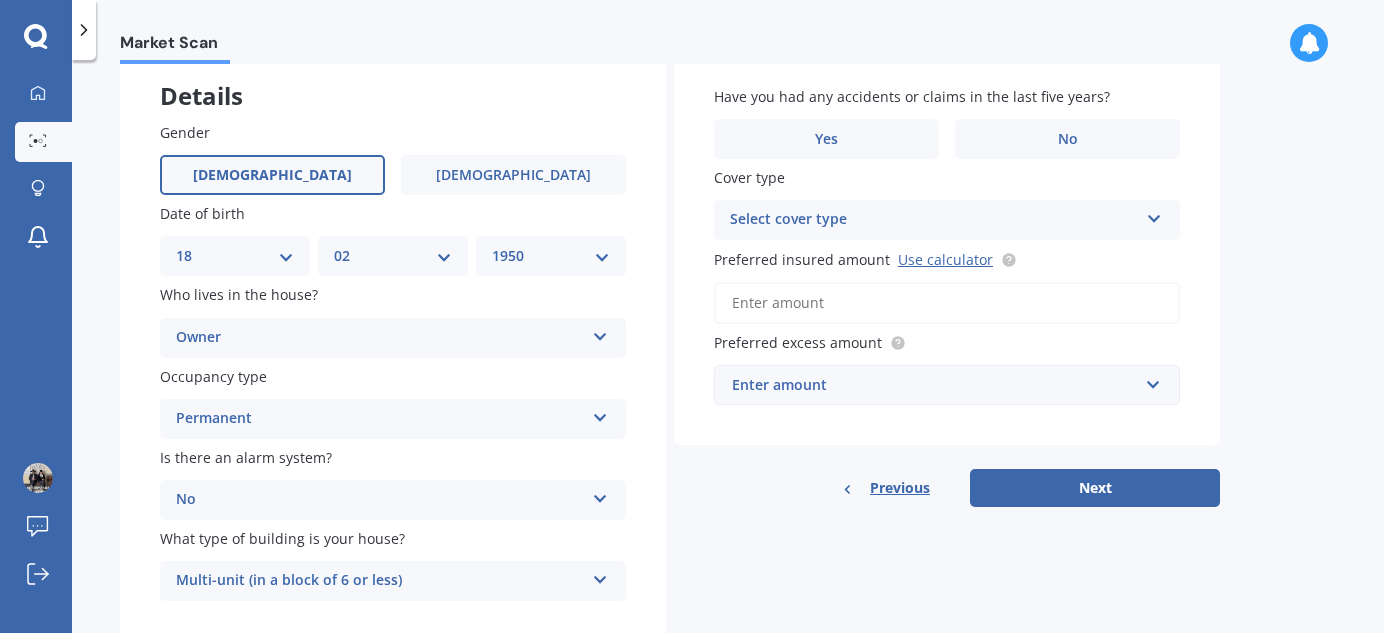 scroll, scrollTop: 0, scrollLeft: 0, axis: both 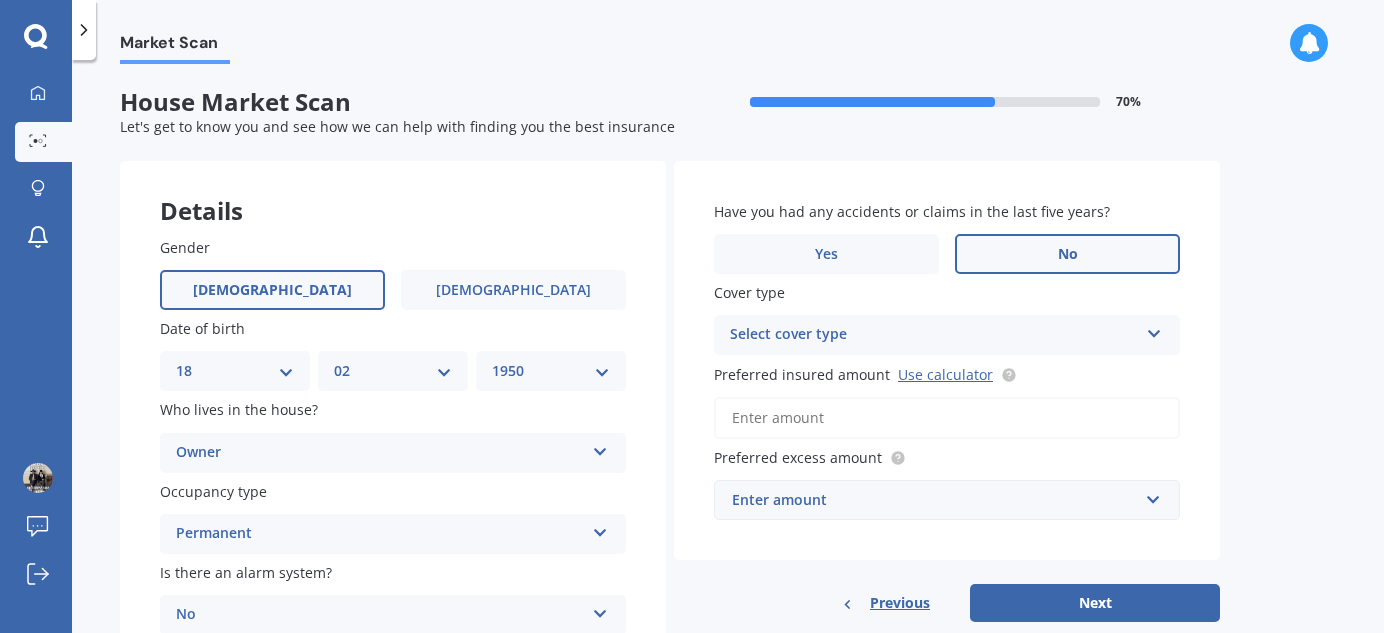 click on "No" at bounding box center [1067, 254] 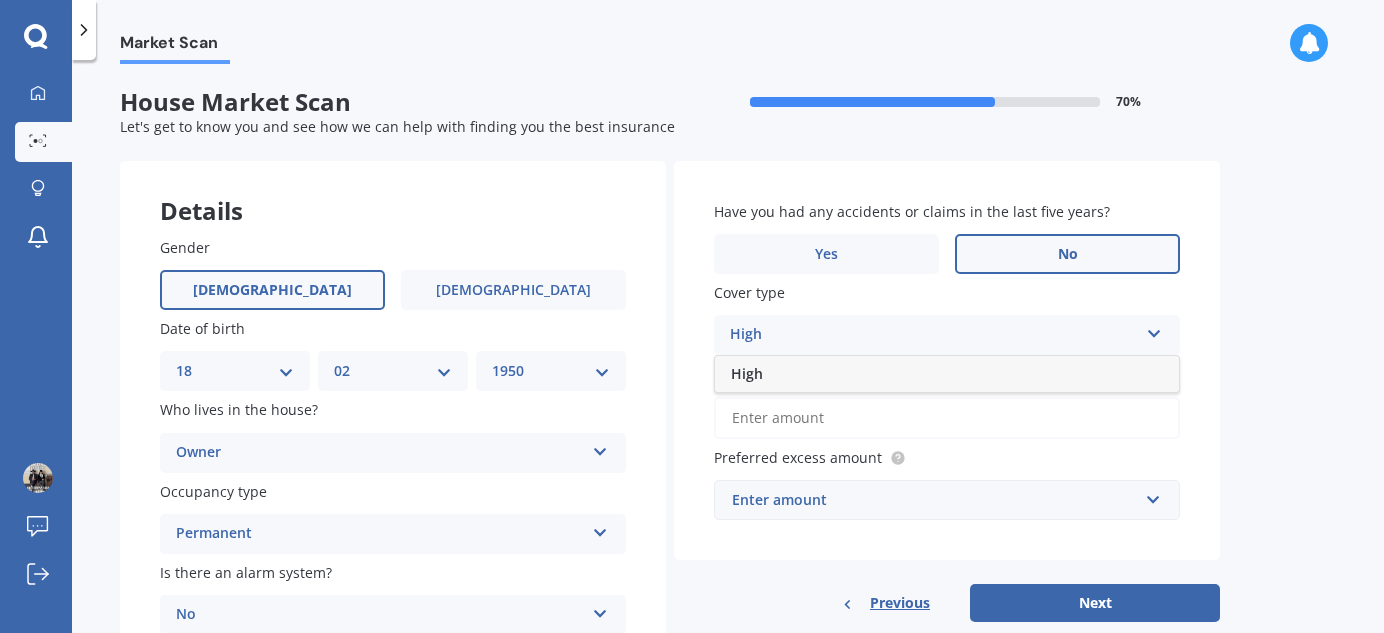 click on "High" at bounding box center [947, 374] 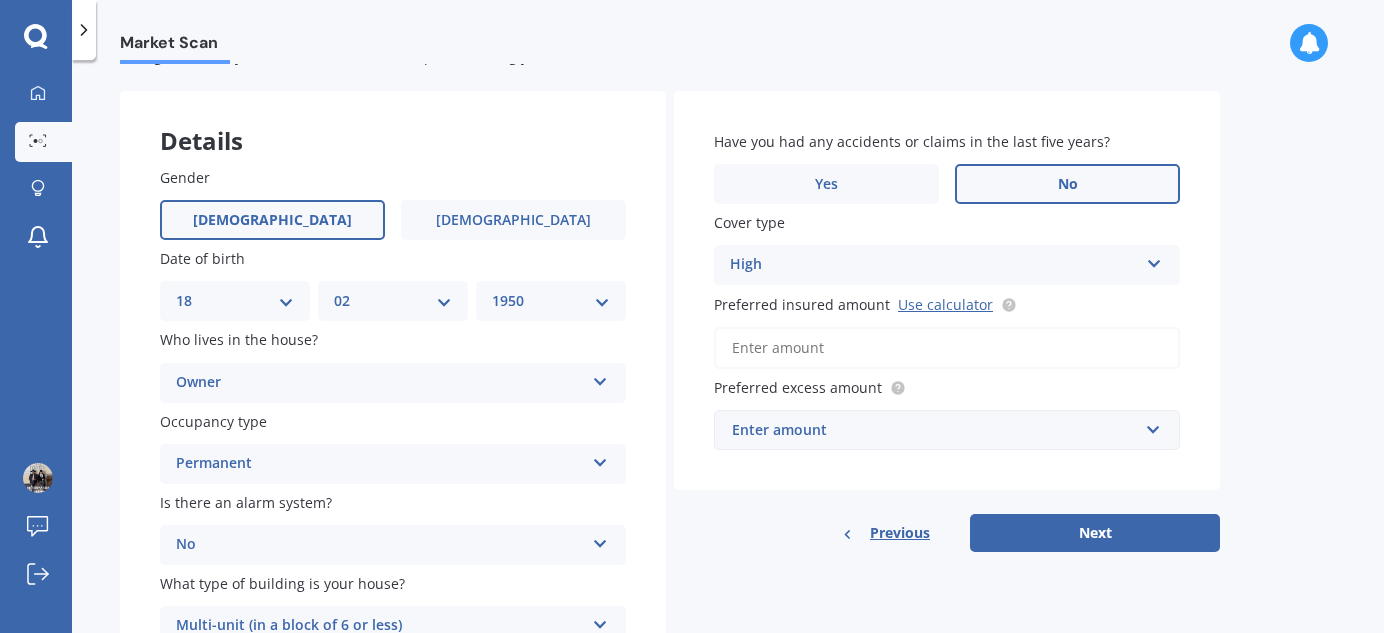 scroll, scrollTop: 90, scrollLeft: 0, axis: vertical 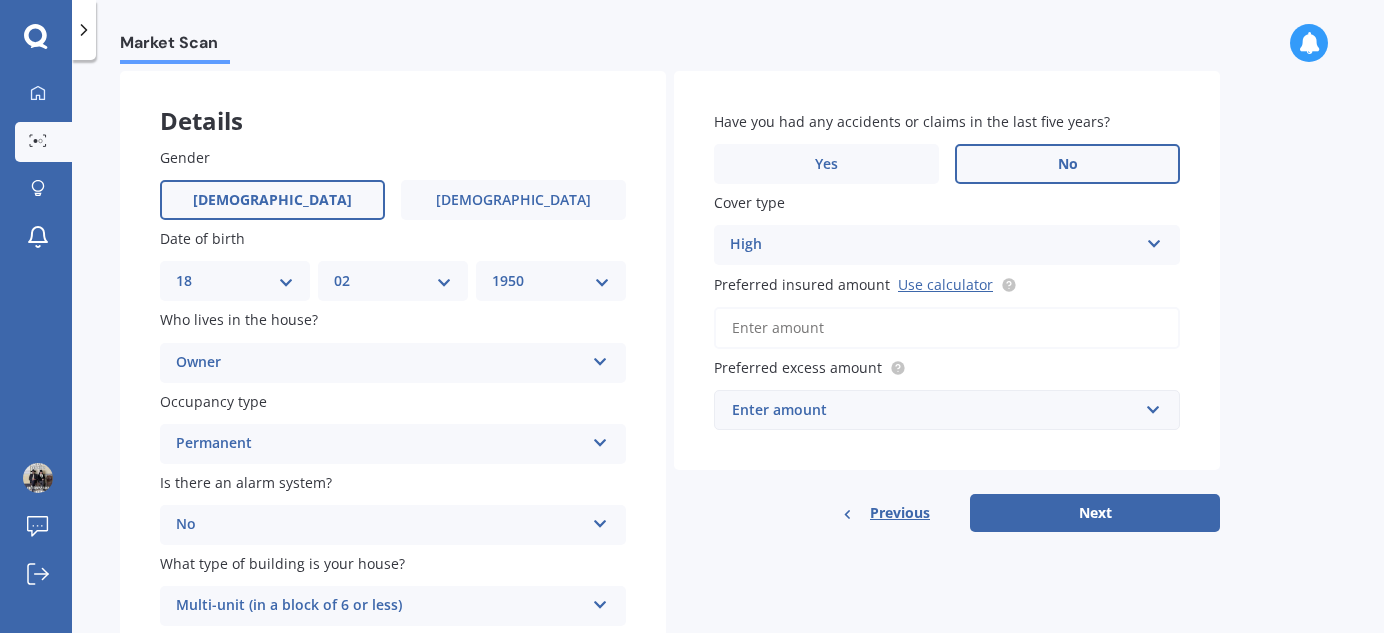 click on "Preferred insured amount Use calculator" at bounding box center (947, 328) 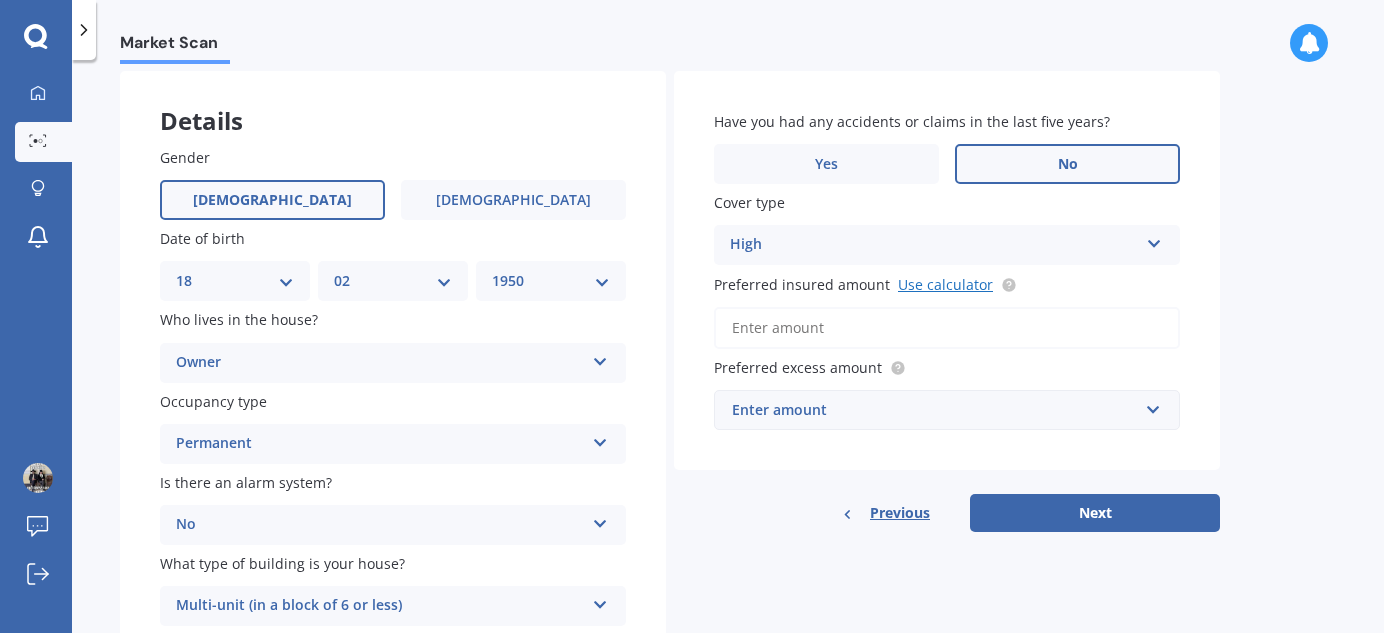 click on "Use calculator" at bounding box center (945, 284) 